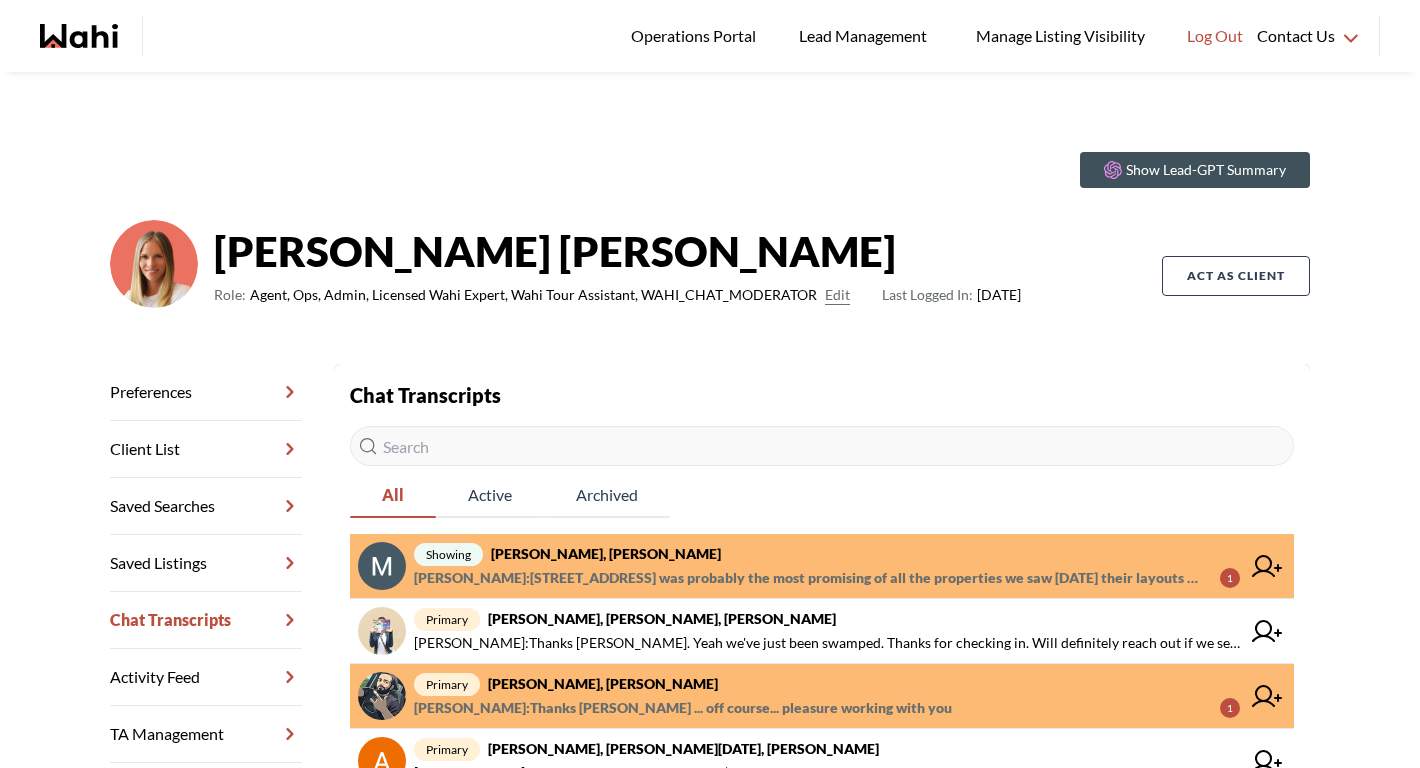 scroll, scrollTop: 0, scrollLeft: 0, axis: both 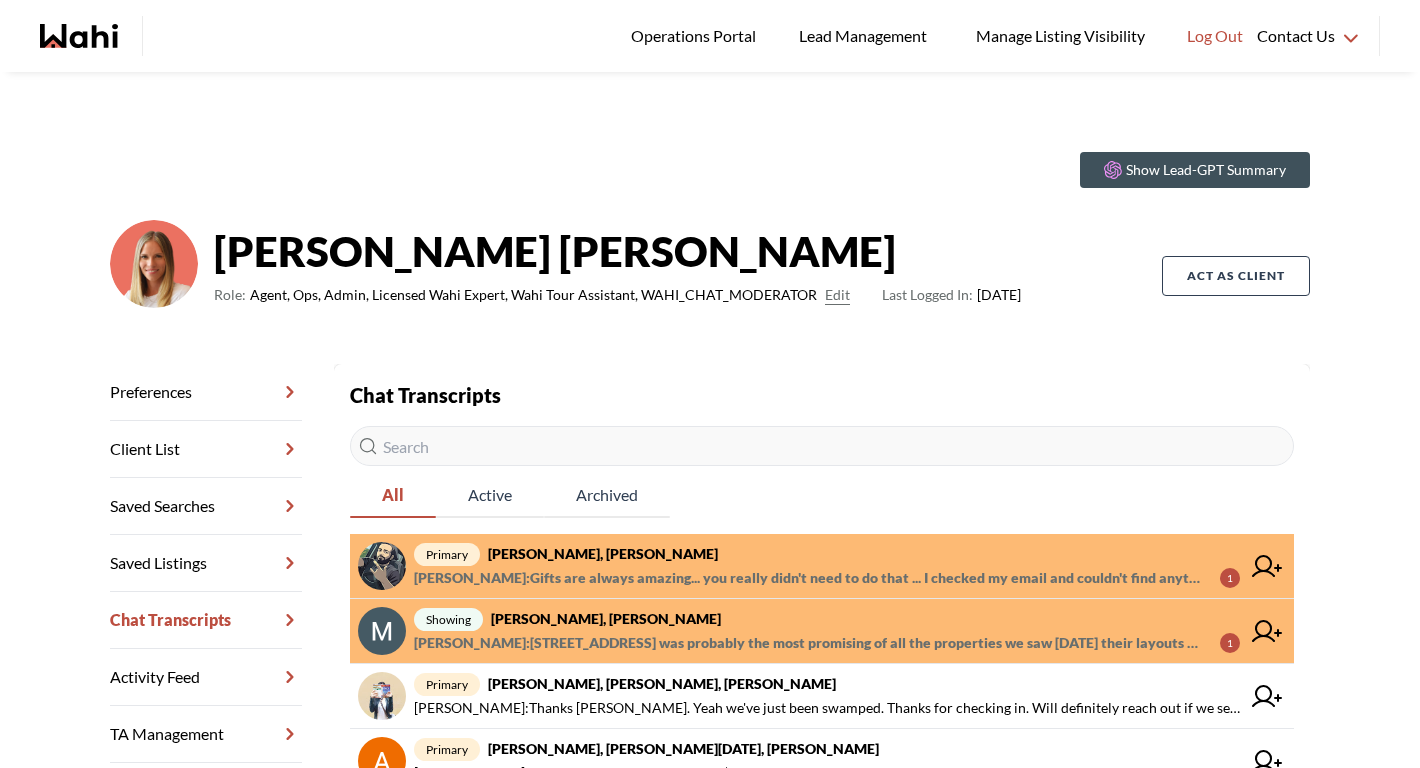 click on "primary Saeid Kanani, Michelle" at bounding box center (827, 554) 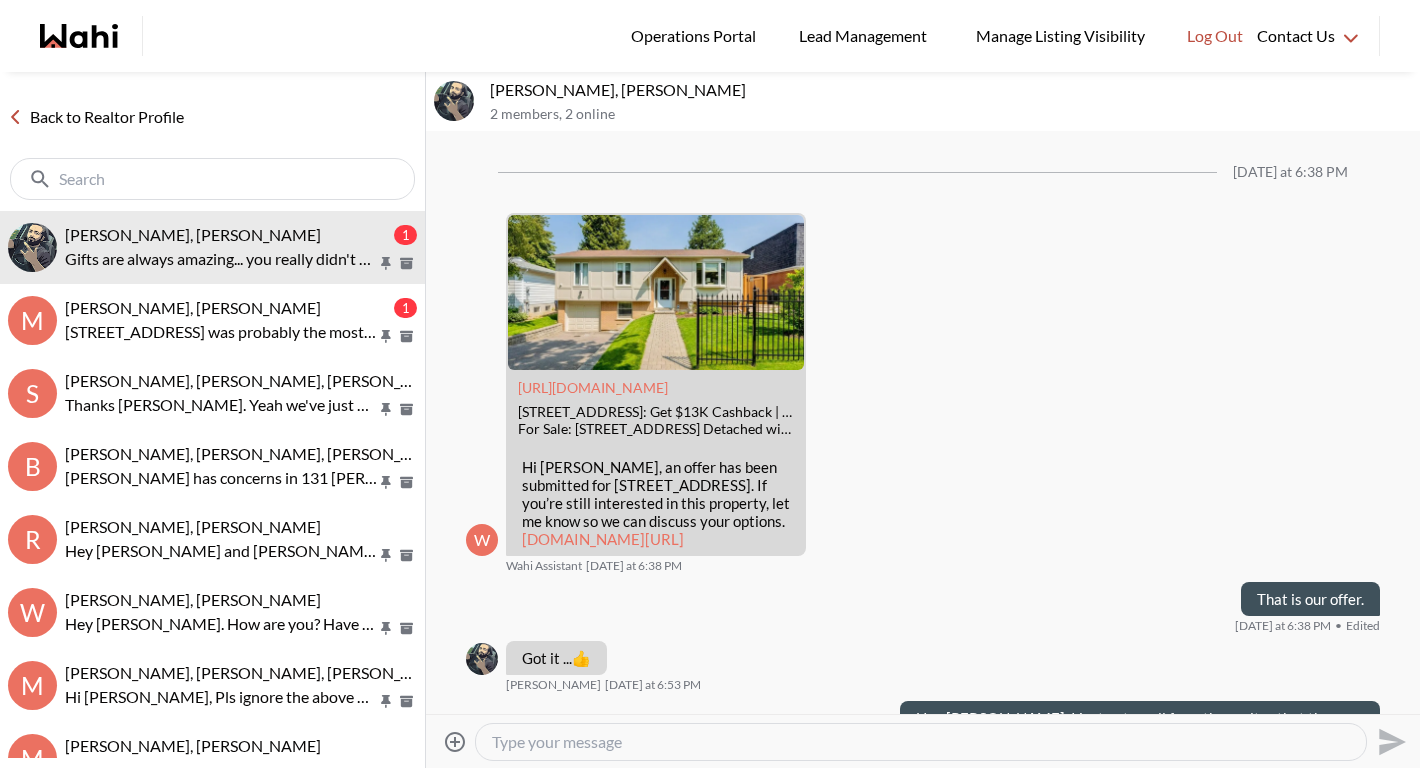 scroll, scrollTop: 2125, scrollLeft: 0, axis: vertical 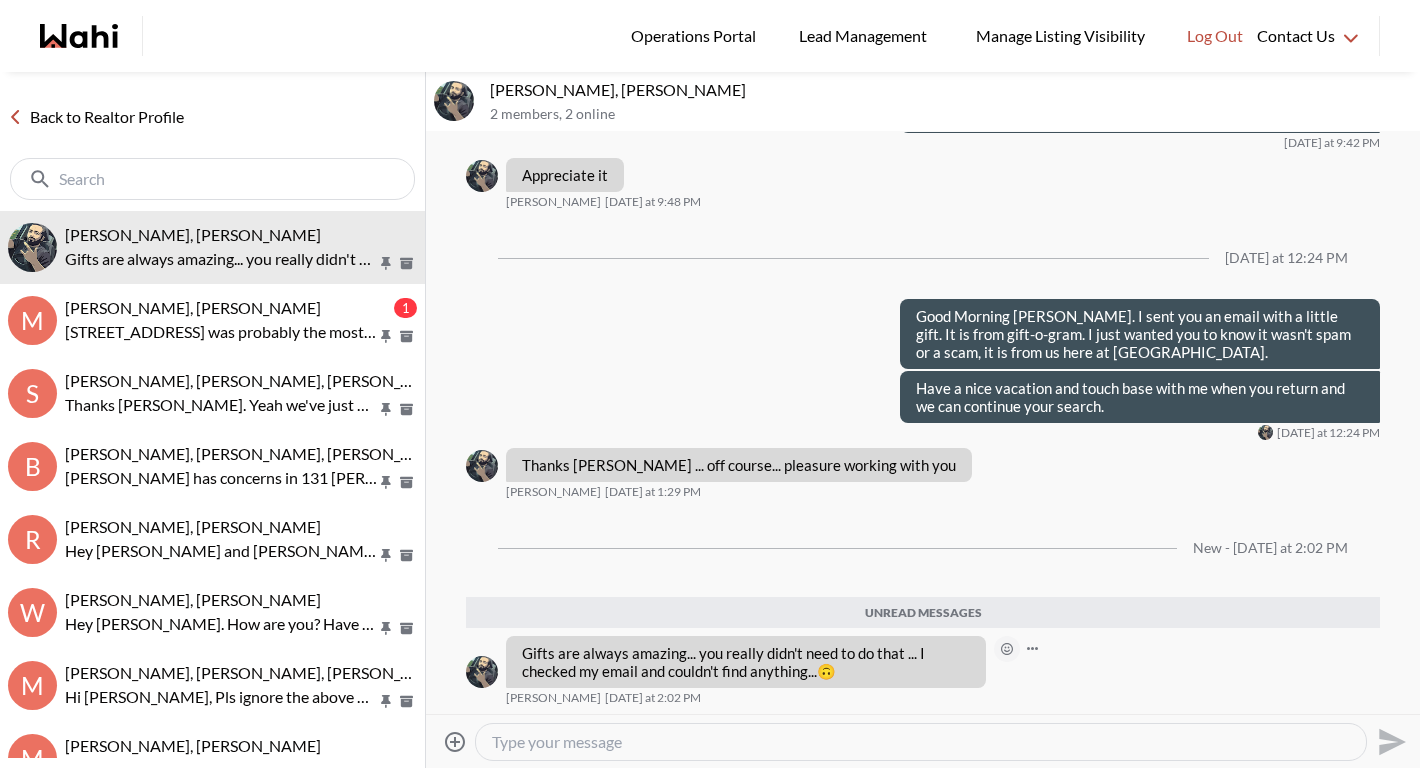 click 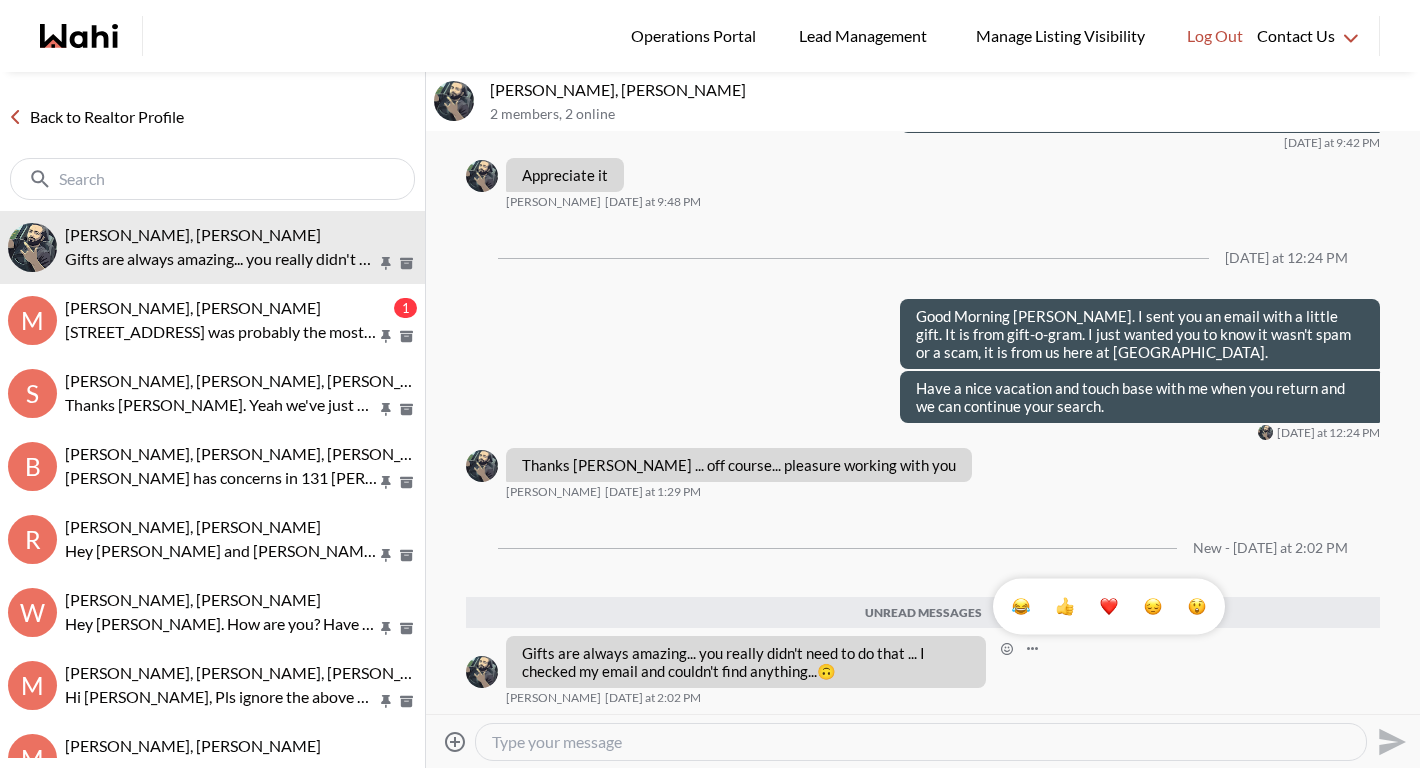 click at bounding box center [1109, 607] 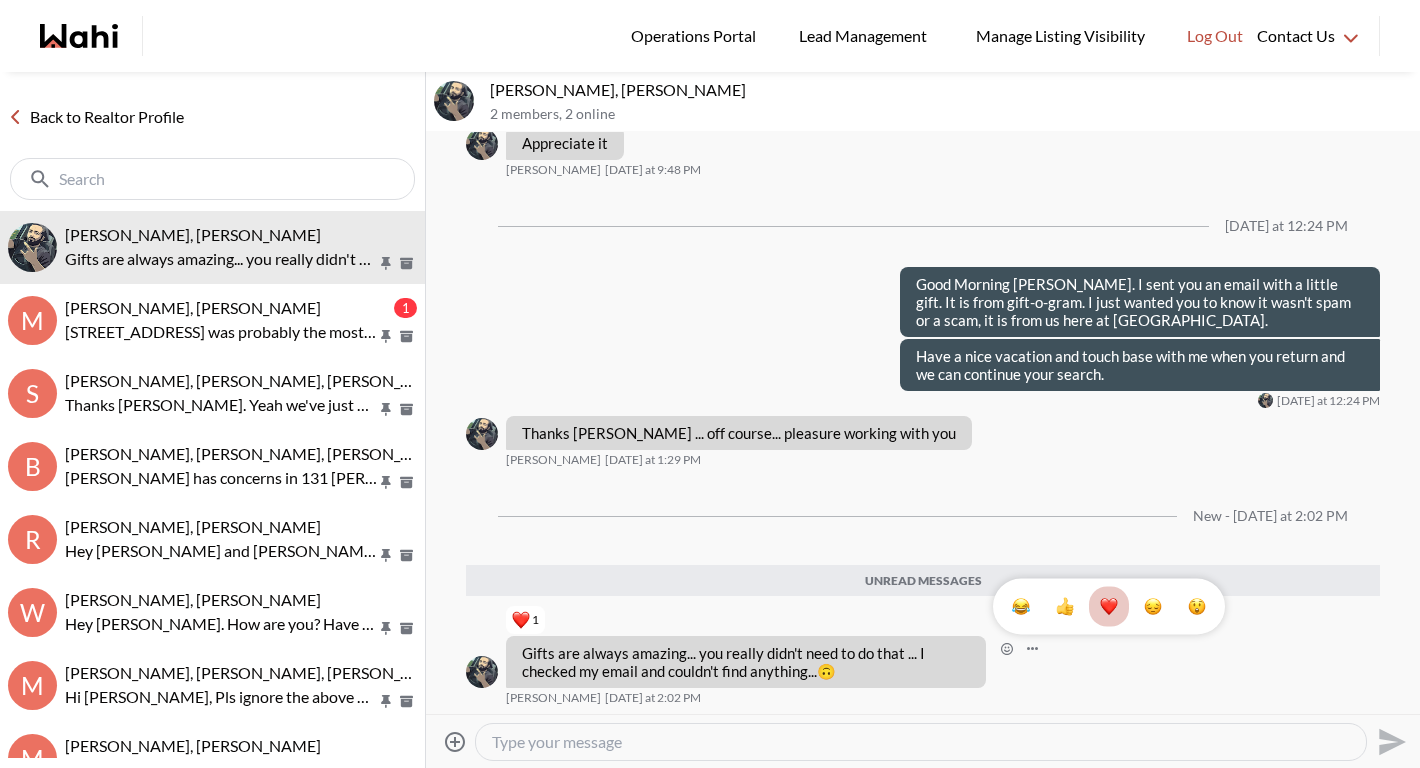 click at bounding box center [921, 742] 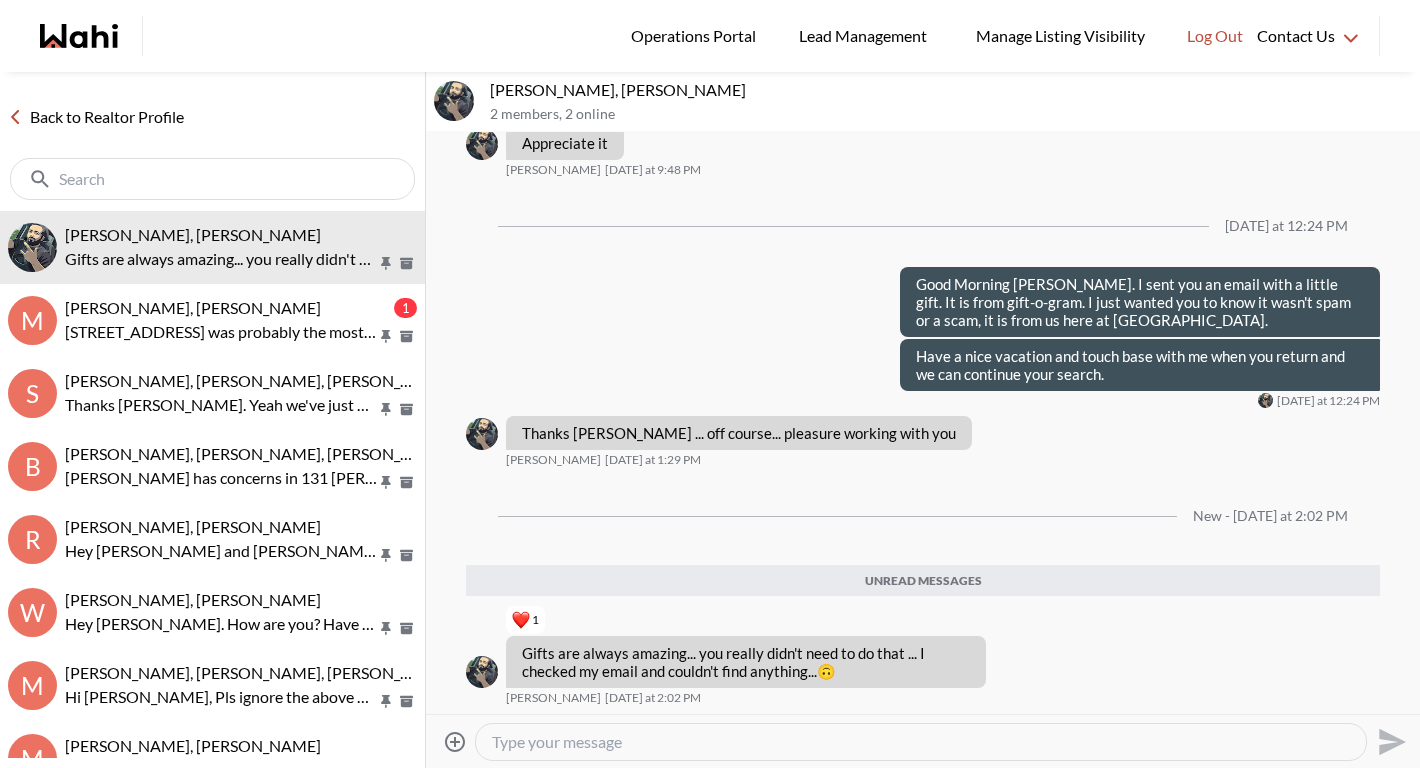 click at bounding box center (921, 742) 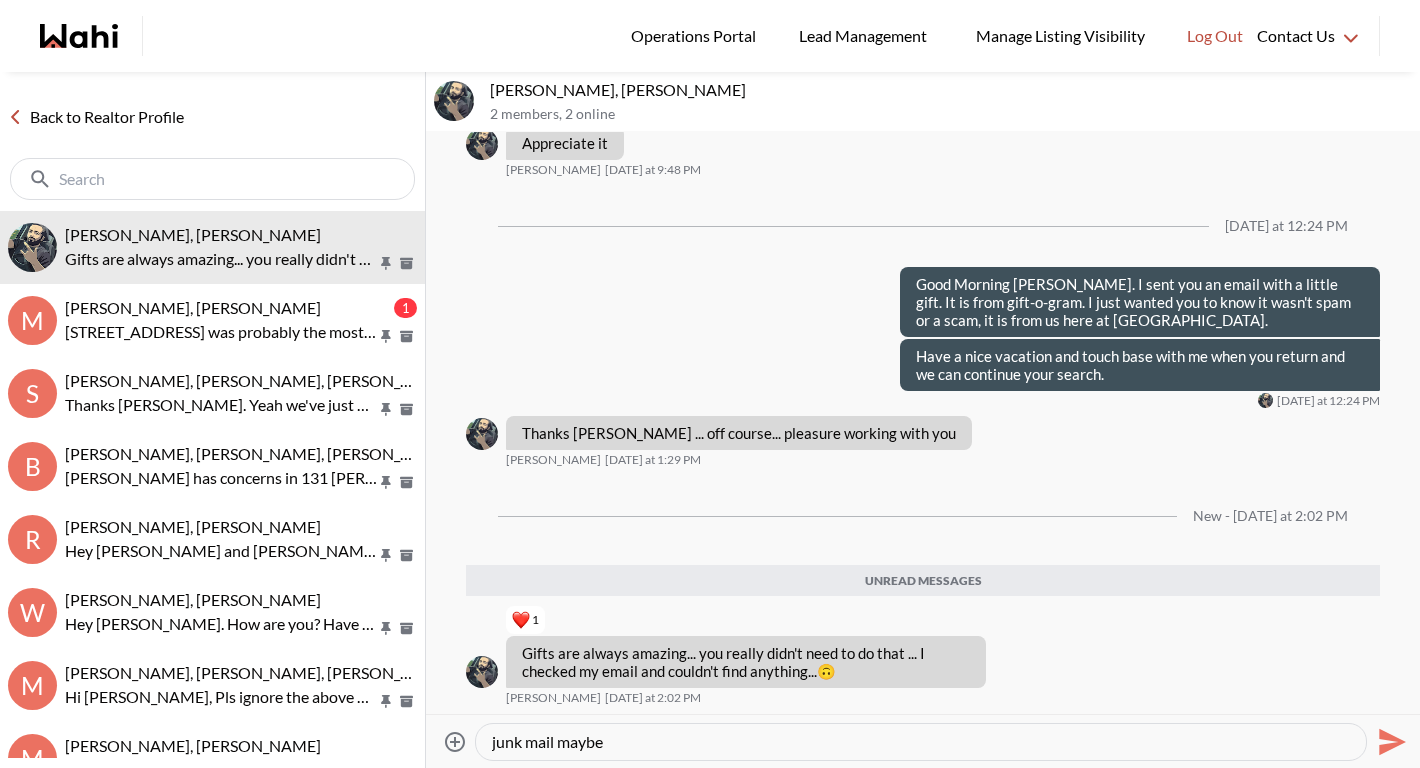 type on "junk mail maybe?" 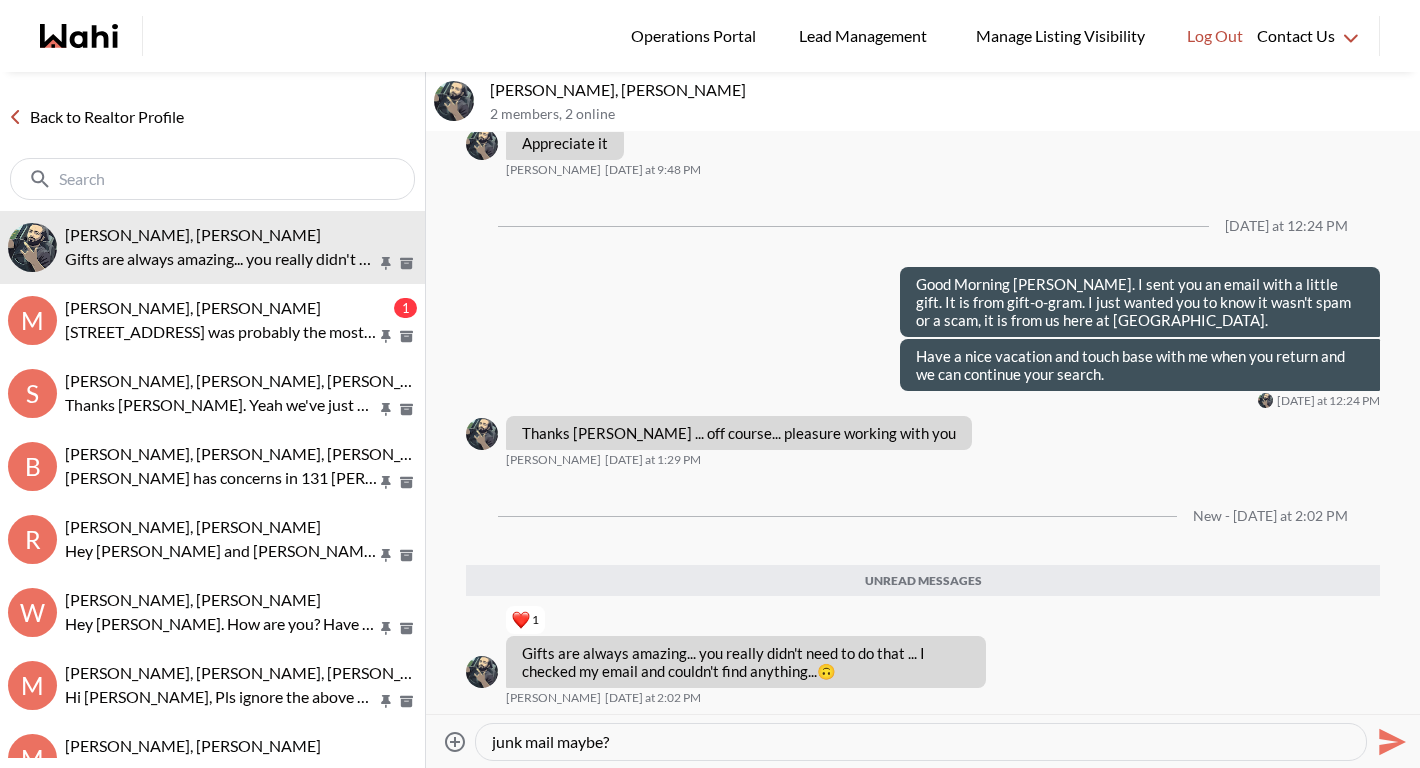 type 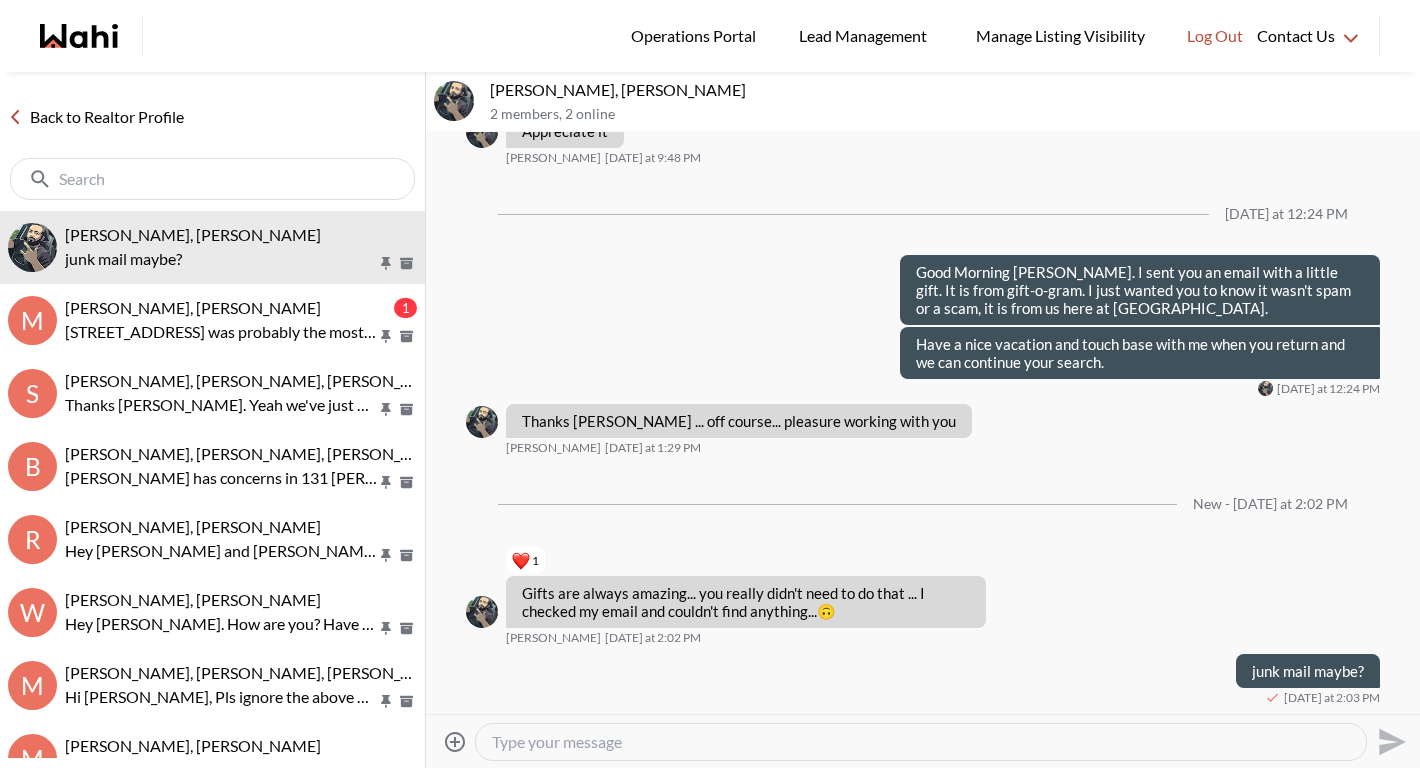 scroll, scrollTop: 2169, scrollLeft: 0, axis: vertical 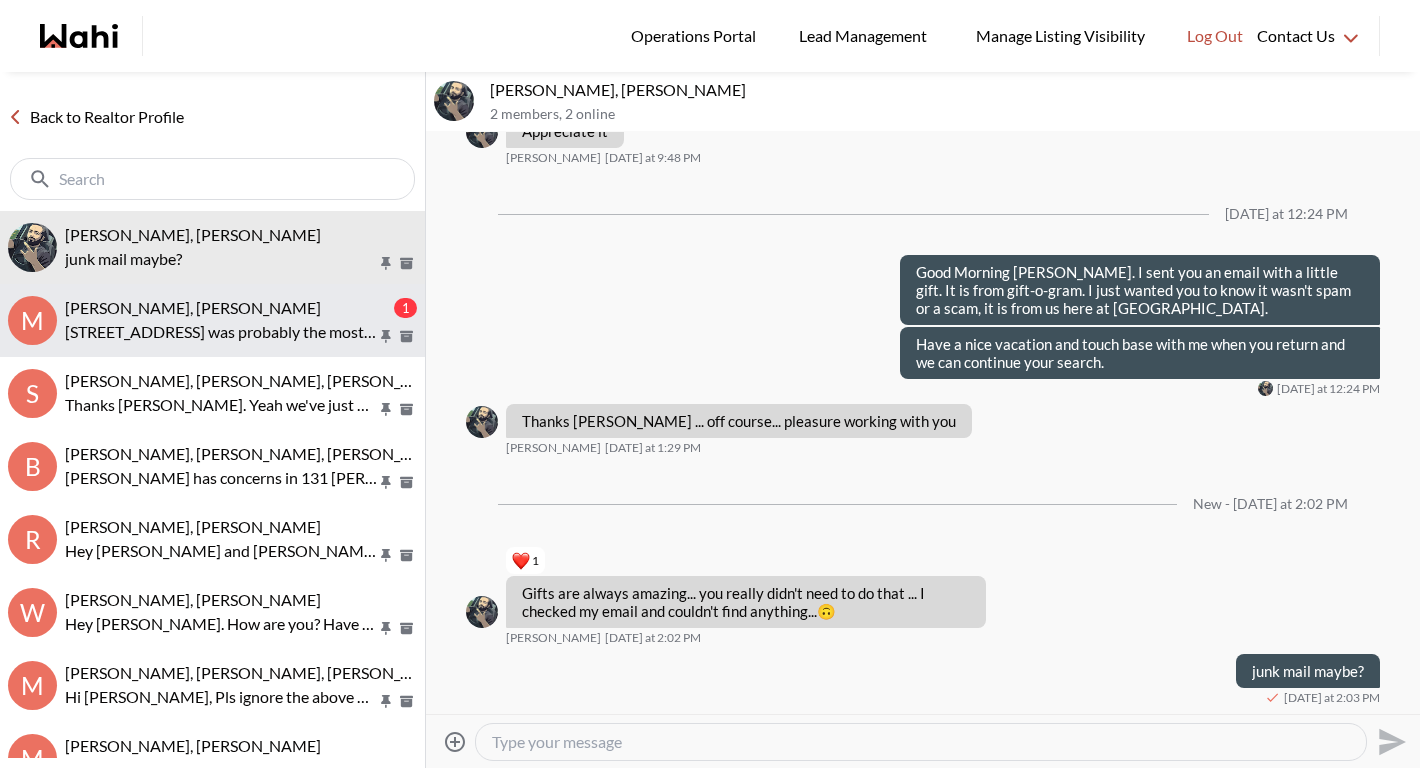 click on "Mike Hartinger, Khalid, Michelle" at bounding box center [193, 307] 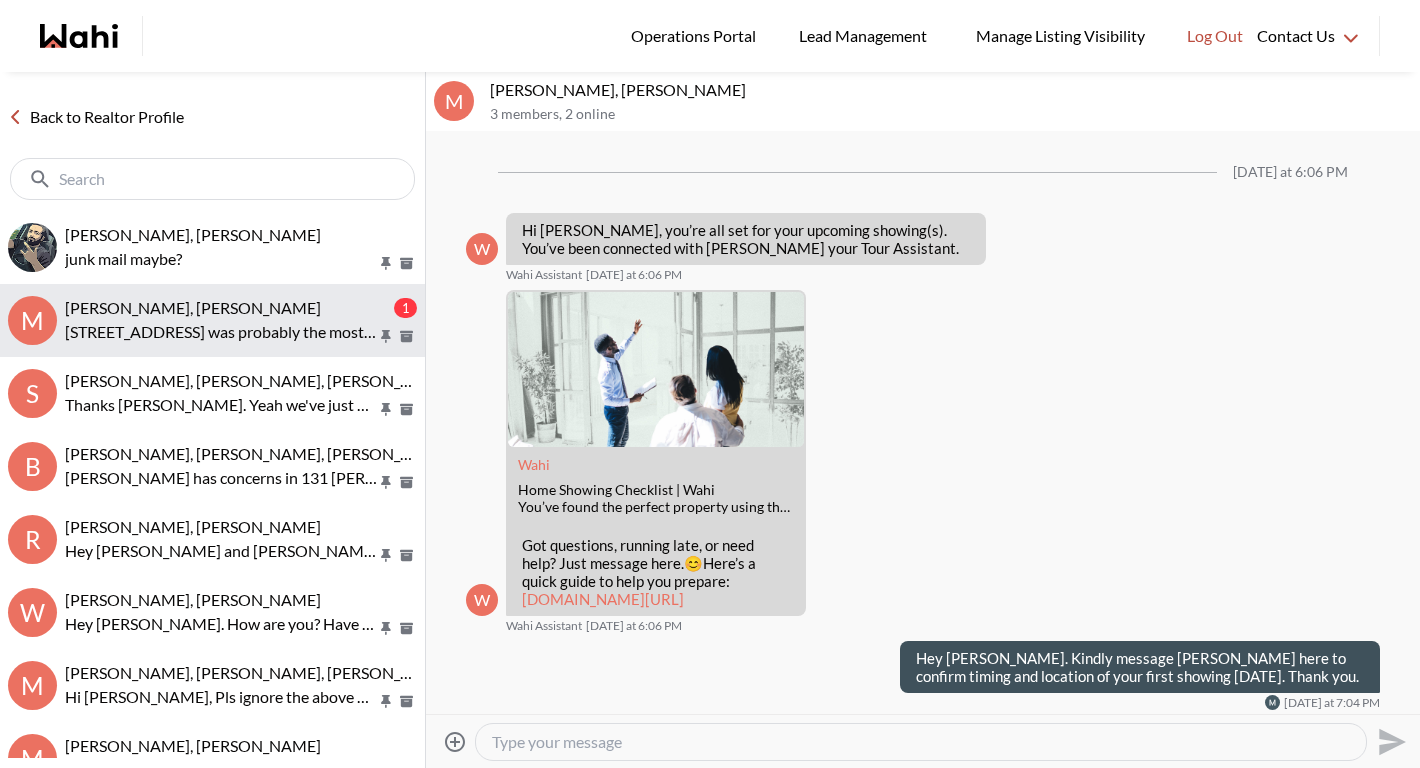 scroll, scrollTop: 2266, scrollLeft: 0, axis: vertical 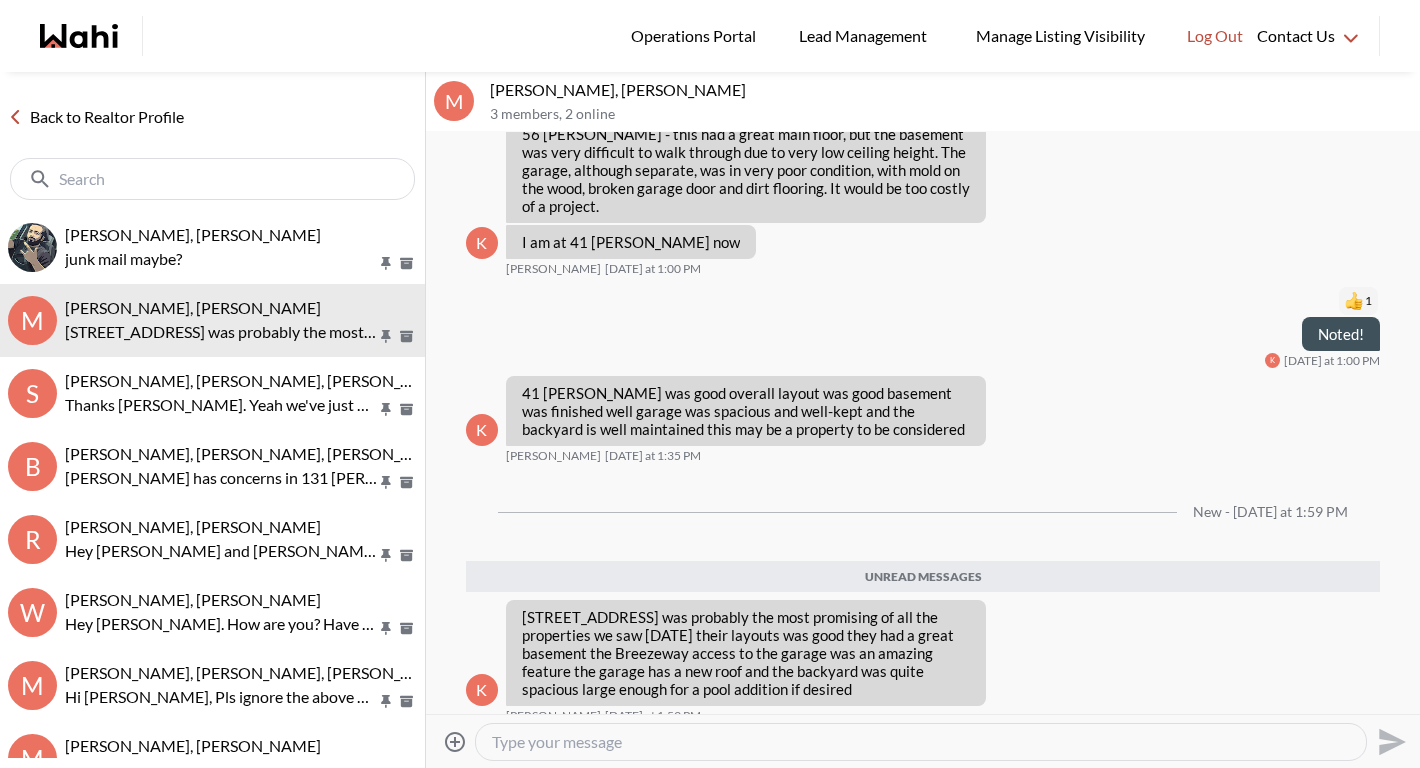 click at bounding box center [921, 742] 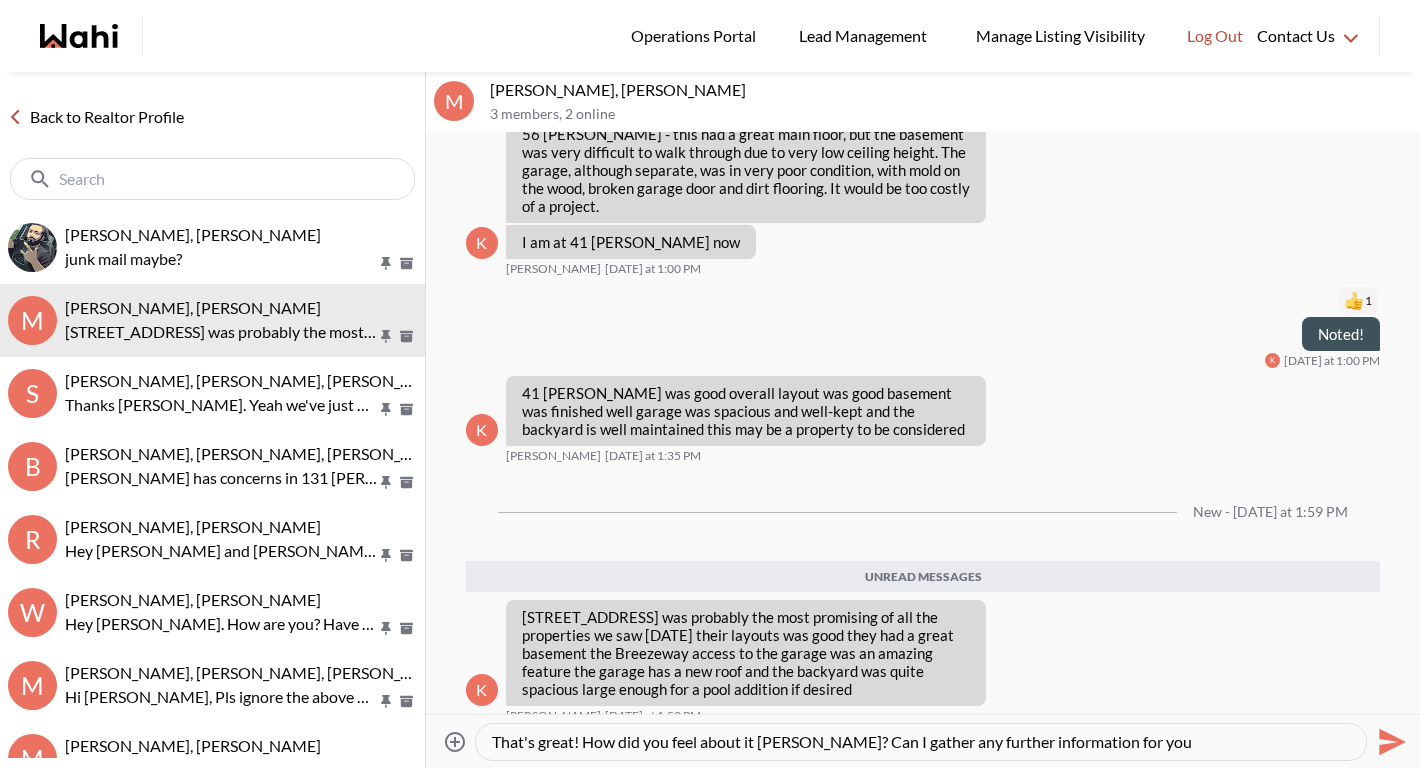 type on "That's great! How did you feel about it Mike? Can I gather any further information for you?" 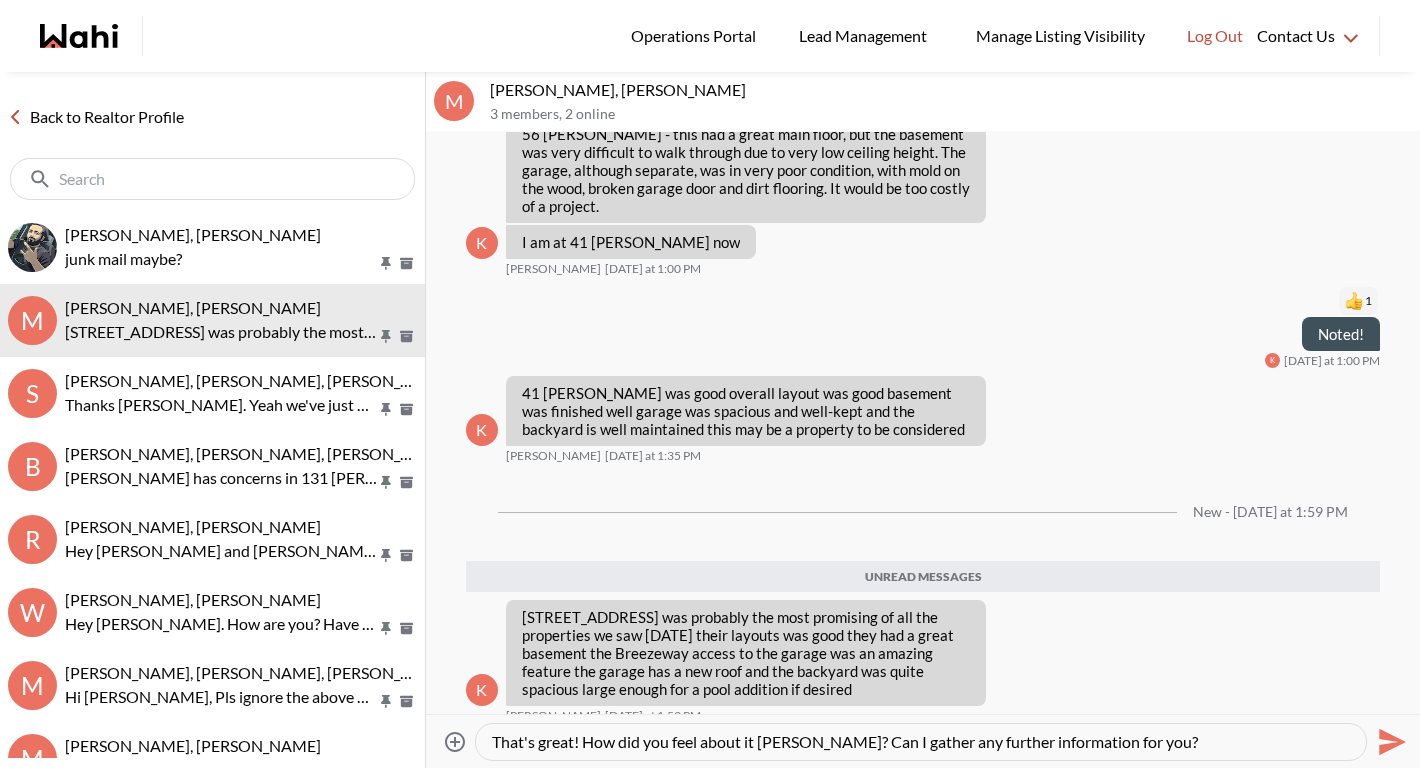 type 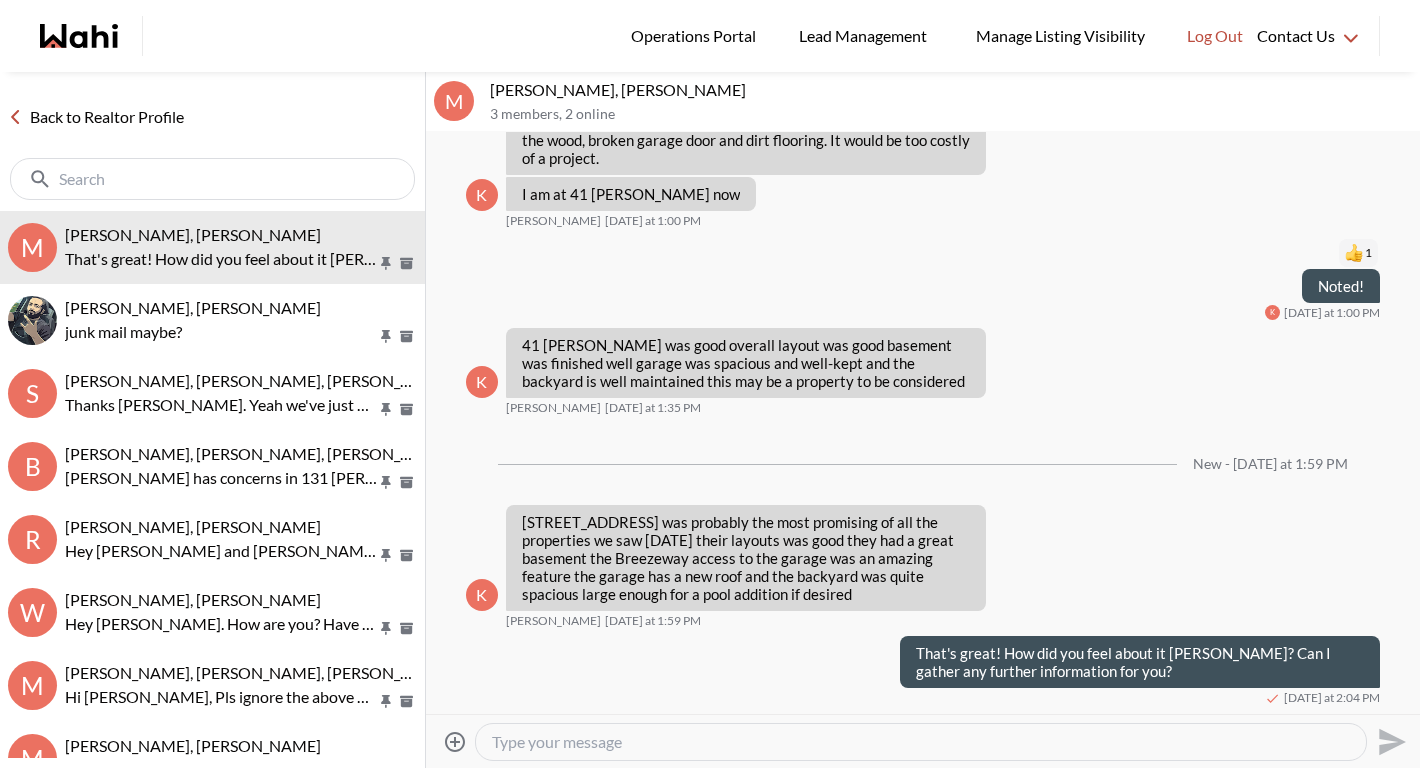 scroll, scrollTop: 2296, scrollLeft: 0, axis: vertical 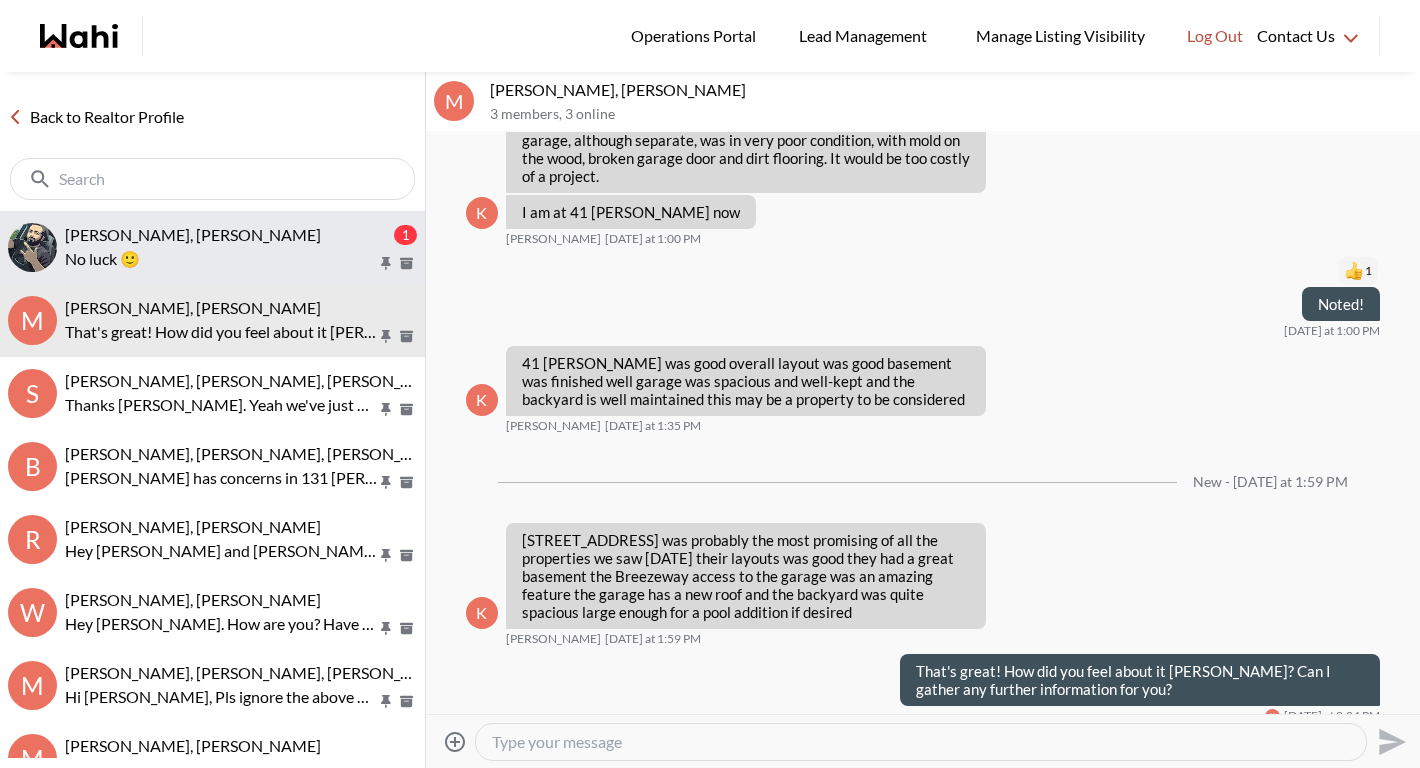 click on "No luck 🙂" at bounding box center [221, 259] 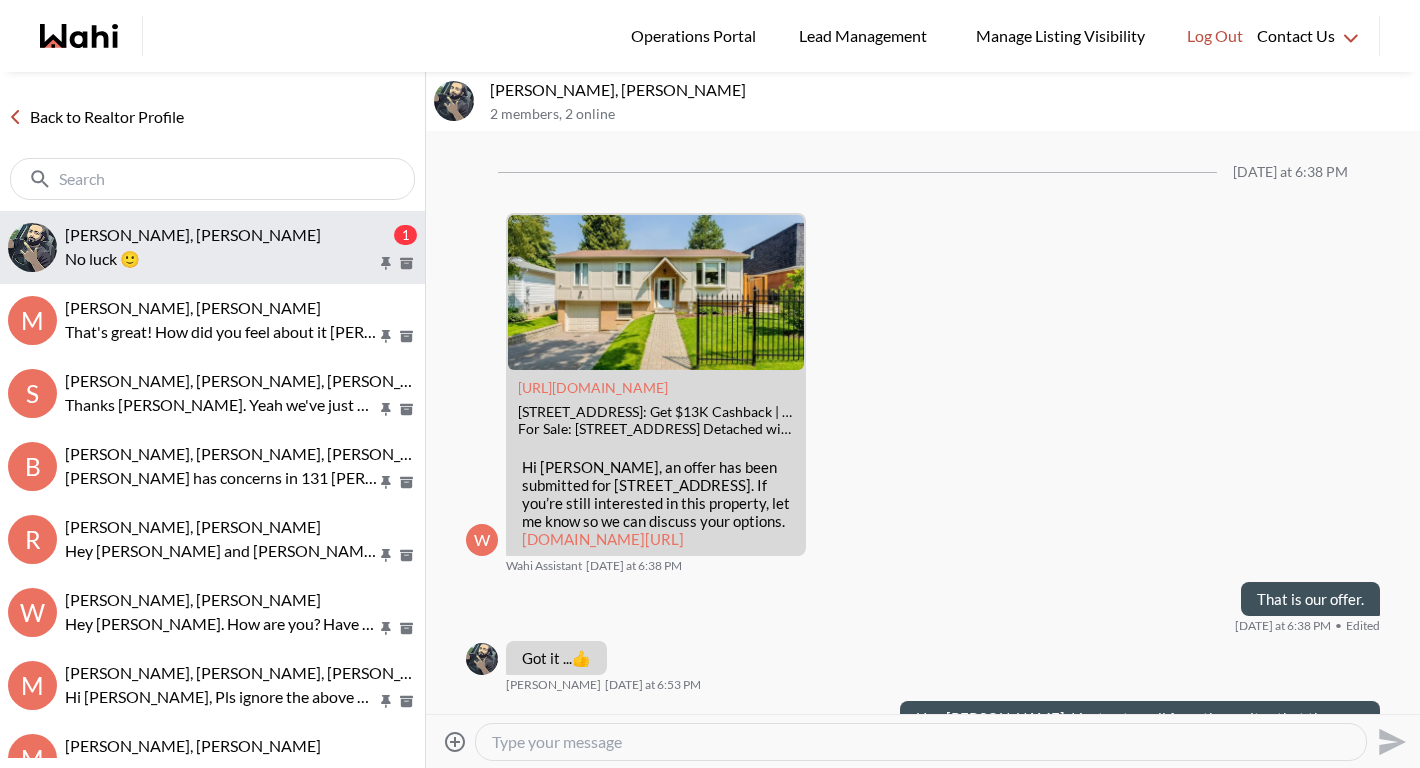 scroll, scrollTop: 2276, scrollLeft: 0, axis: vertical 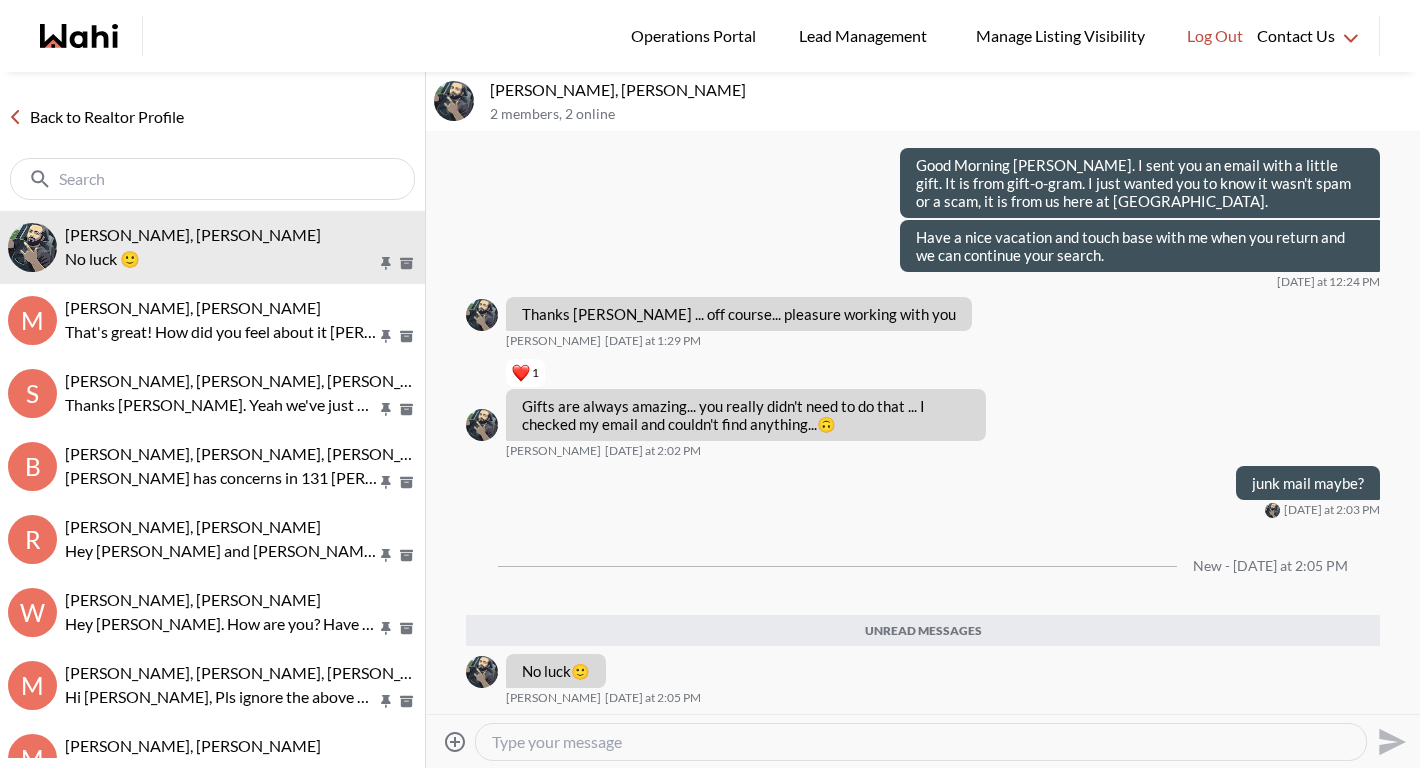 click at bounding box center (921, 742) 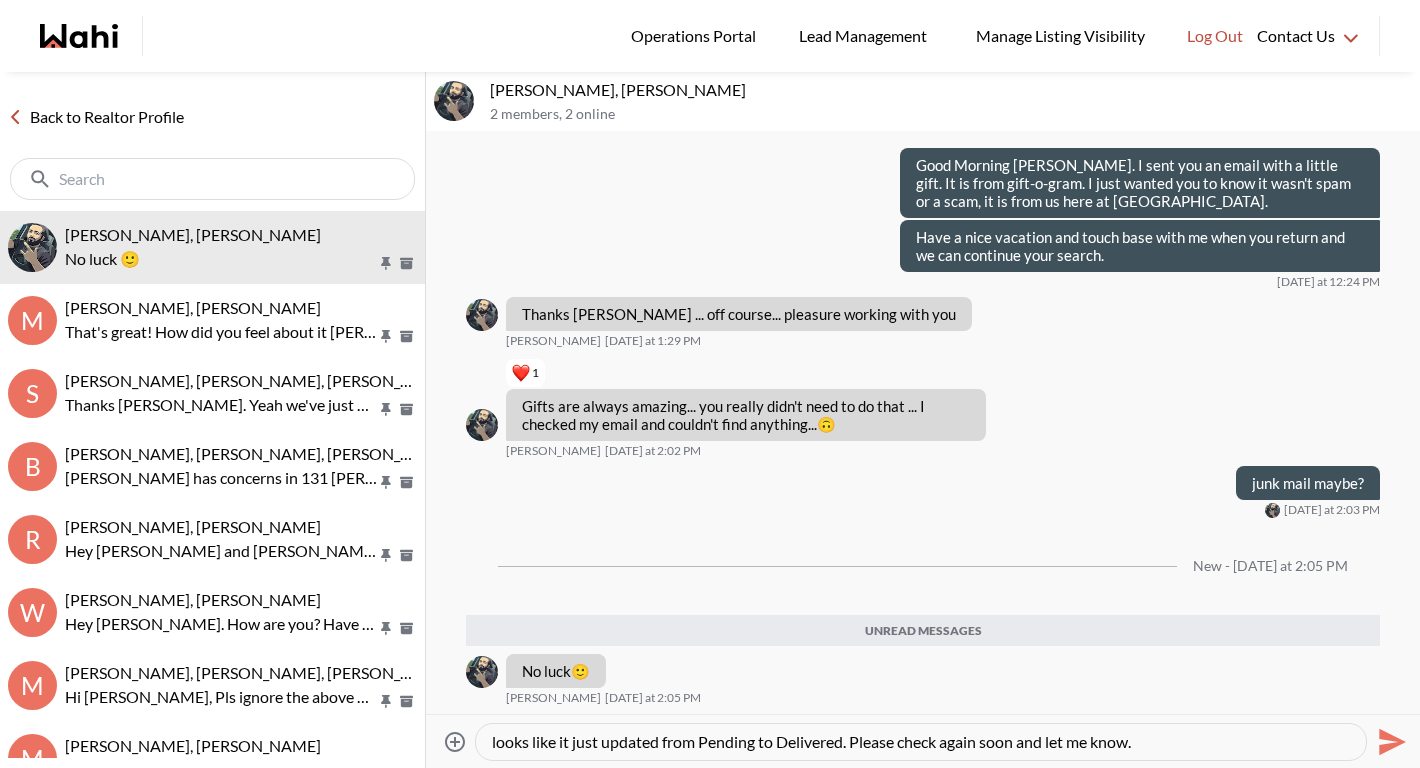 click on "looks like it just updated from Pending to Delivered. Please check again soon and let me know." at bounding box center [921, 742] 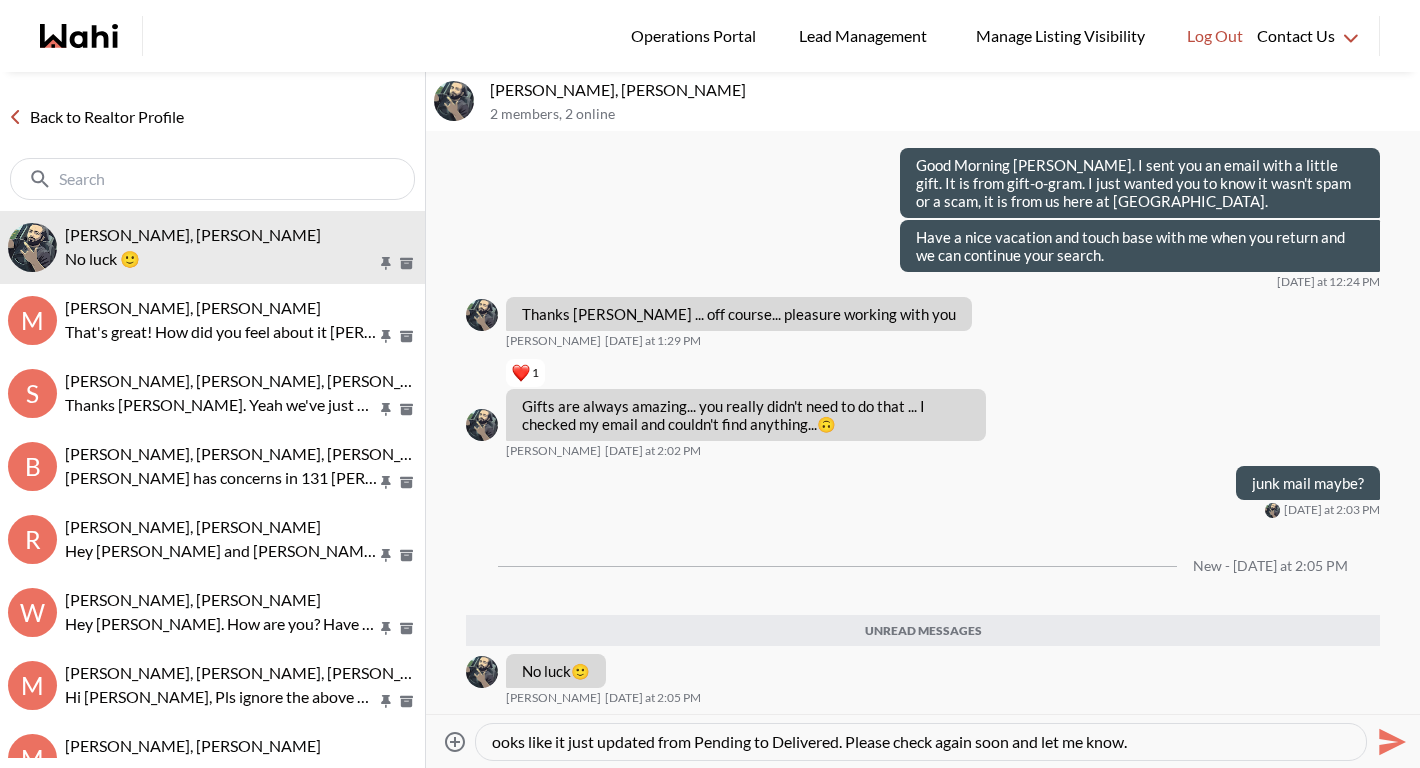 type on "Looks like it just updated from Pending to Delivered. Please check again soon and let me know." 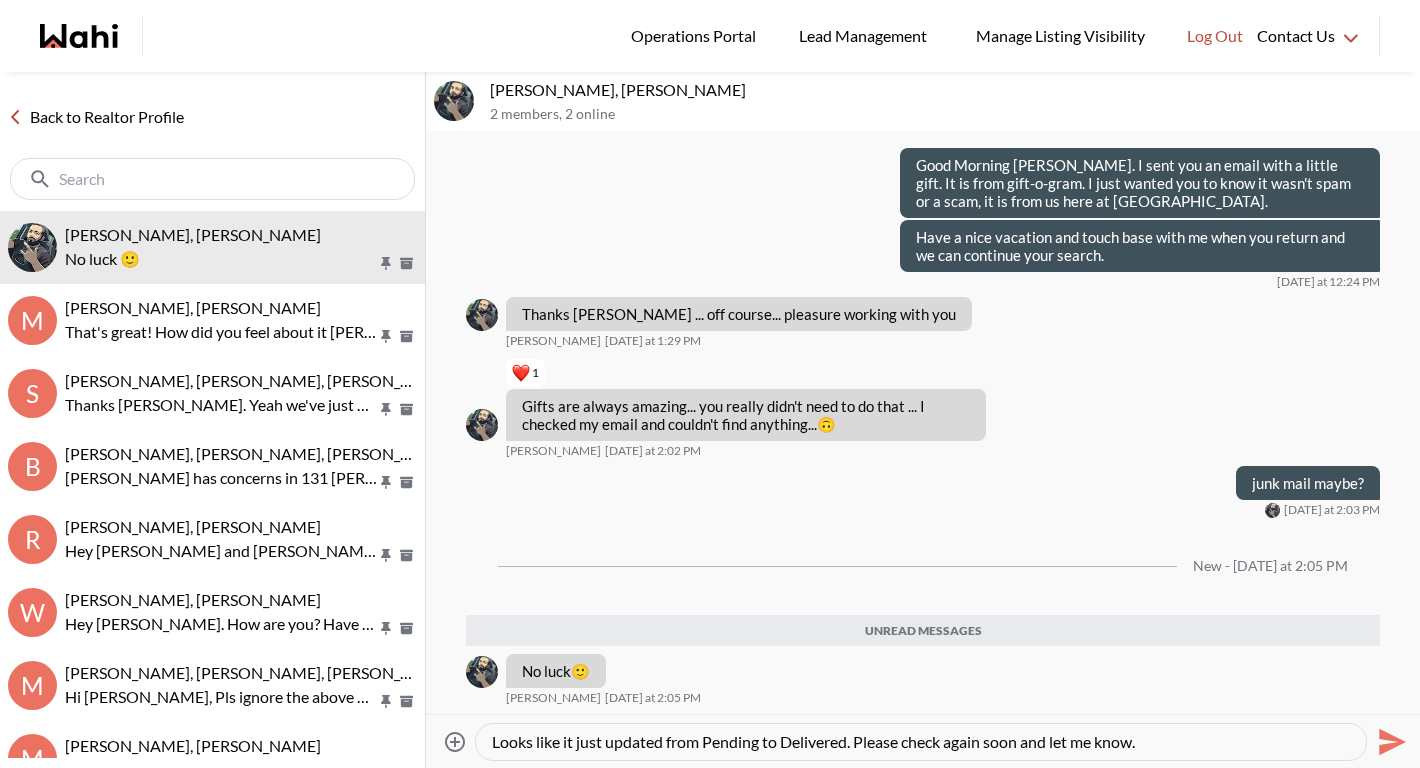 type 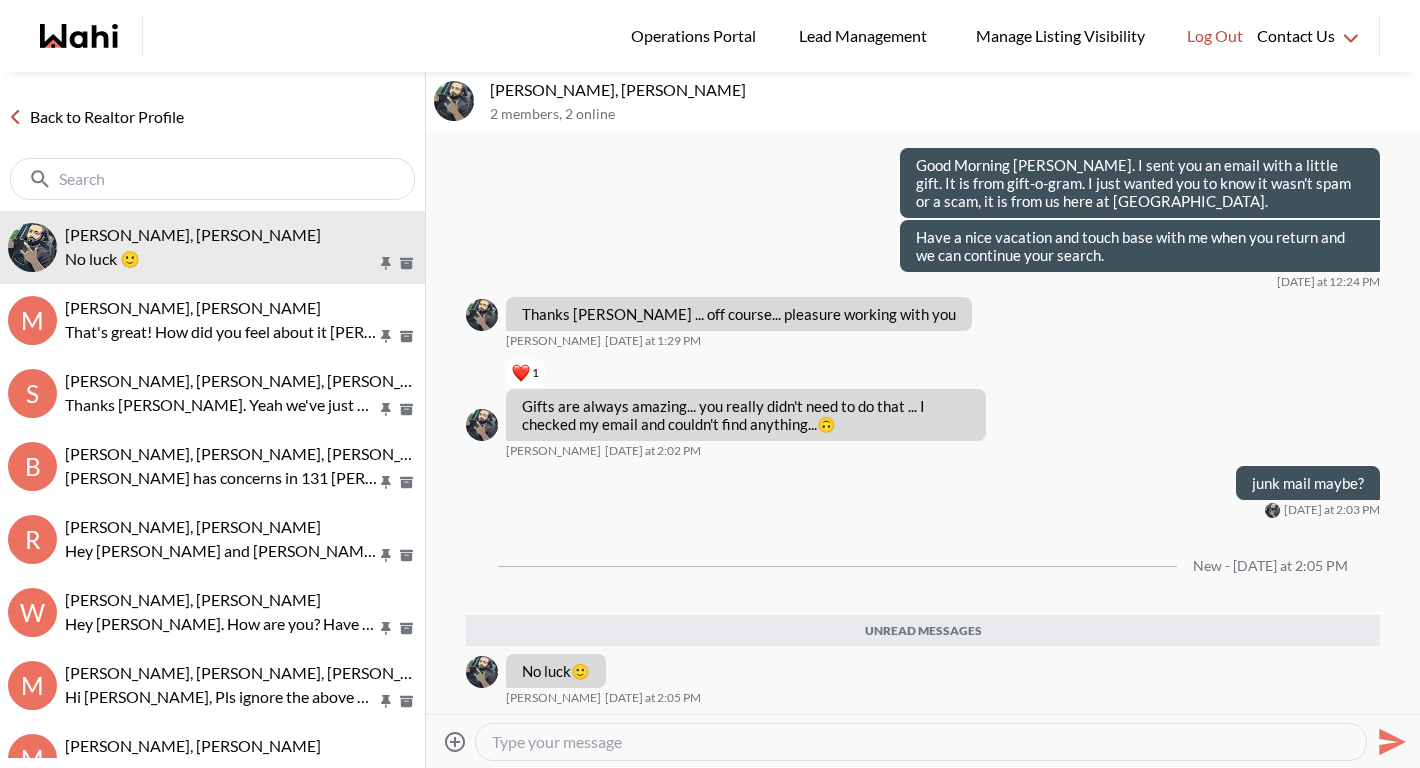 scroll, scrollTop: 2306, scrollLeft: 0, axis: vertical 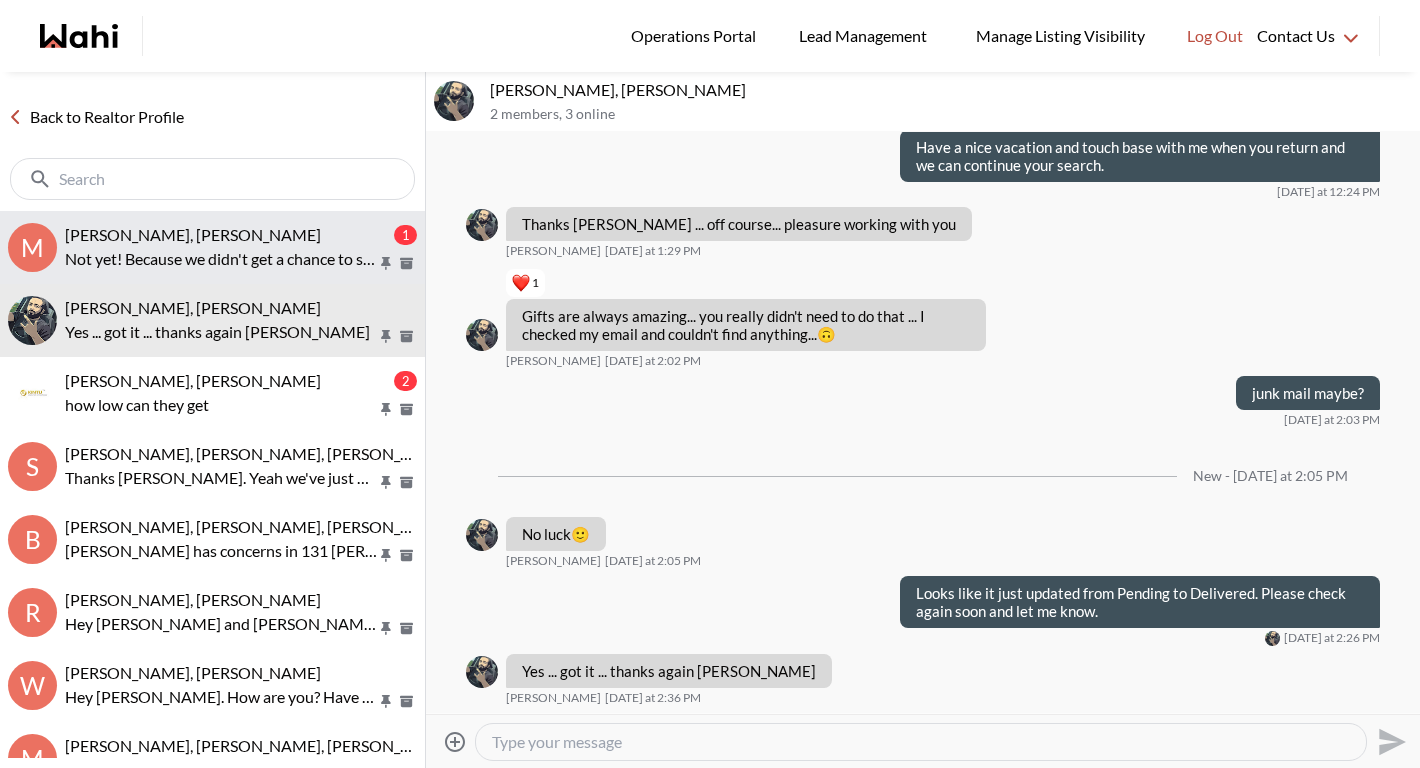 click on "Not yet!  Because we didn't get a chance to see the last one!" at bounding box center [221, 259] 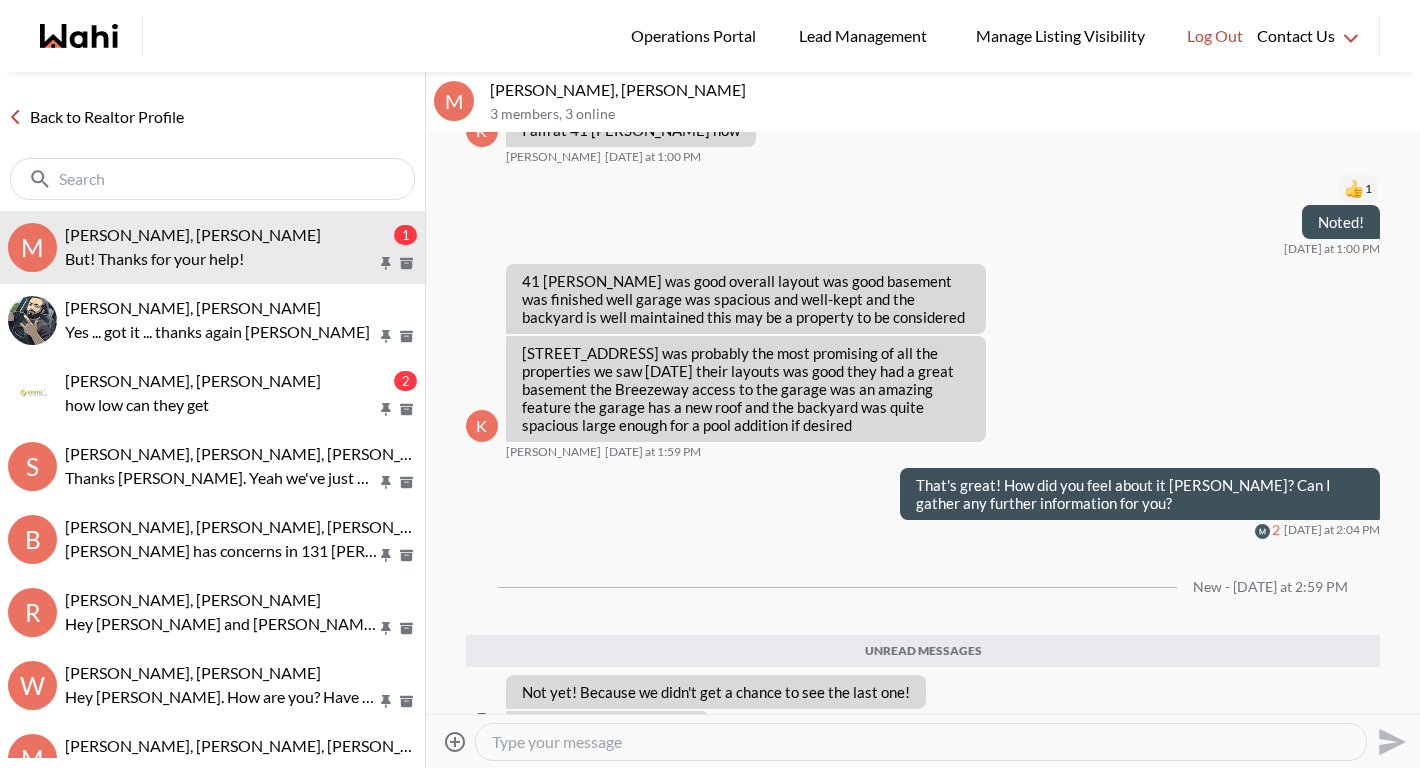 scroll, scrollTop: 2369, scrollLeft: 0, axis: vertical 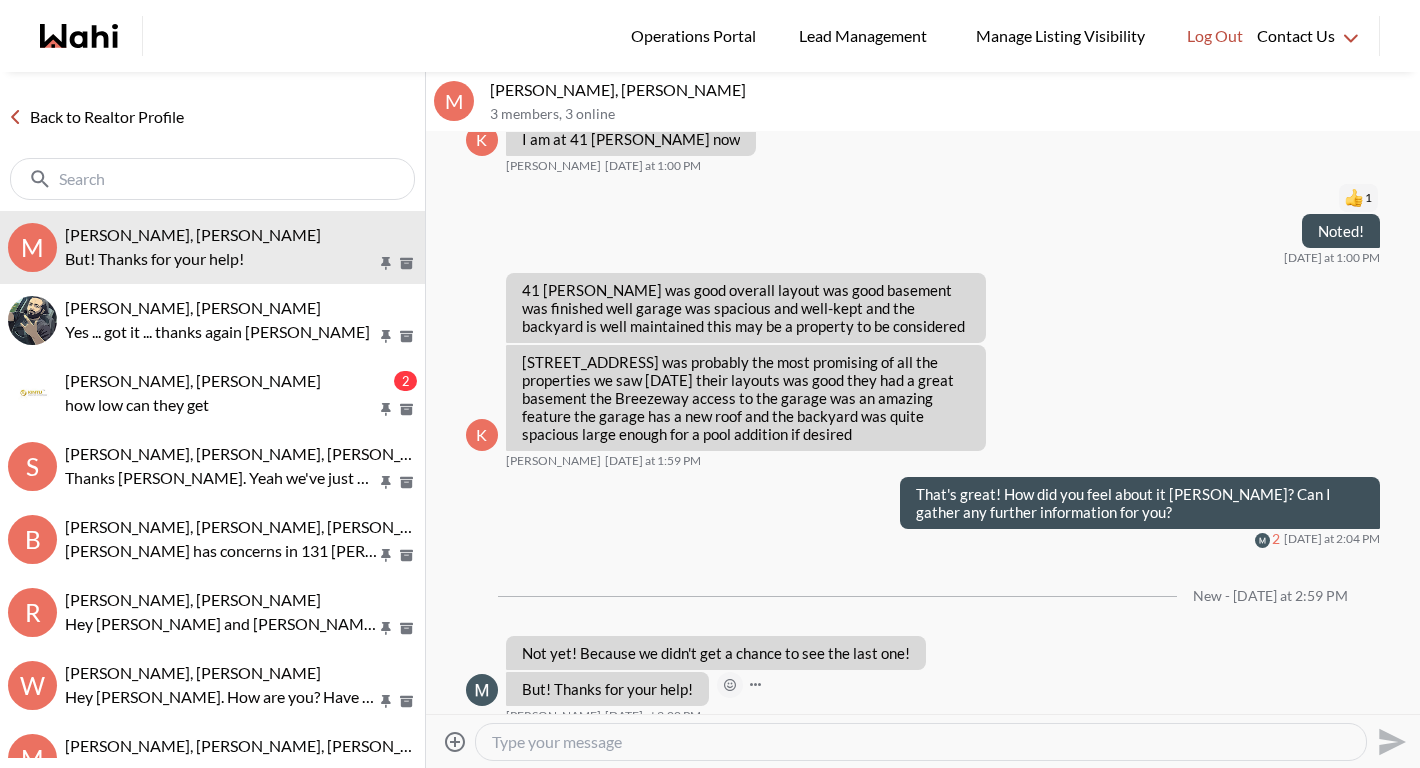 click 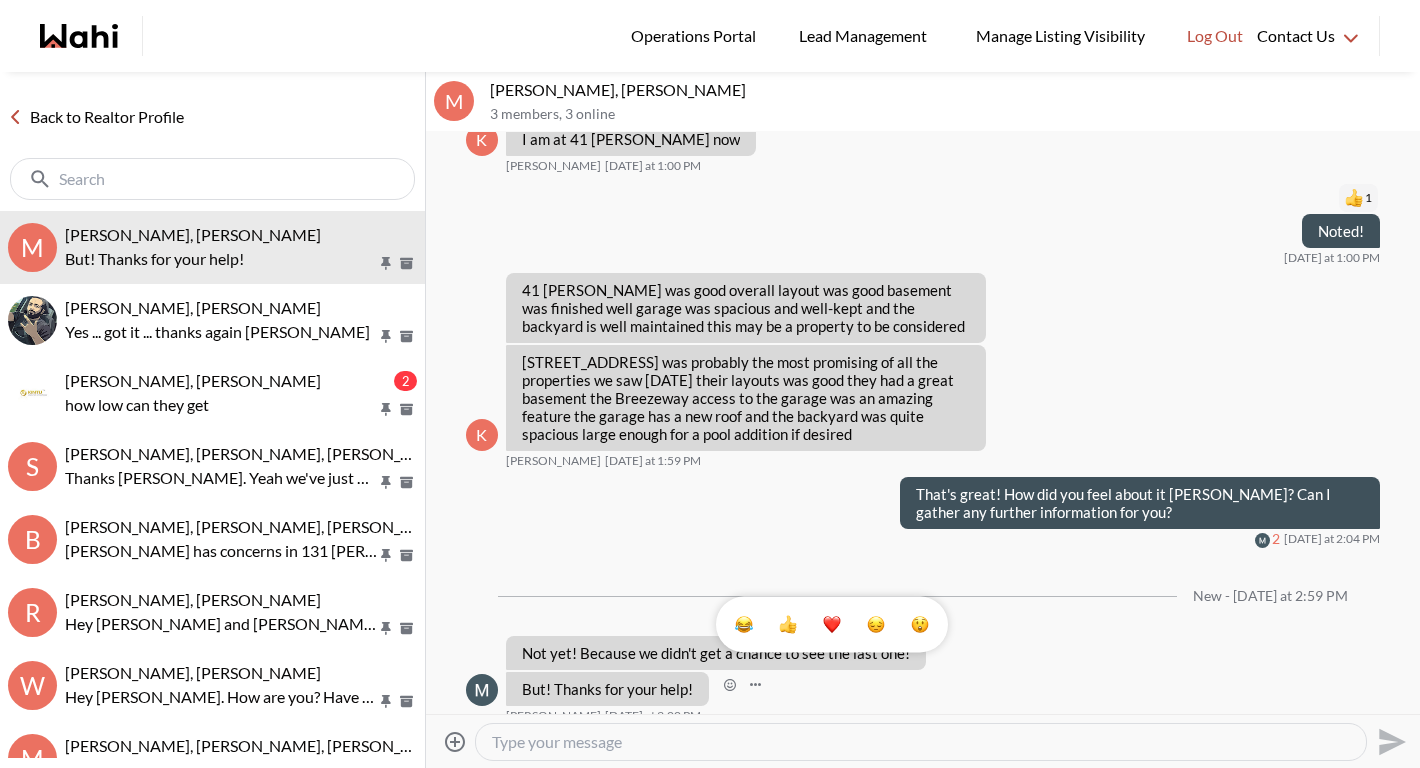 click at bounding box center (832, 625) 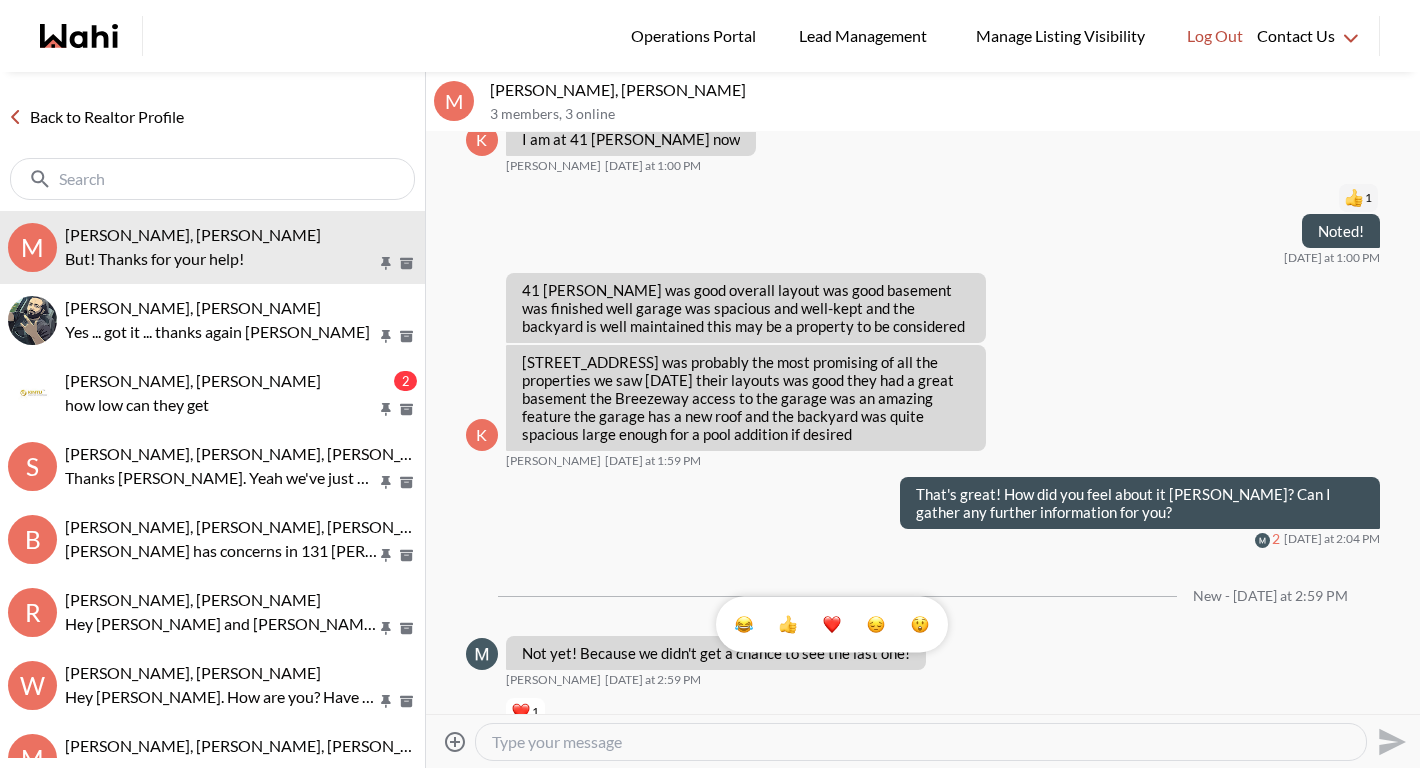 scroll, scrollTop: 2424, scrollLeft: 0, axis: vertical 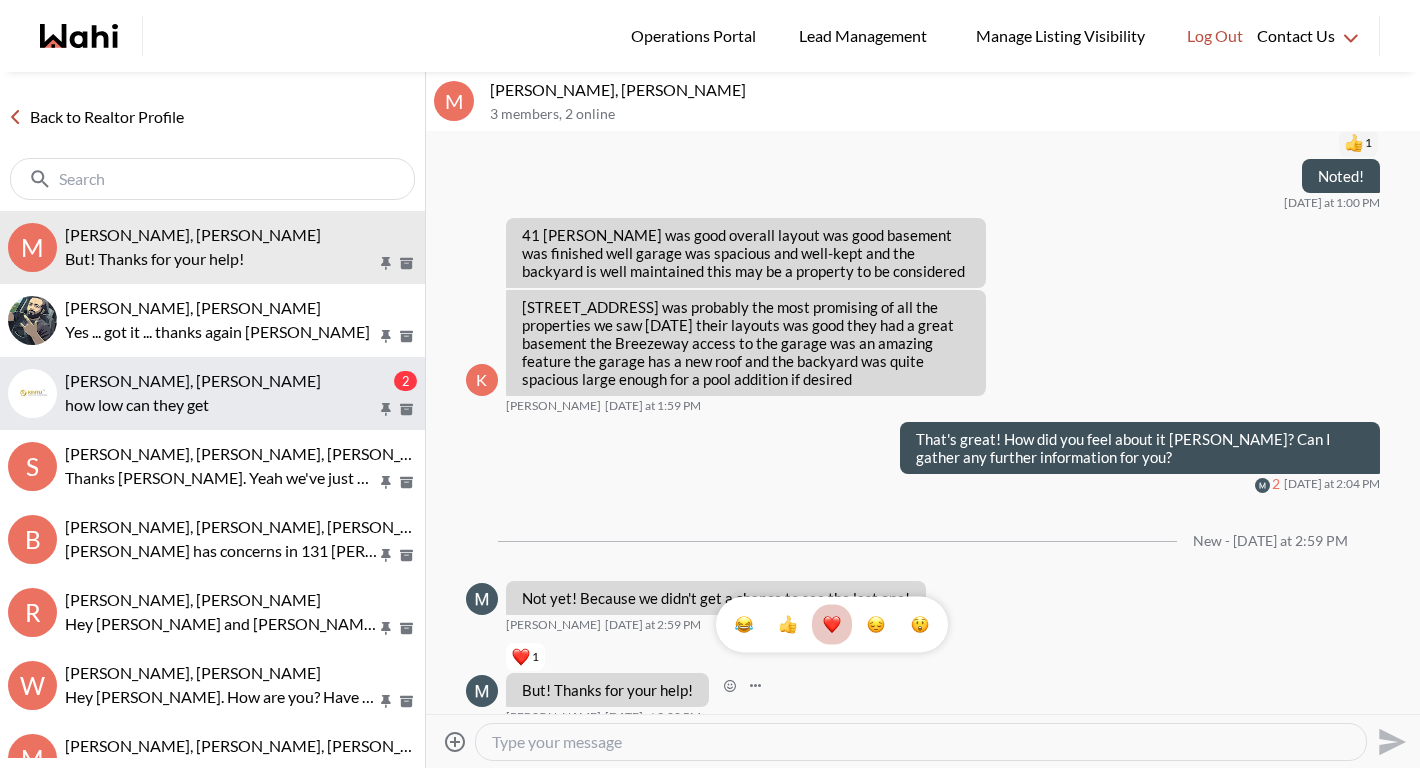 click on "Rushikesh Patel, Michelle" at bounding box center (193, 380) 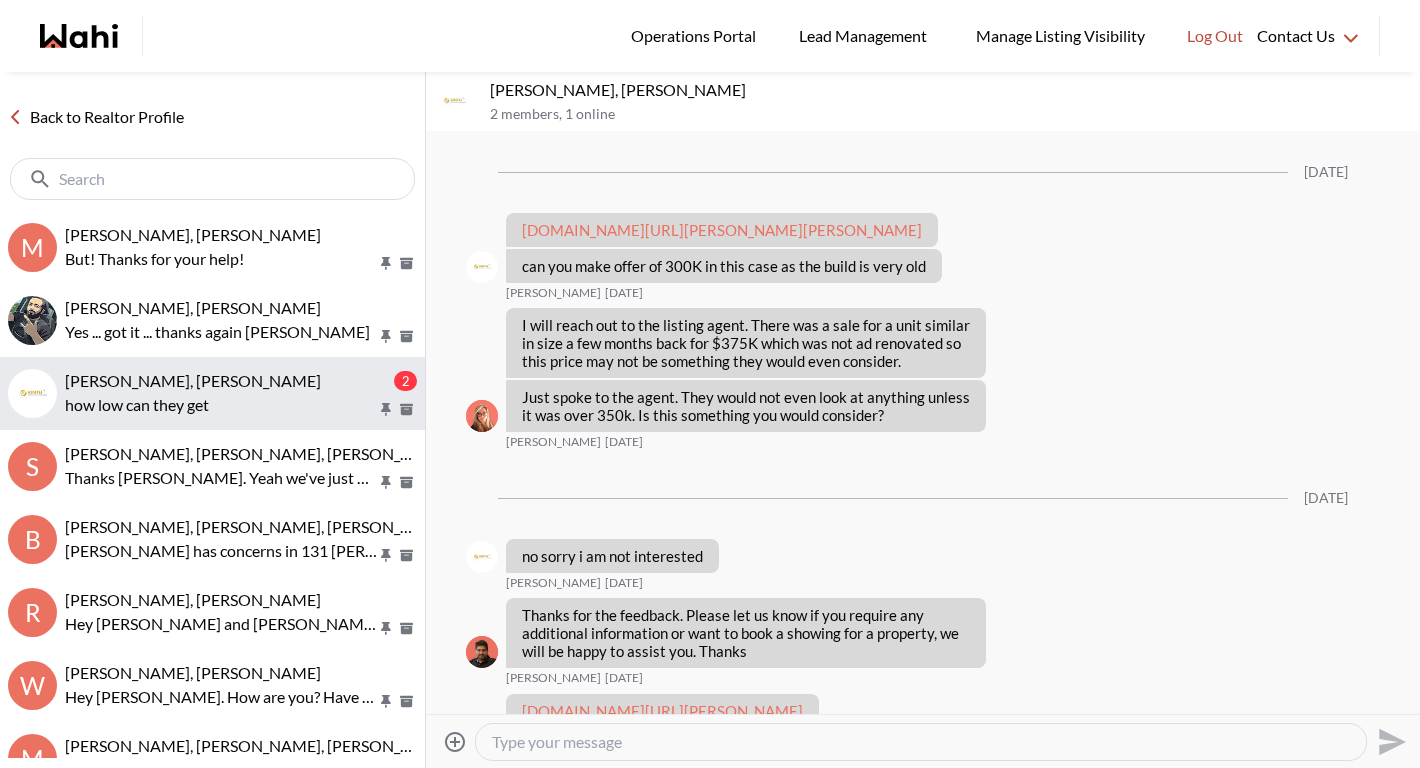 scroll, scrollTop: 11343, scrollLeft: 0, axis: vertical 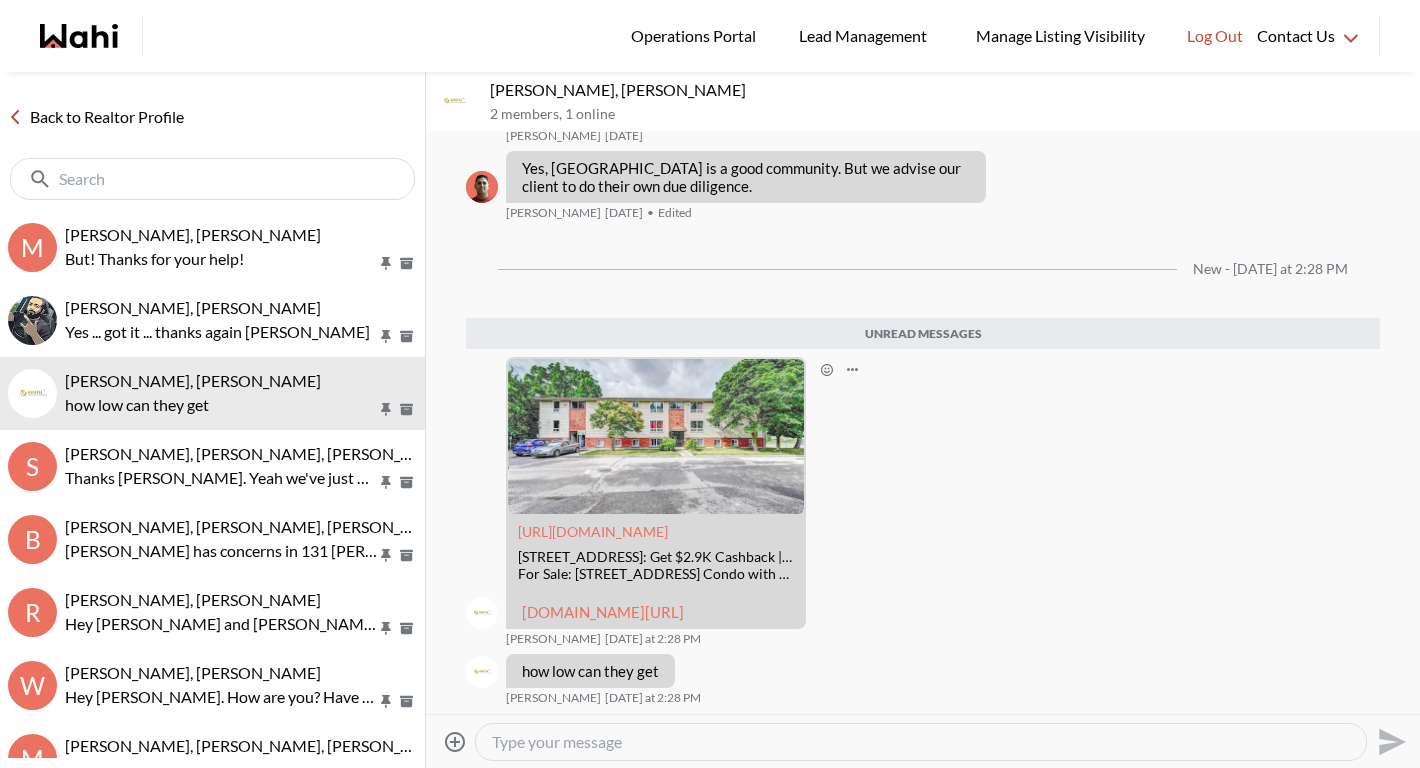 click on "wahi.com/ca/en/real-estate/on/waterloo/kitchener/mill-courtland-woodside-park/119-cedar-st-s-15-kitchener-n2g3l6-ontario" at bounding box center [603, 612] 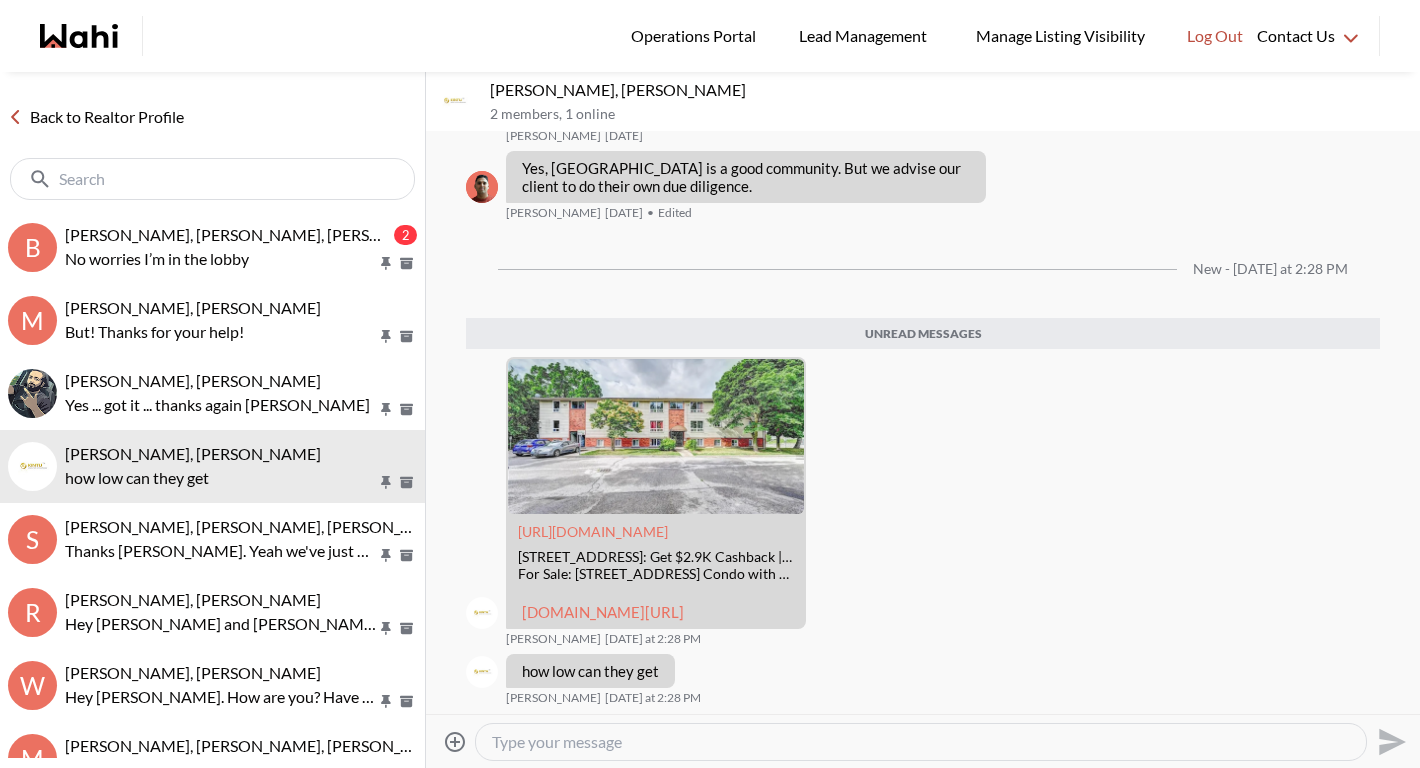 click at bounding box center [921, 742] 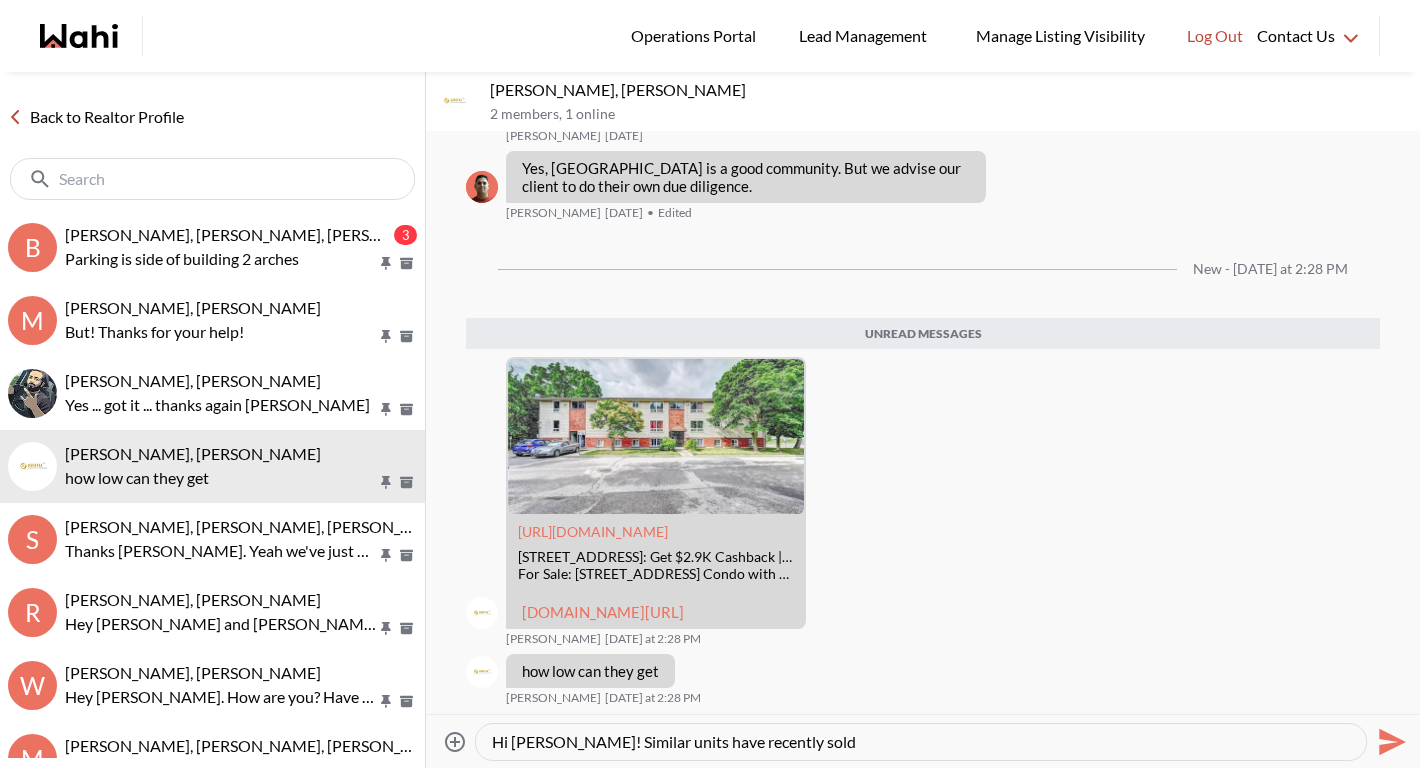 click on "Hi Rushikesh! Similar units have recently sold" at bounding box center (921, 742) 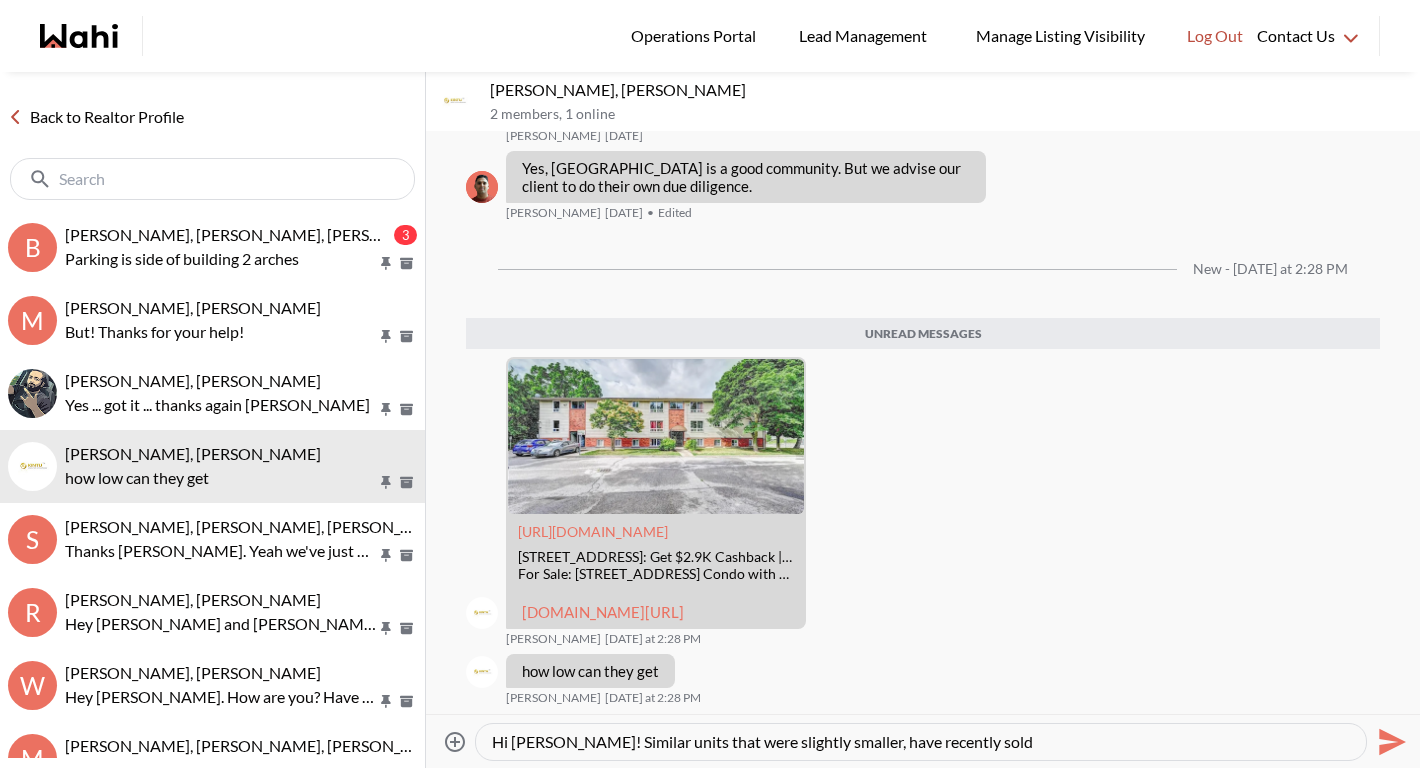 click on "Hi Rushikesh! Similar units that were slightly smaller, have recently sold" at bounding box center [921, 742] 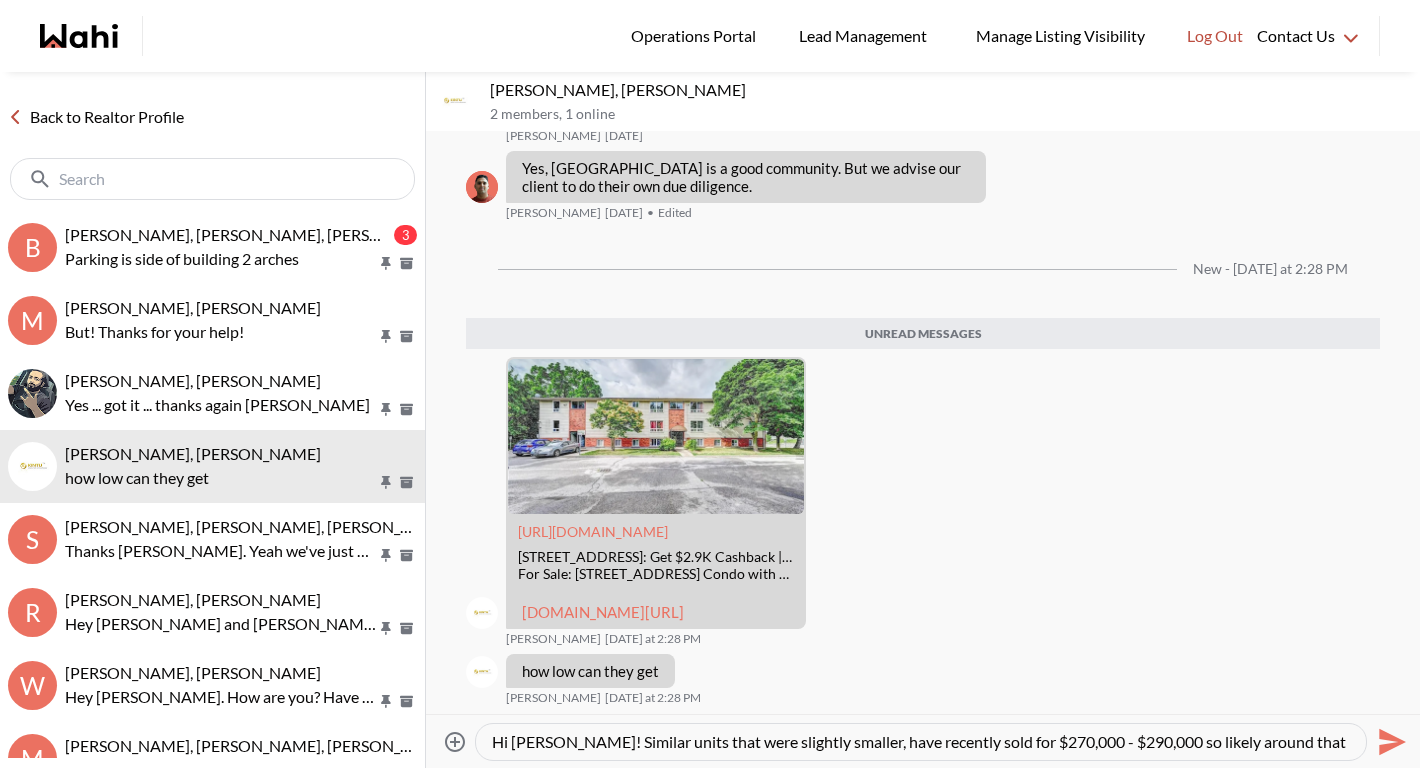 scroll, scrollTop: 19, scrollLeft: 0, axis: vertical 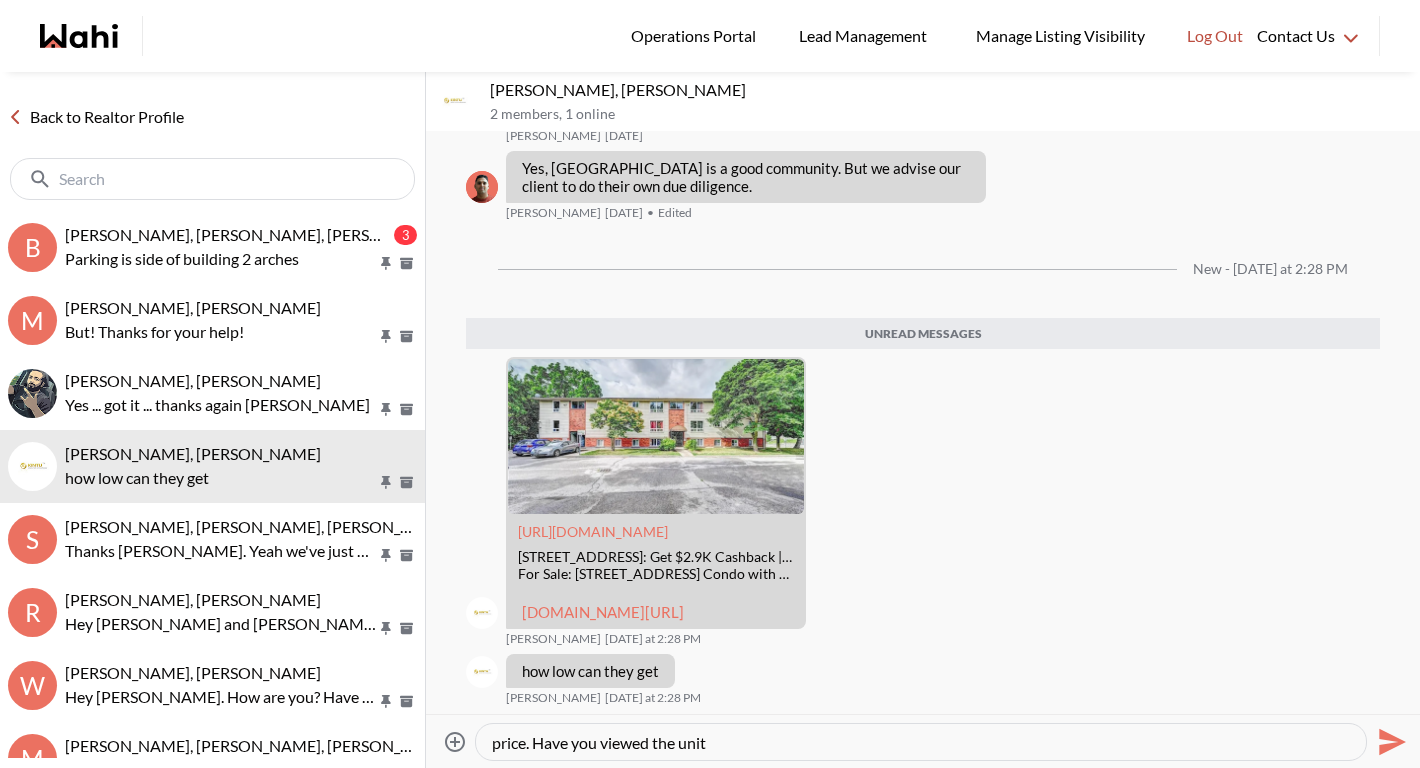 type on "Hi Rushikesh! Similar units that were slightly smaller, have recently sold for $270,000 - $290,000 so likely around that price. Have you viewed the unit?" 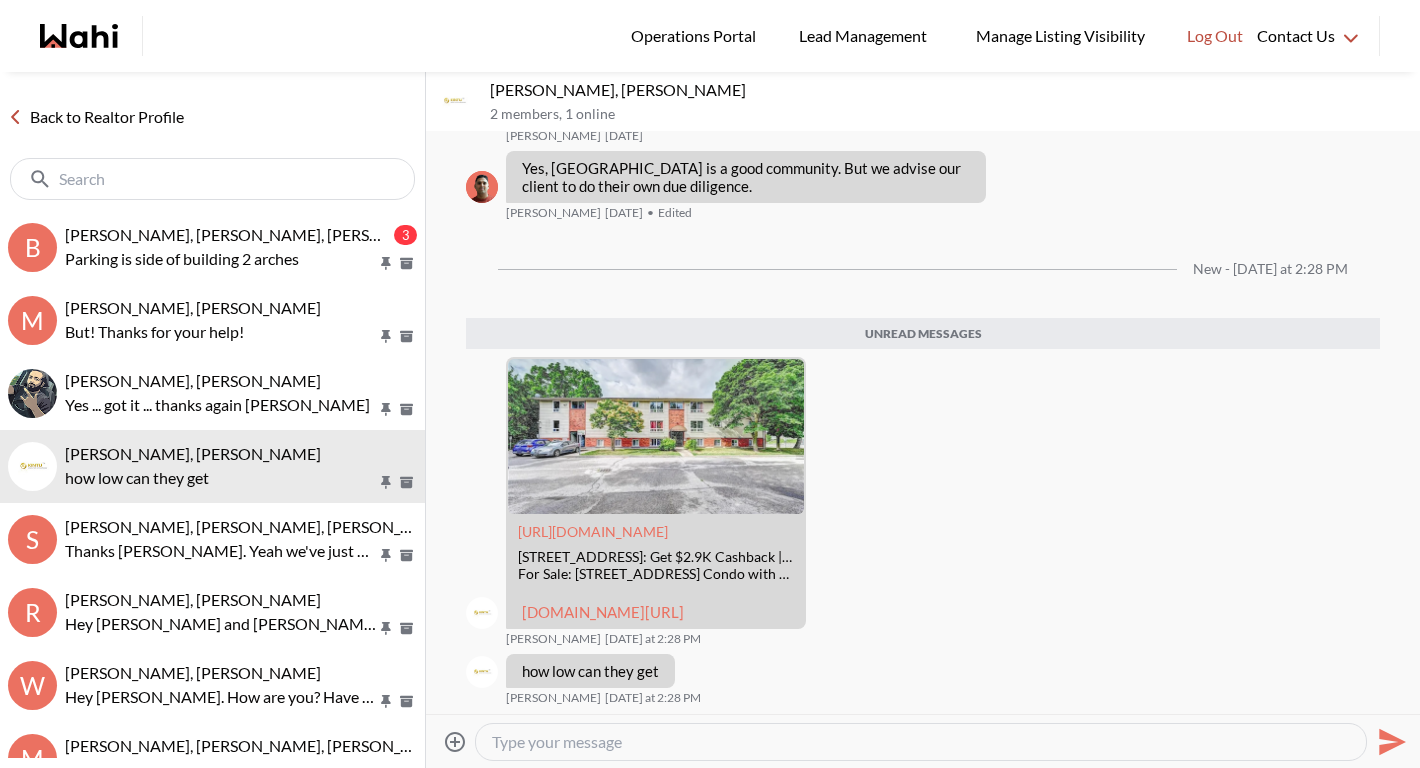 scroll, scrollTop: 11438, scrollLeft: 0, axis: vertical 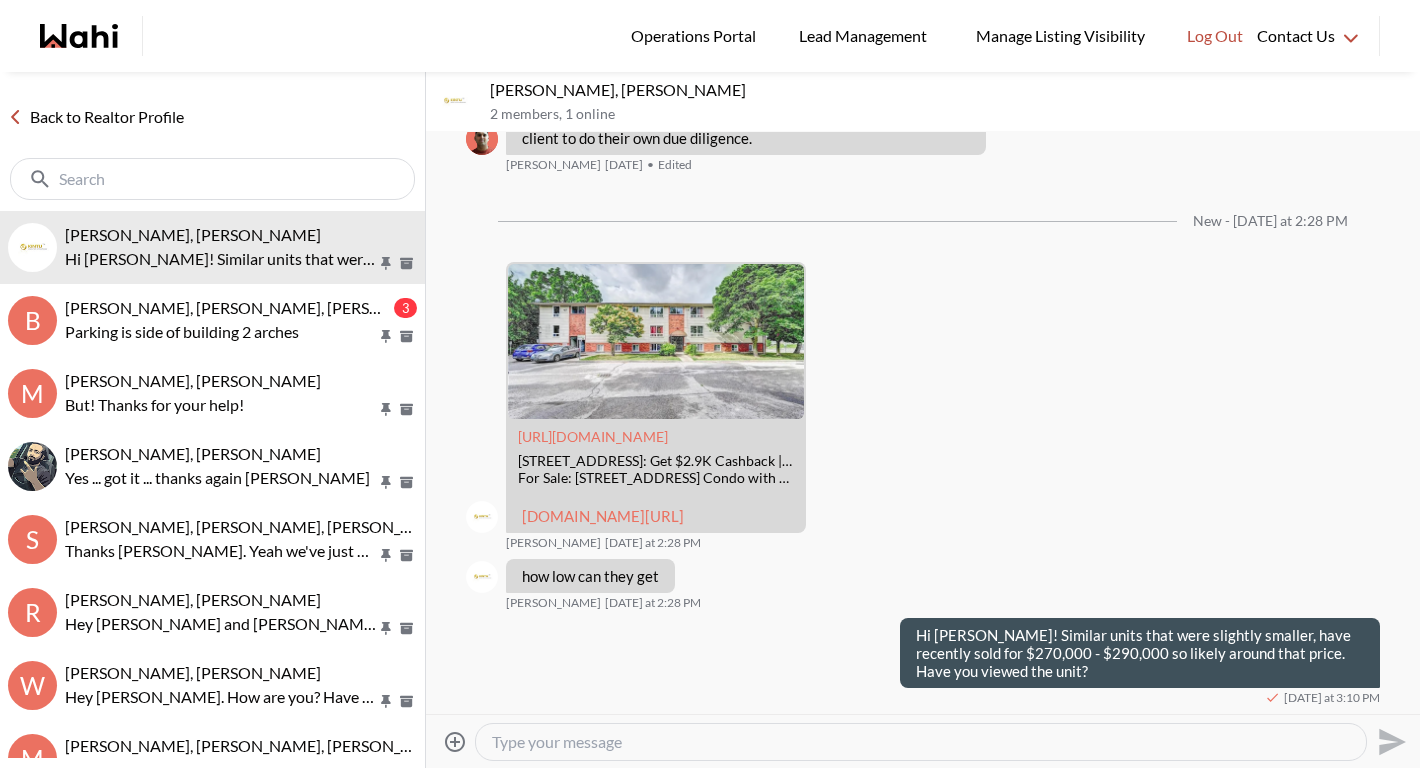 type 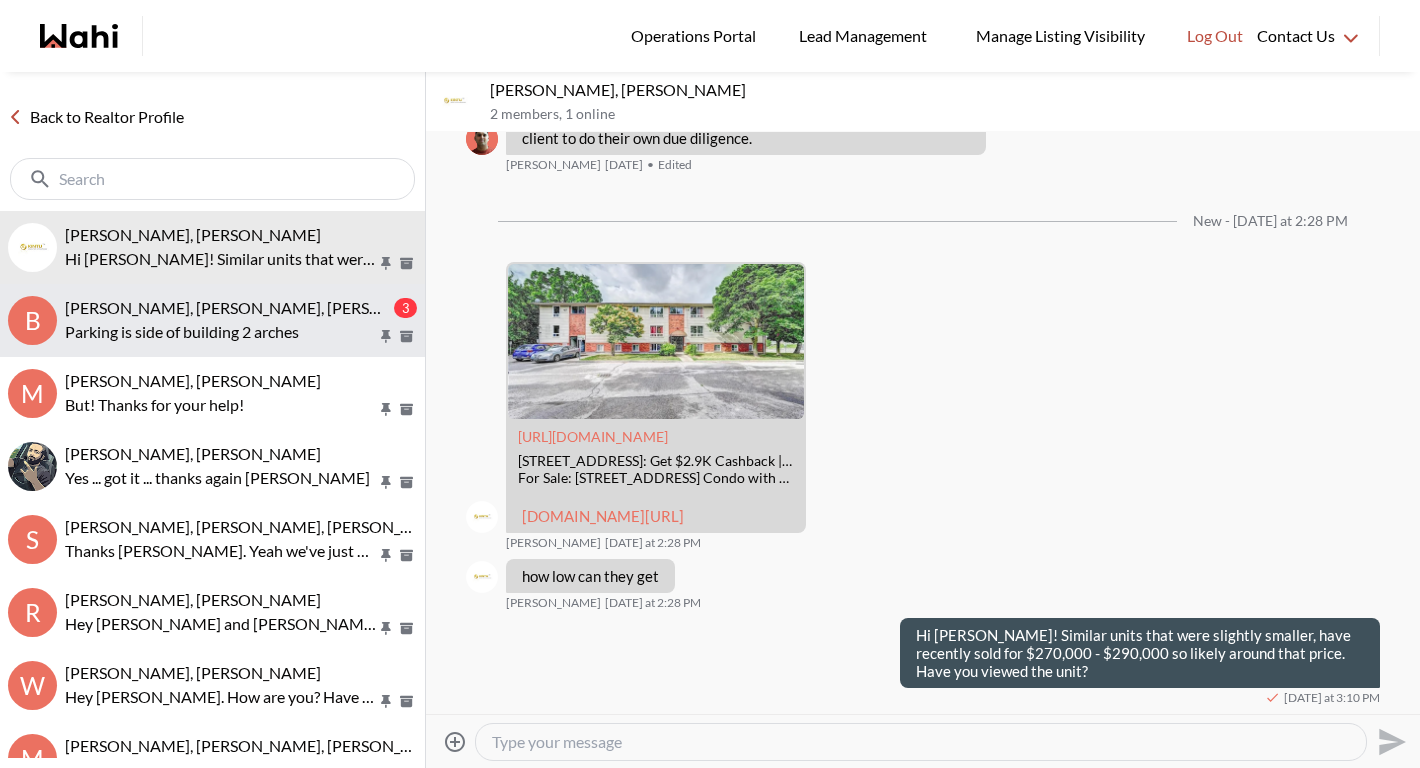 click on "Parking is side of building 2 arches" at bounding box center (221, 332) 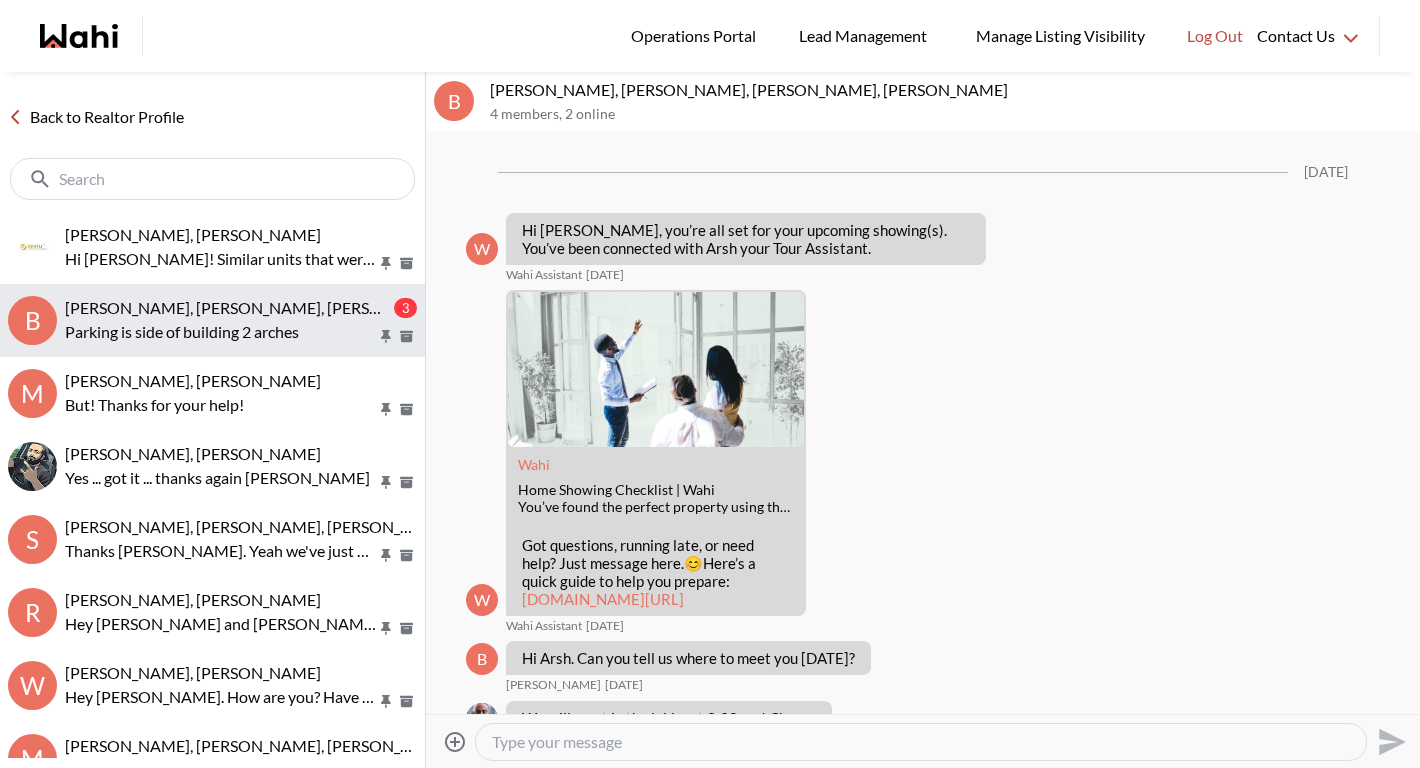 scroll, scrollTop: 2029, scrollLeft: 0, axis: vertical 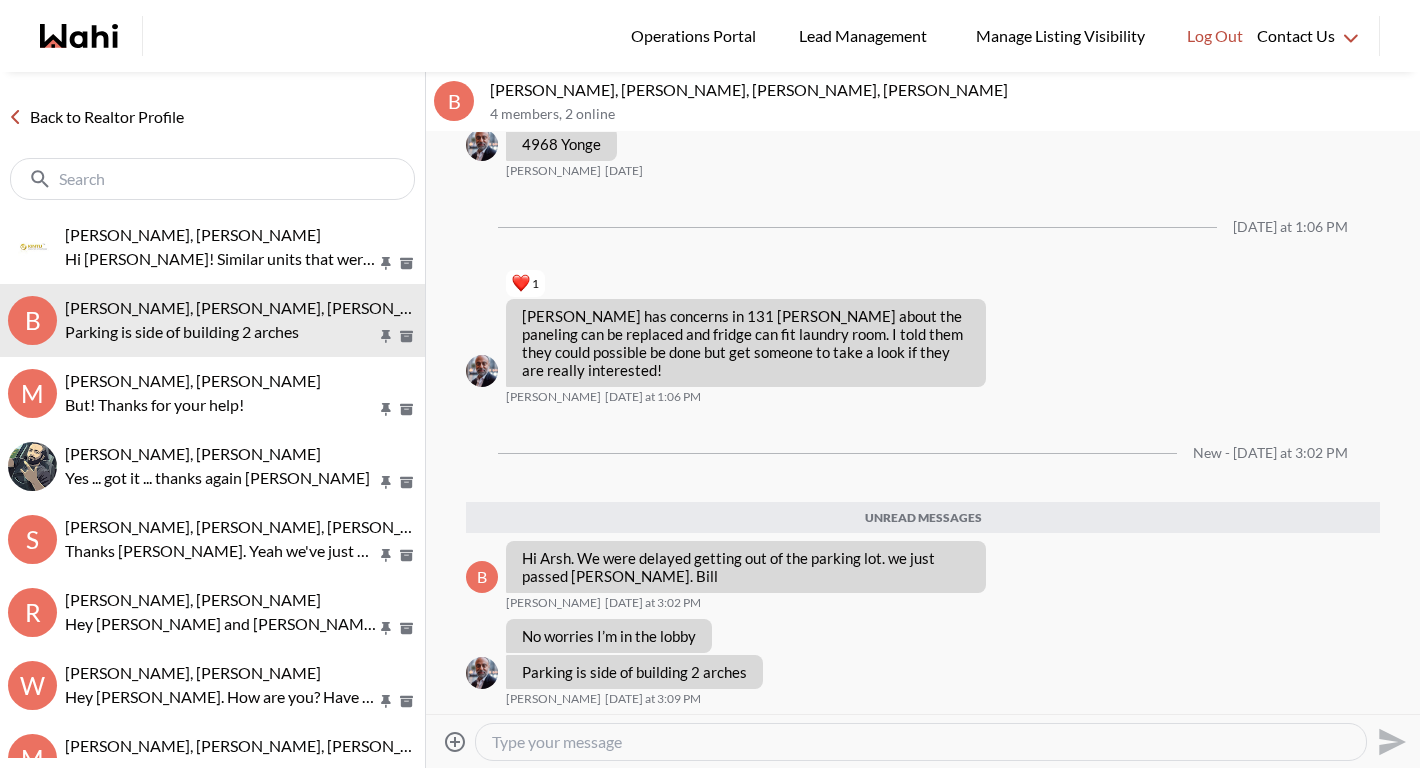click on "Back to Realtor Profile" at bounding box center (96, 117) 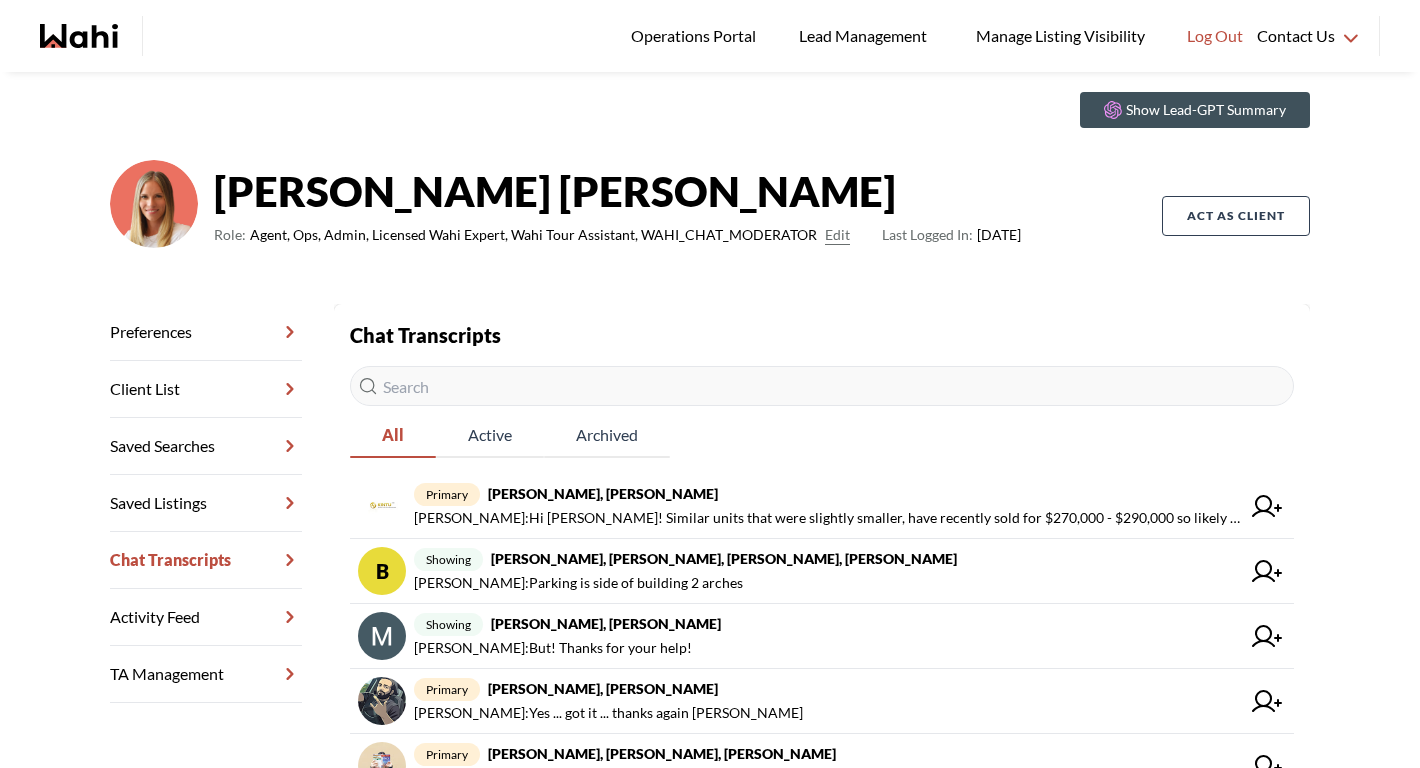 scroll, scrollTop: 84, scrollLeft: 0, axis: vertical 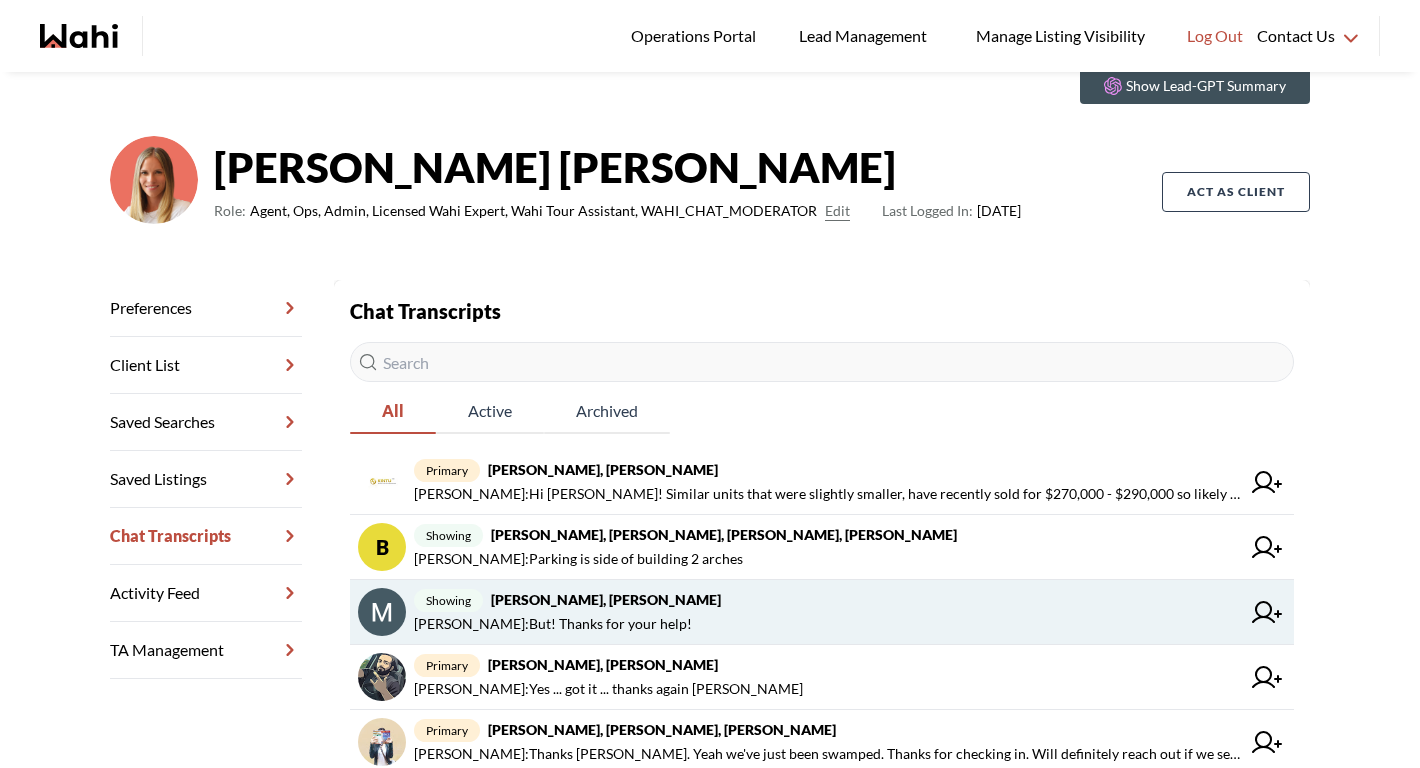 click on "Michelle Ryckman :  But!  Thanks for your help!" at bounding box center (553, 624) 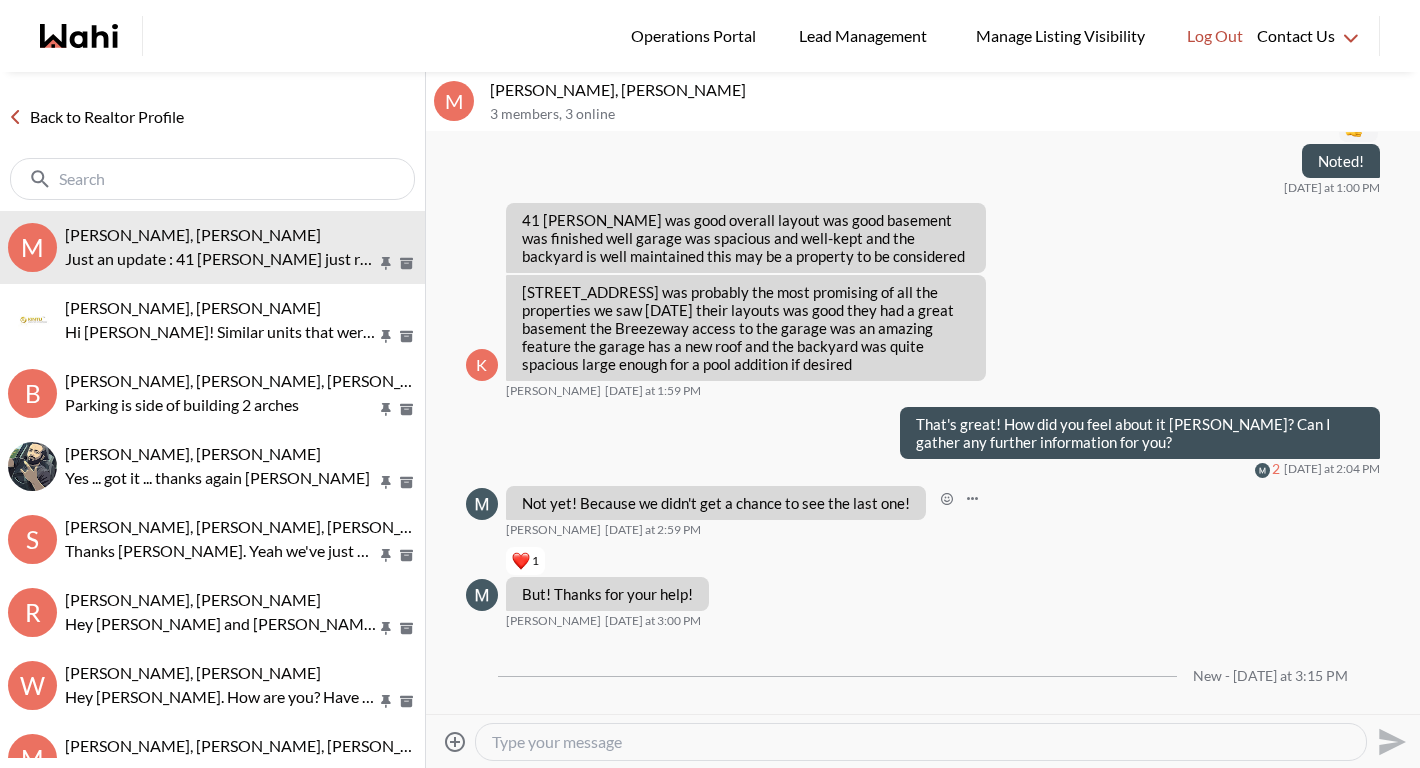 scroll, scrollTop: 2549, scrollLeft: 0, axis: vertical 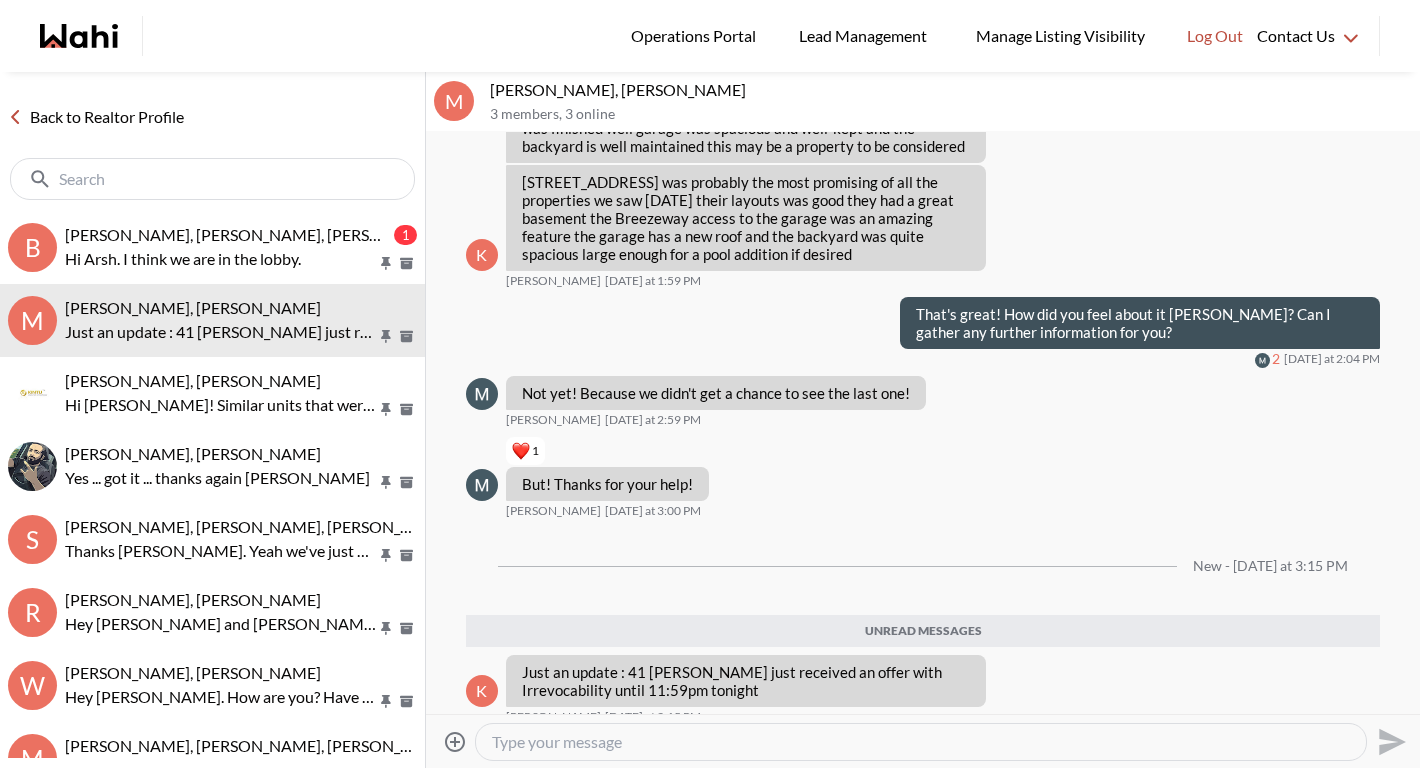 click at bounding box center (921, 742) 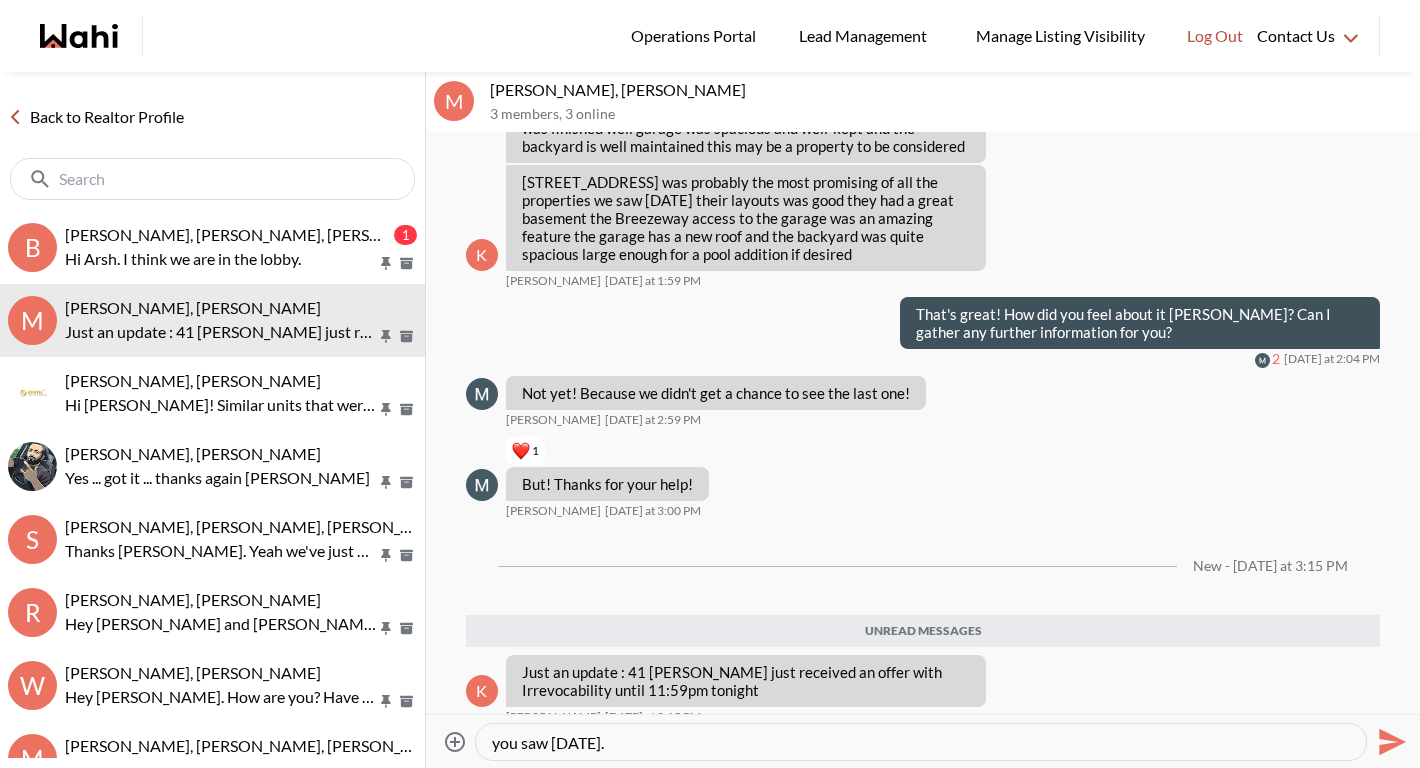 scroll, scrollTop: 0, scrollLeft: 0, axis: both 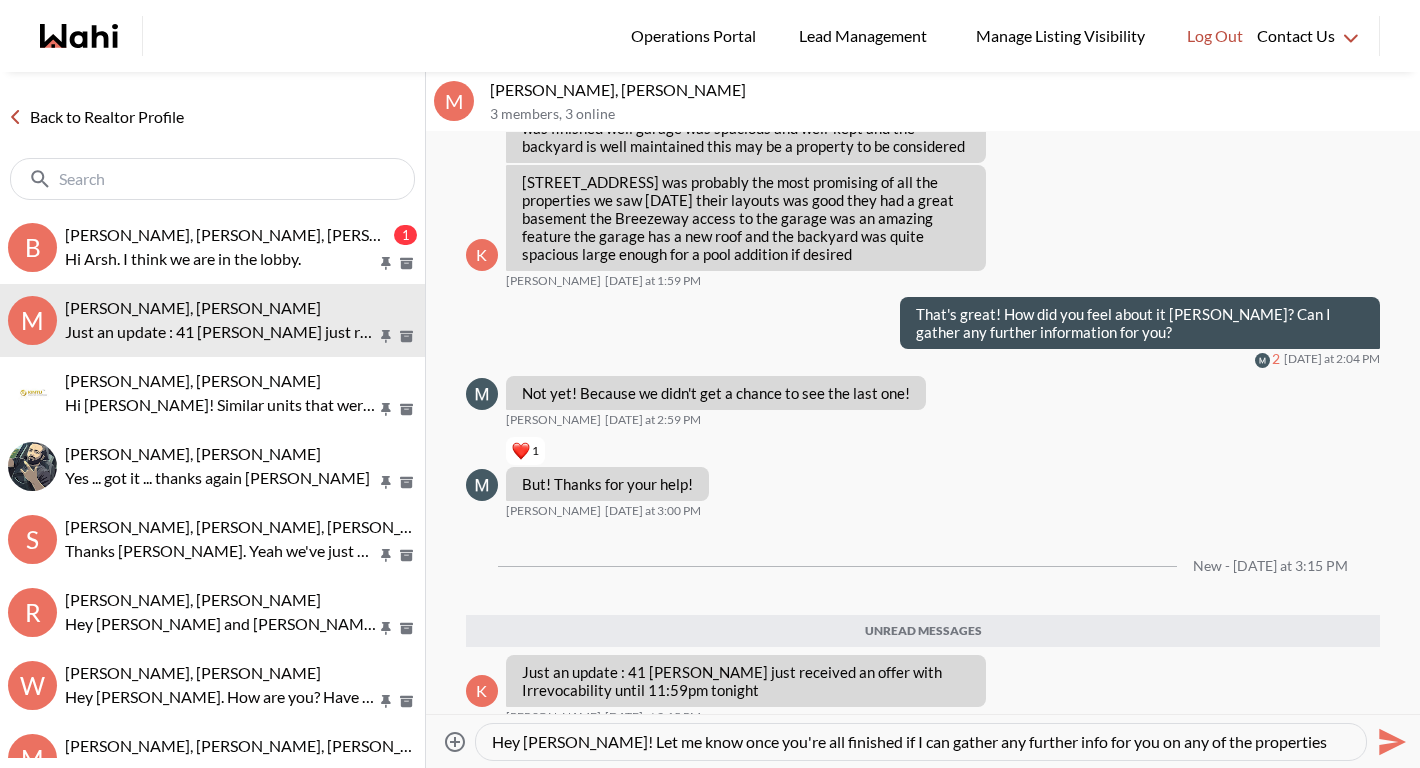 click on "Hey Mike! Let me know once you're all finished if I can gather any further info for you on any of the properties you saw today." at bounding box center [921, 742] 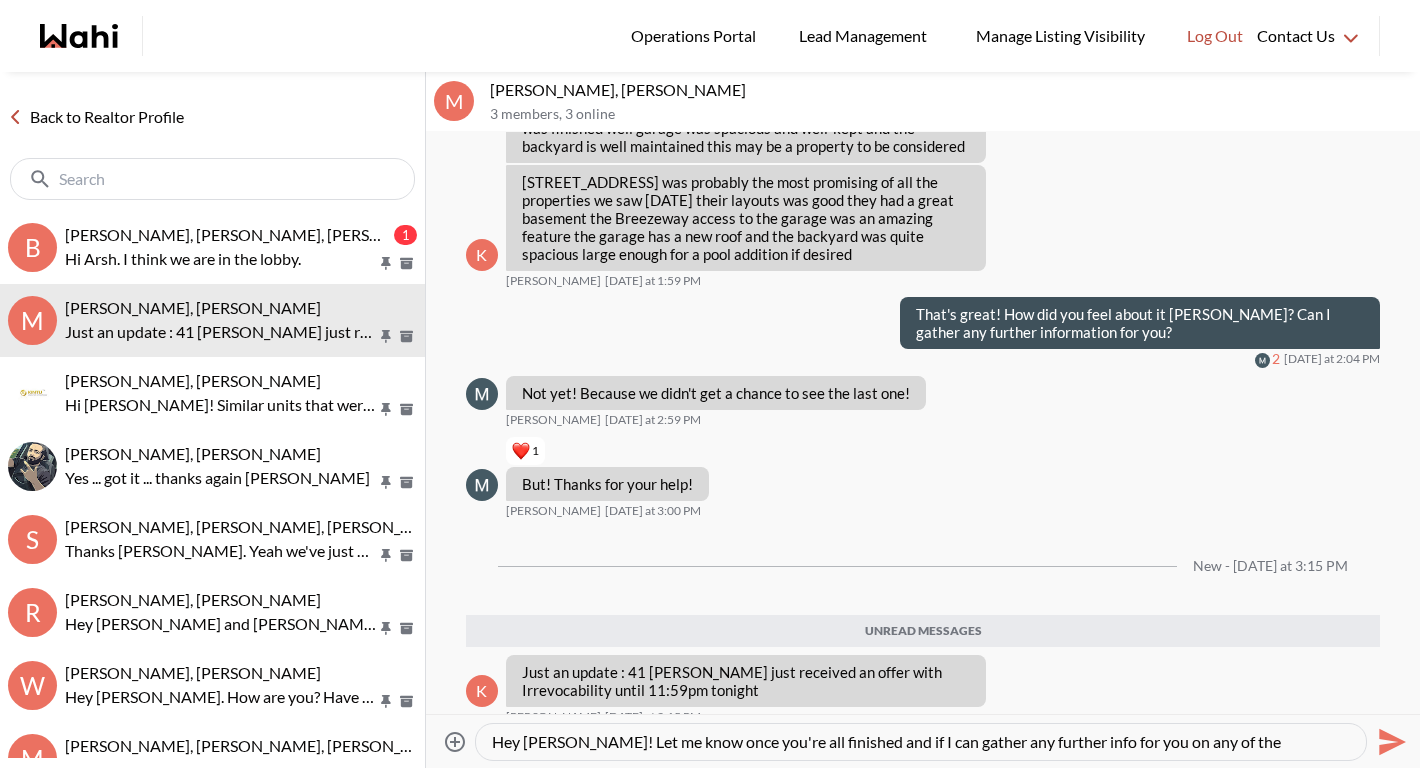 scroll, scrollTop: 20, scrollLeft: 0, axis: vertical 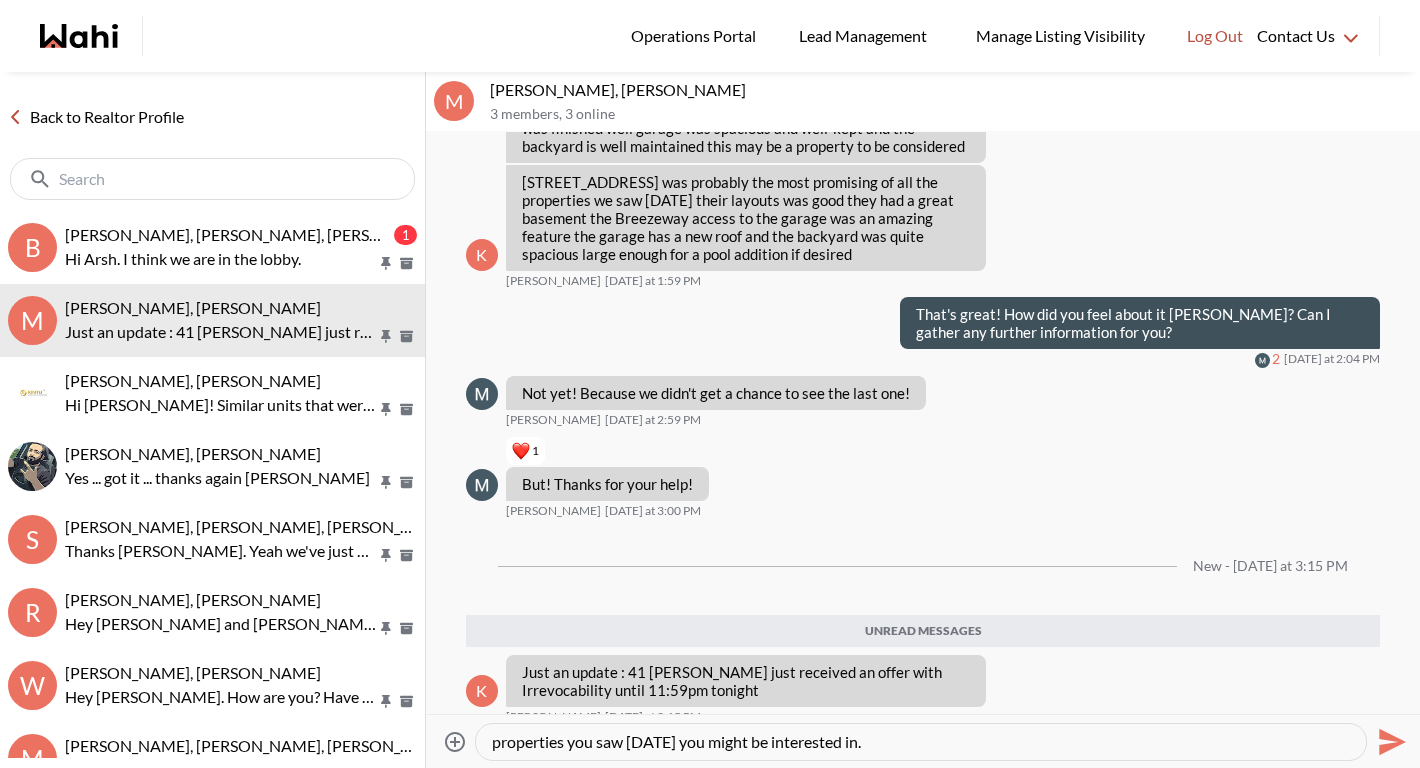 type on "Hey Mike! Let me know once you're all finished and if I can gather any further info for you on any of the properties you saw today you might be interested in." 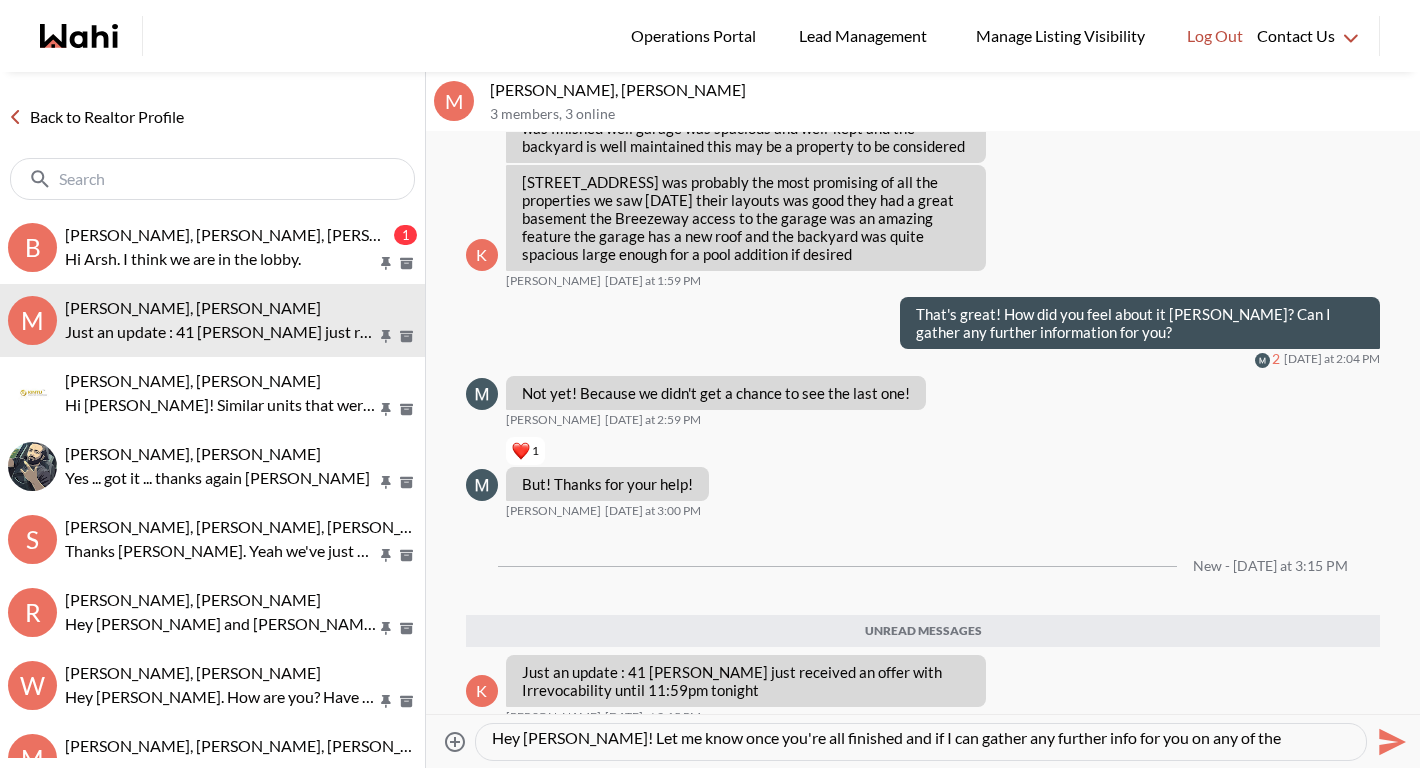 scroll, scrollTop: 20, scrollLeft: 0, axis: vertical 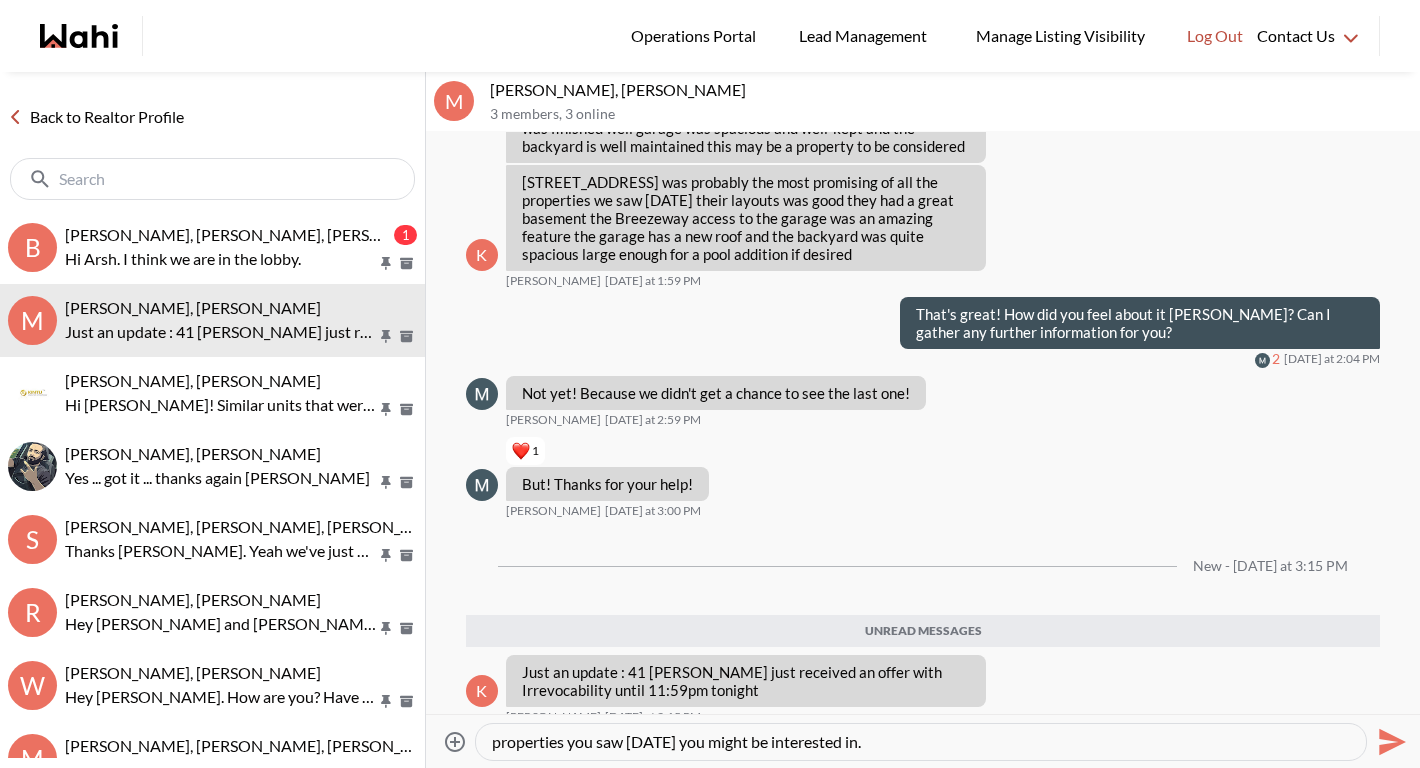 type 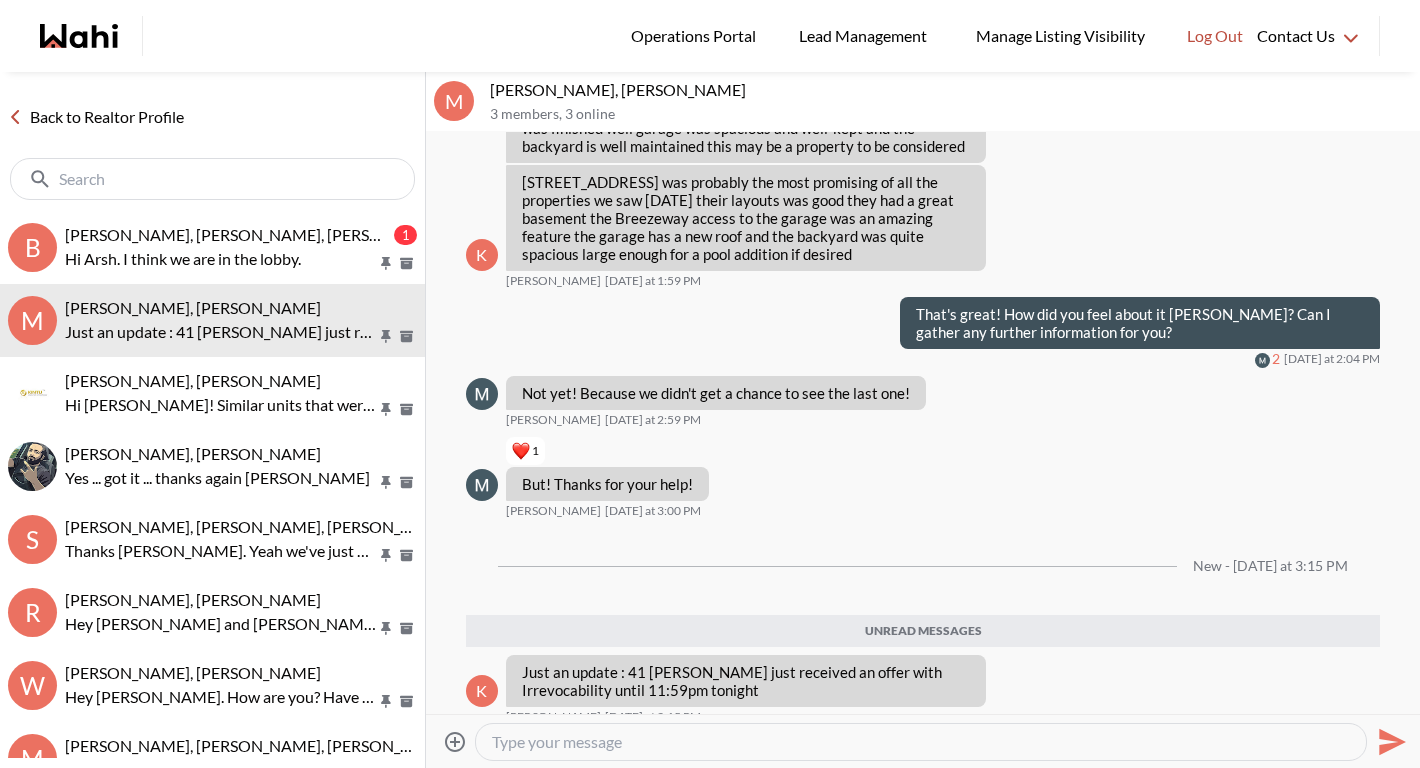 scroll, scrollTop: 2645, scrollLeft: 0, axis: vertical 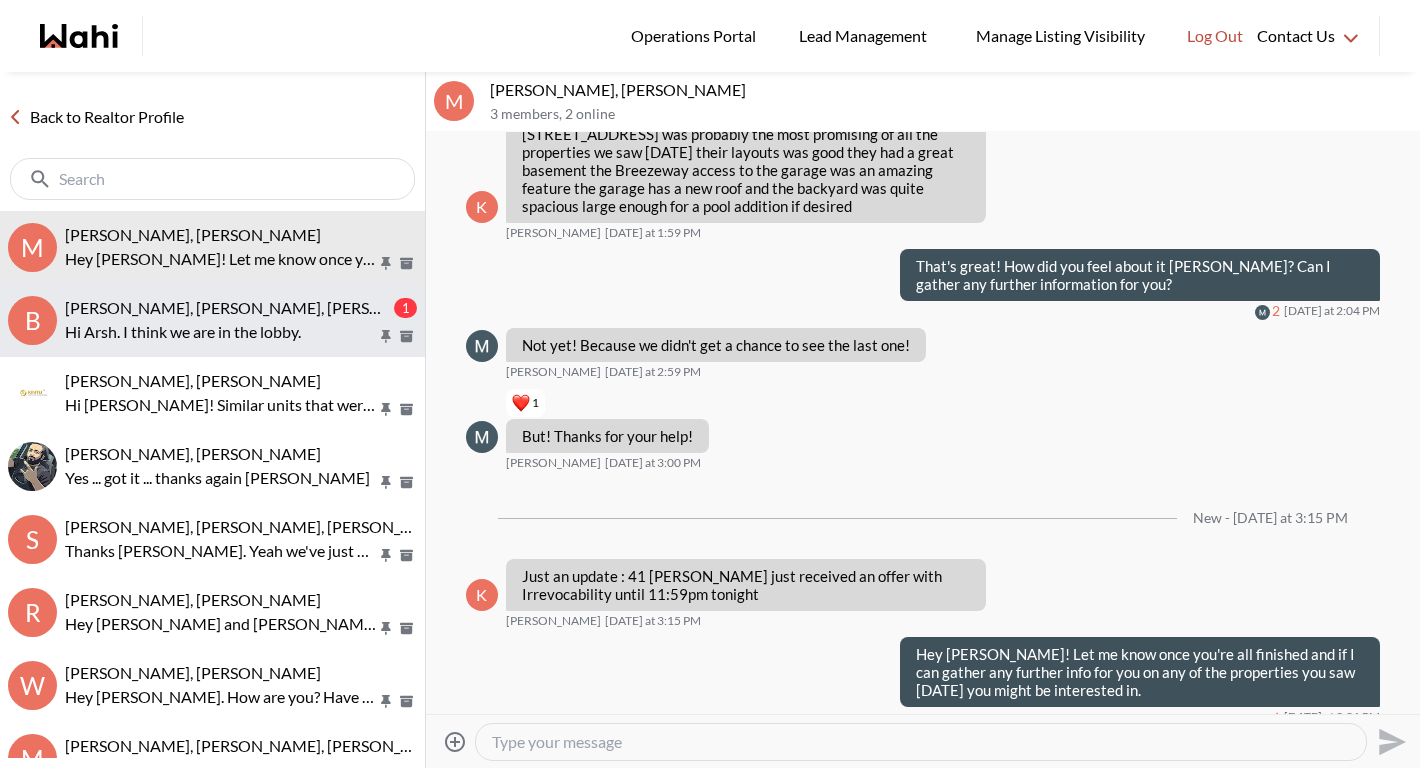 click on "Bill Bowen, Sandra Gavinchuk, Arsh, Michelle 1 Hi Arsh. I think we are in the lobby." at bounding box center (241, 321) 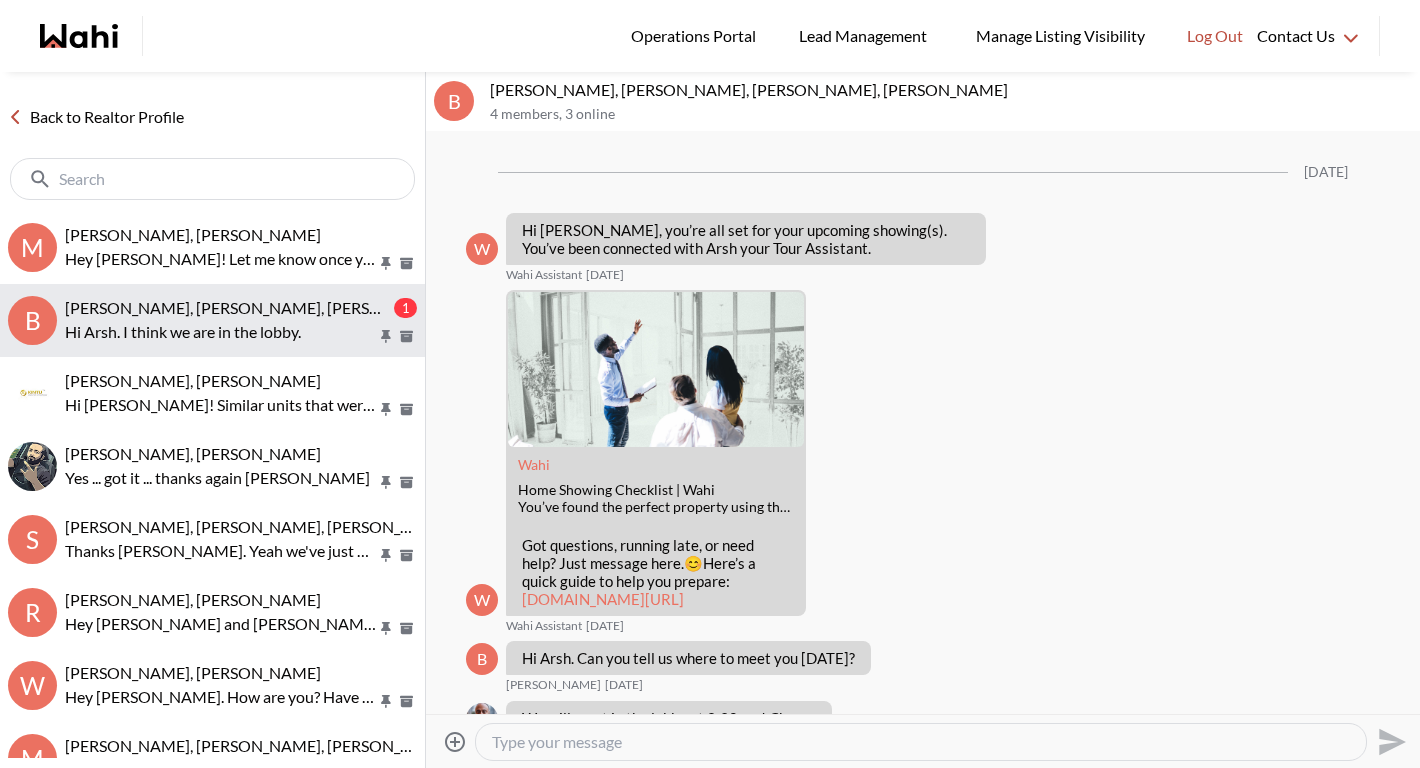 scroll, scrollTop: 2089, scrollLeft: 0, axis: vertical 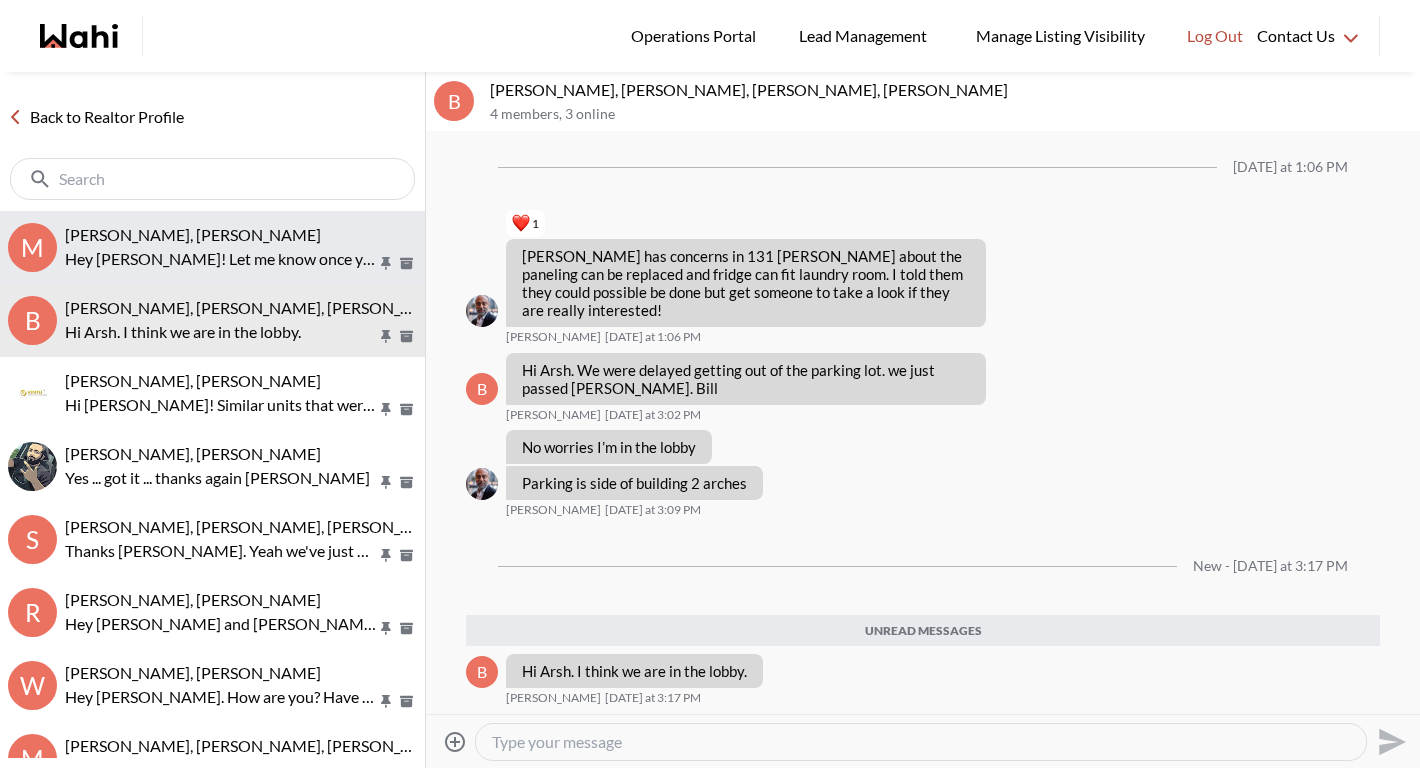 click on "Hey Mike! Let me know once you're all finished and if I can gather any further info for you on any of the properties you saw today you might be interested in." at bounding box center [221, 259] 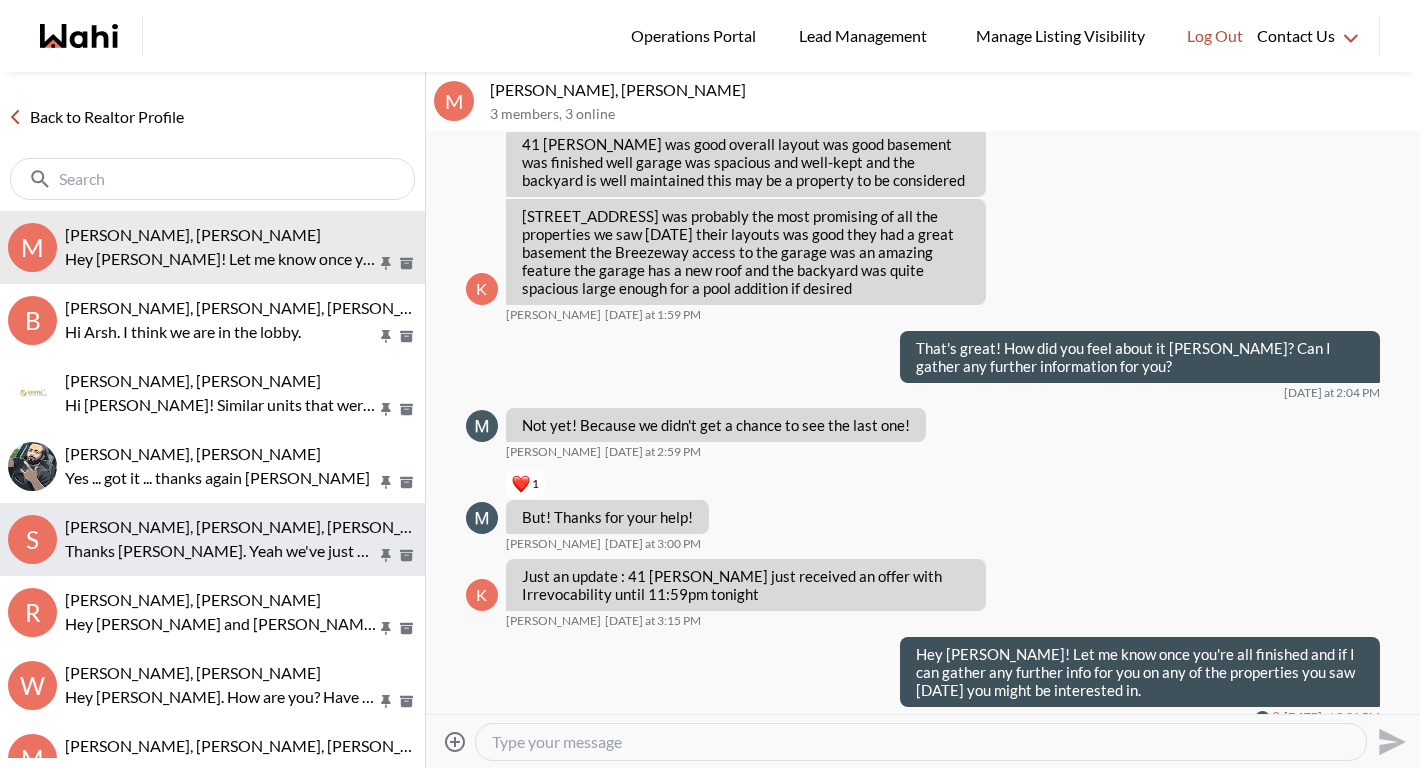 scroll, scrollTop: 2517, scrollLeft: 0, axis: vertical 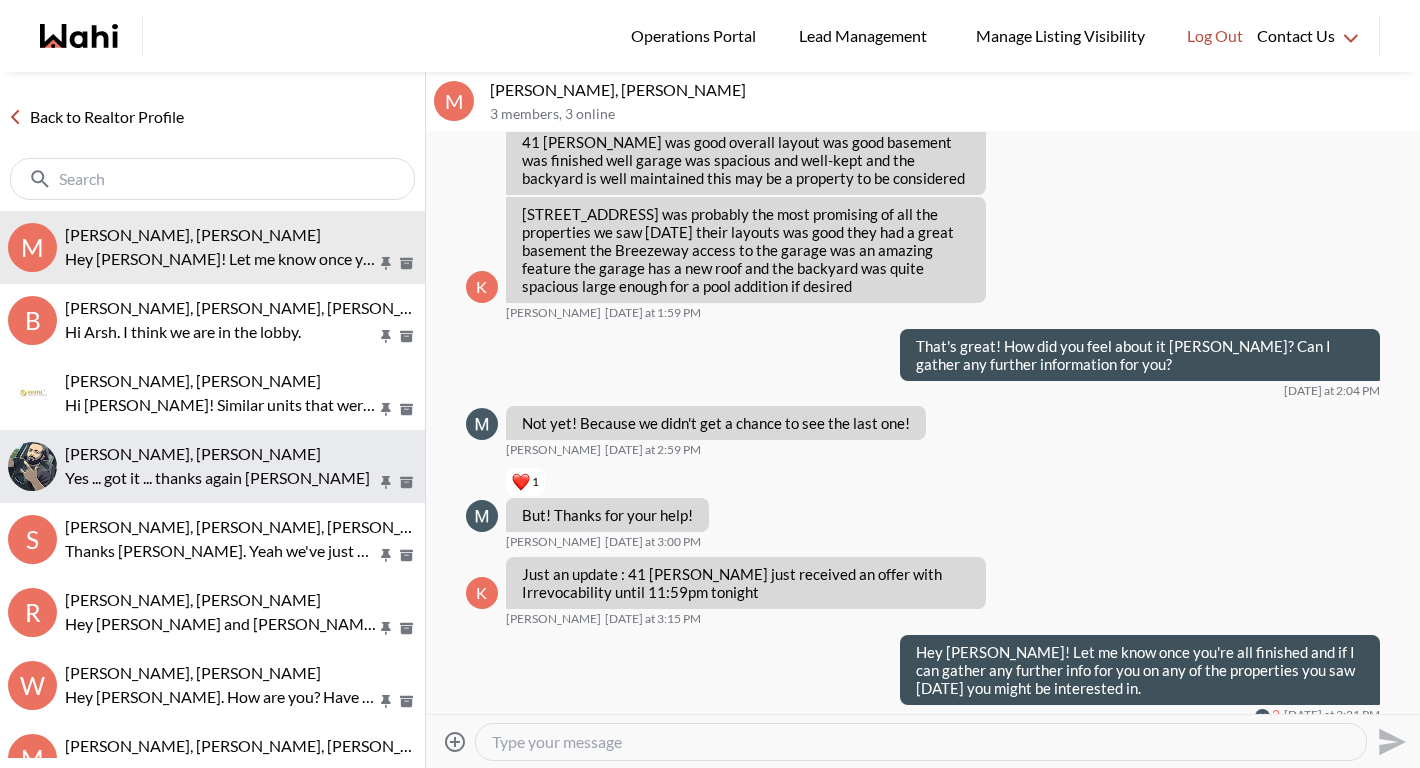 click on "Yes ... got it ... thanks again Michelle" at bounding box center (221, 478) 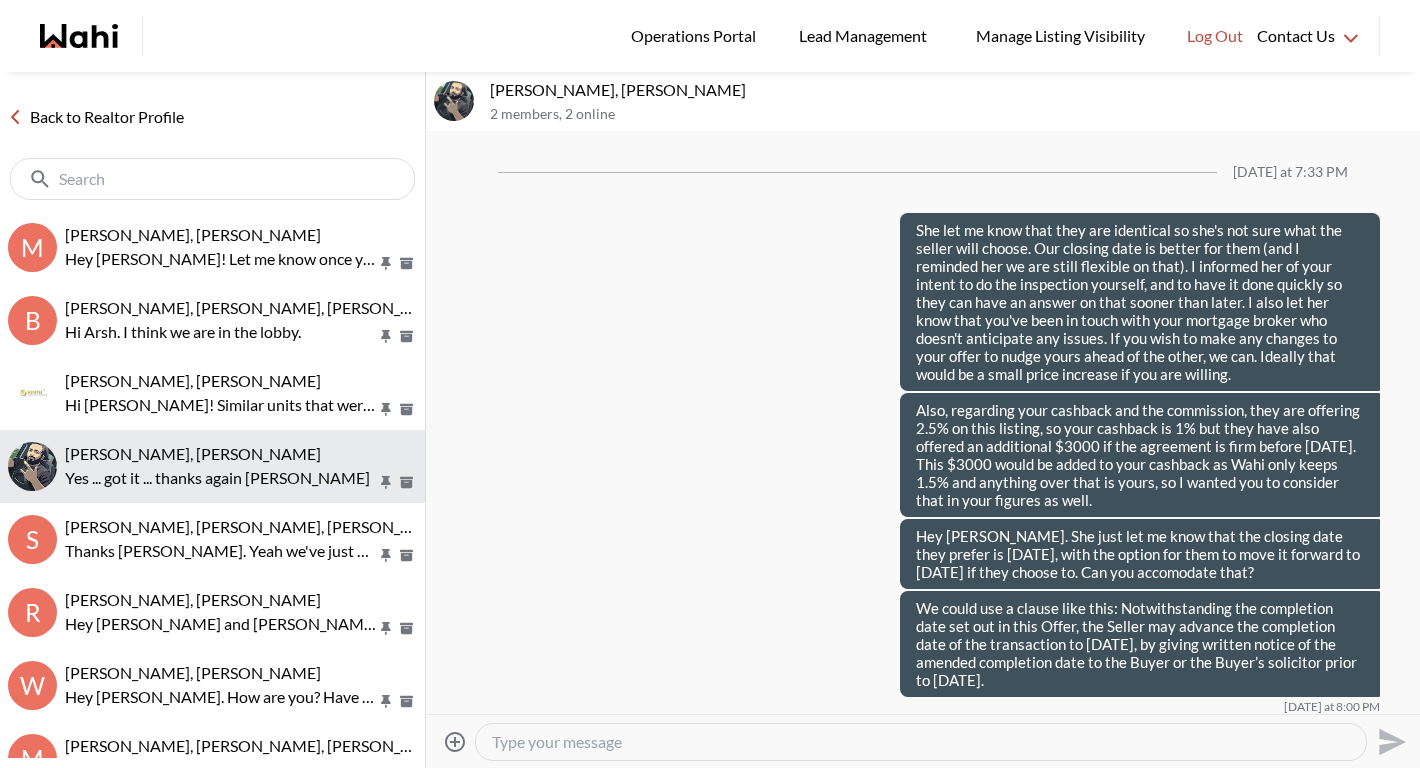 scroll, scrollTop: 1670, scrollLeft: 0, axis: vertical 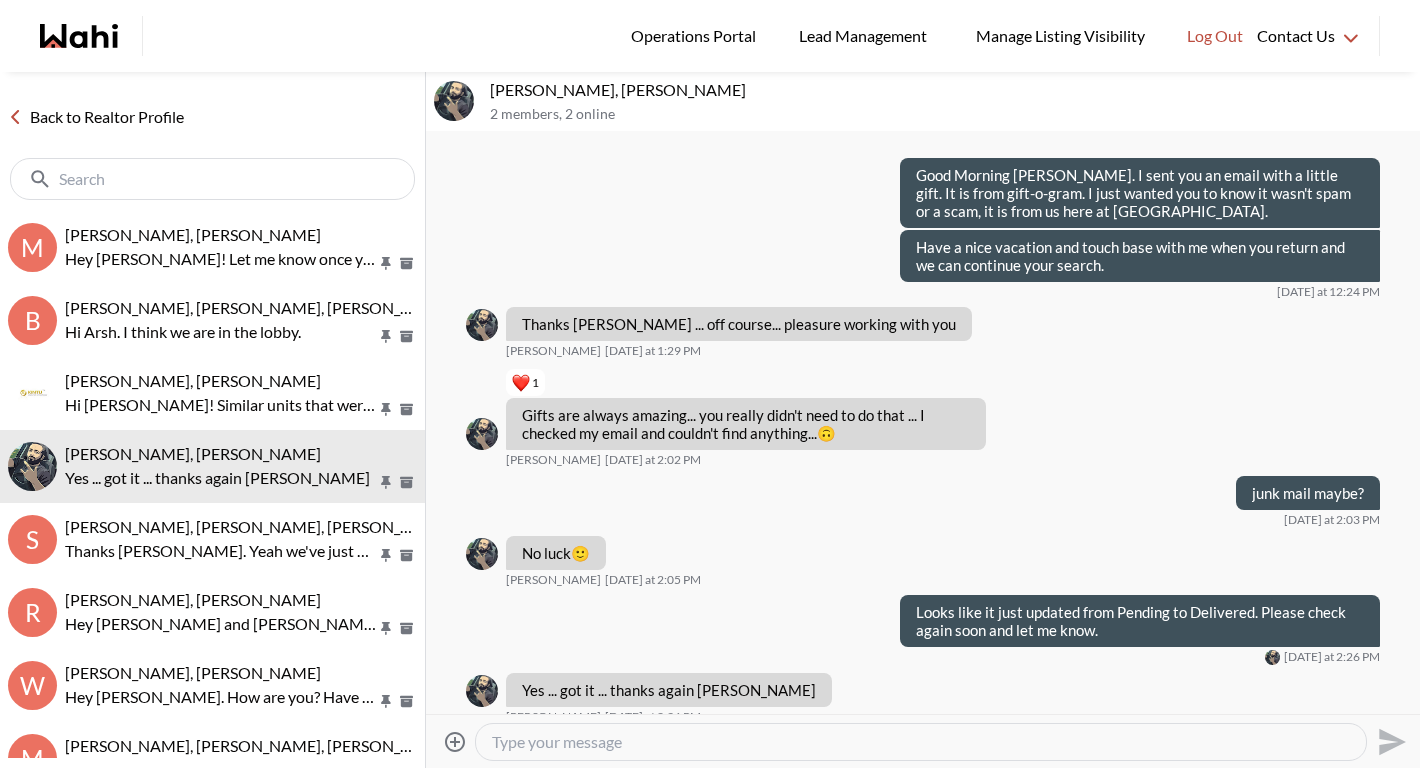 click at bounding box center (921, 742) 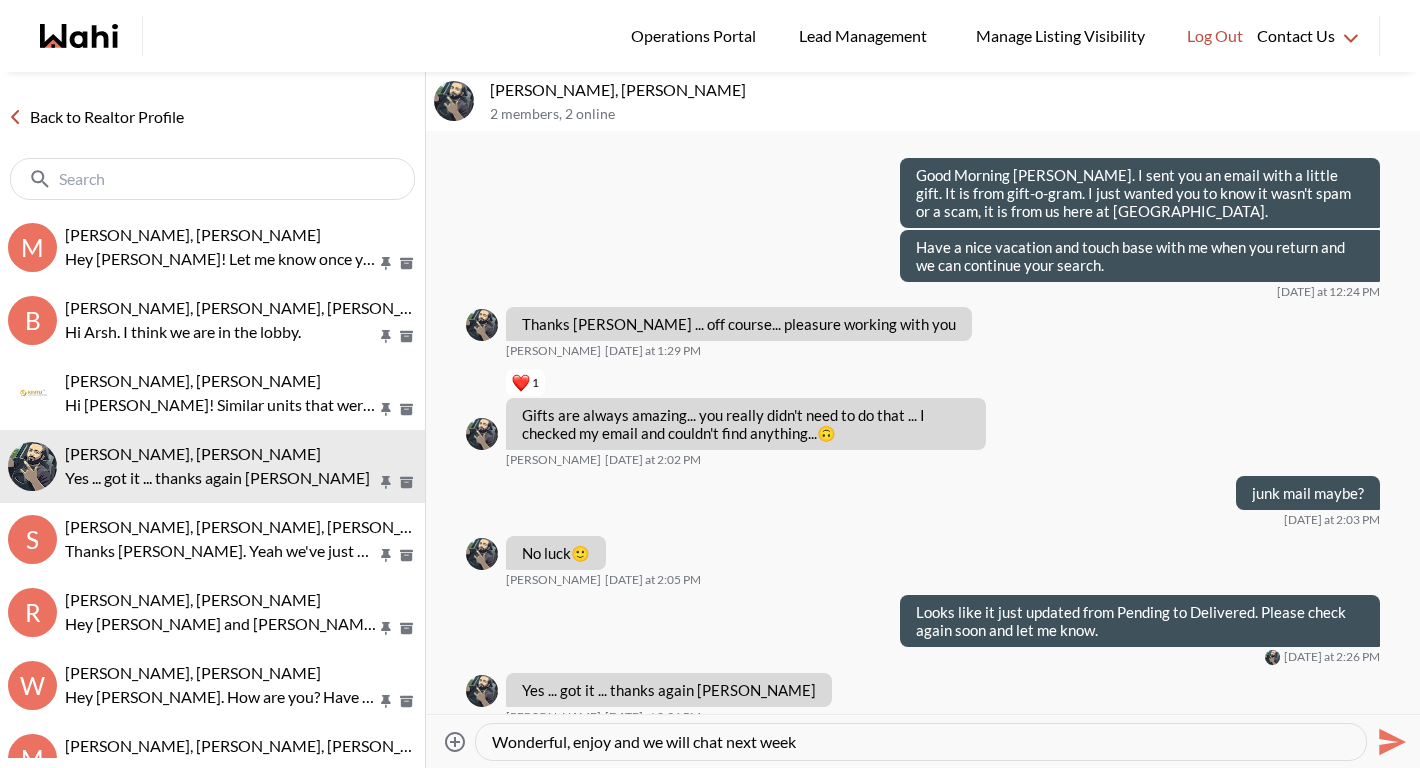 type on "Wonderful, enjoy and we will chat next week!" 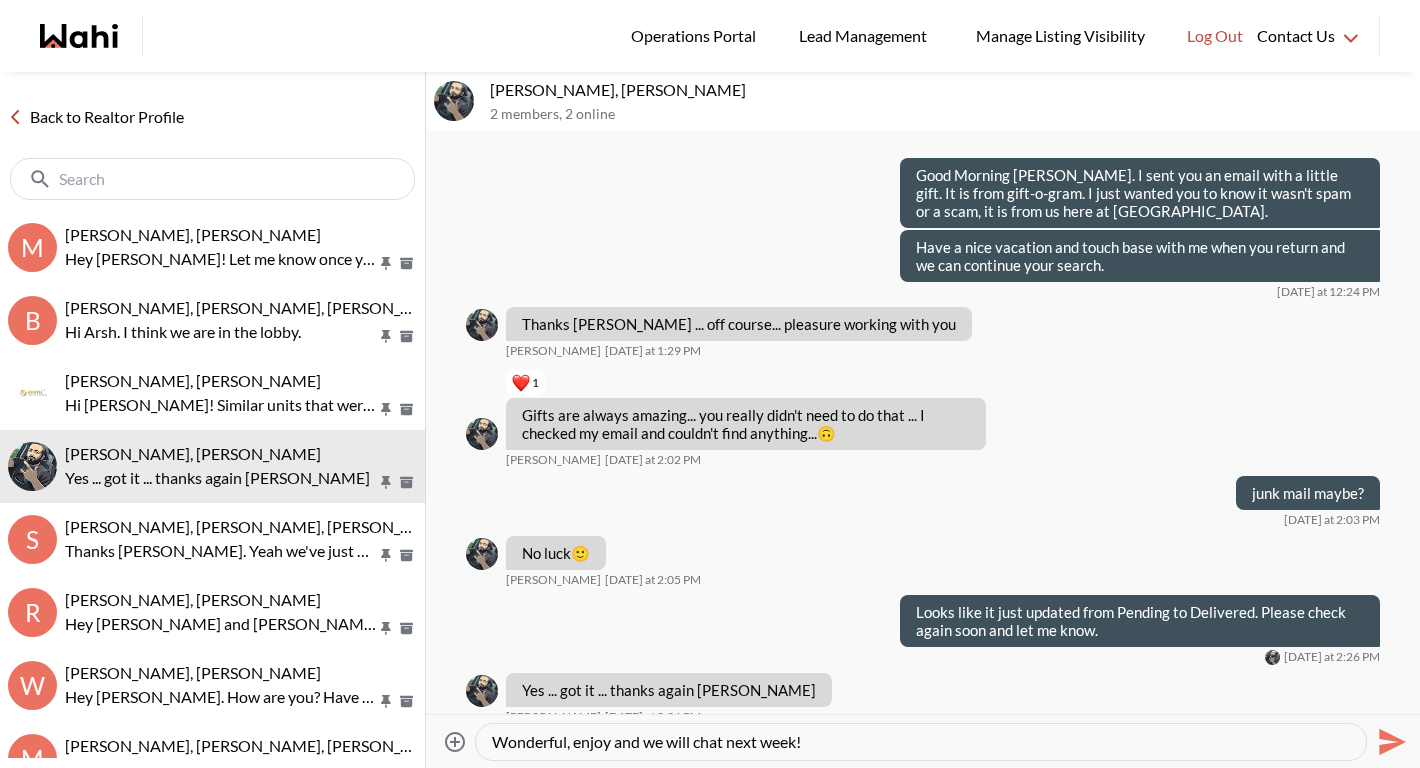 type 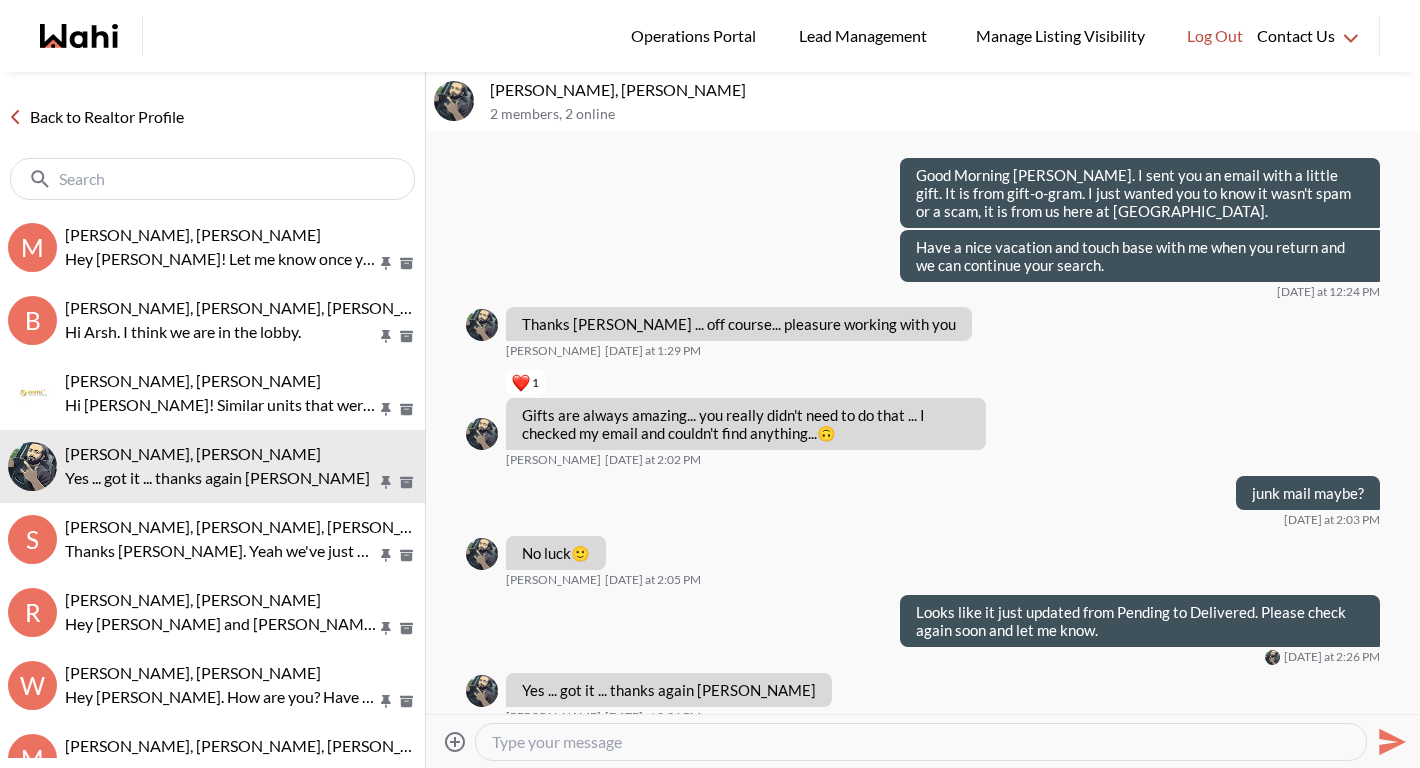 scroll, scrollTop: 1730, scrollLeft: 0, axis: vertical 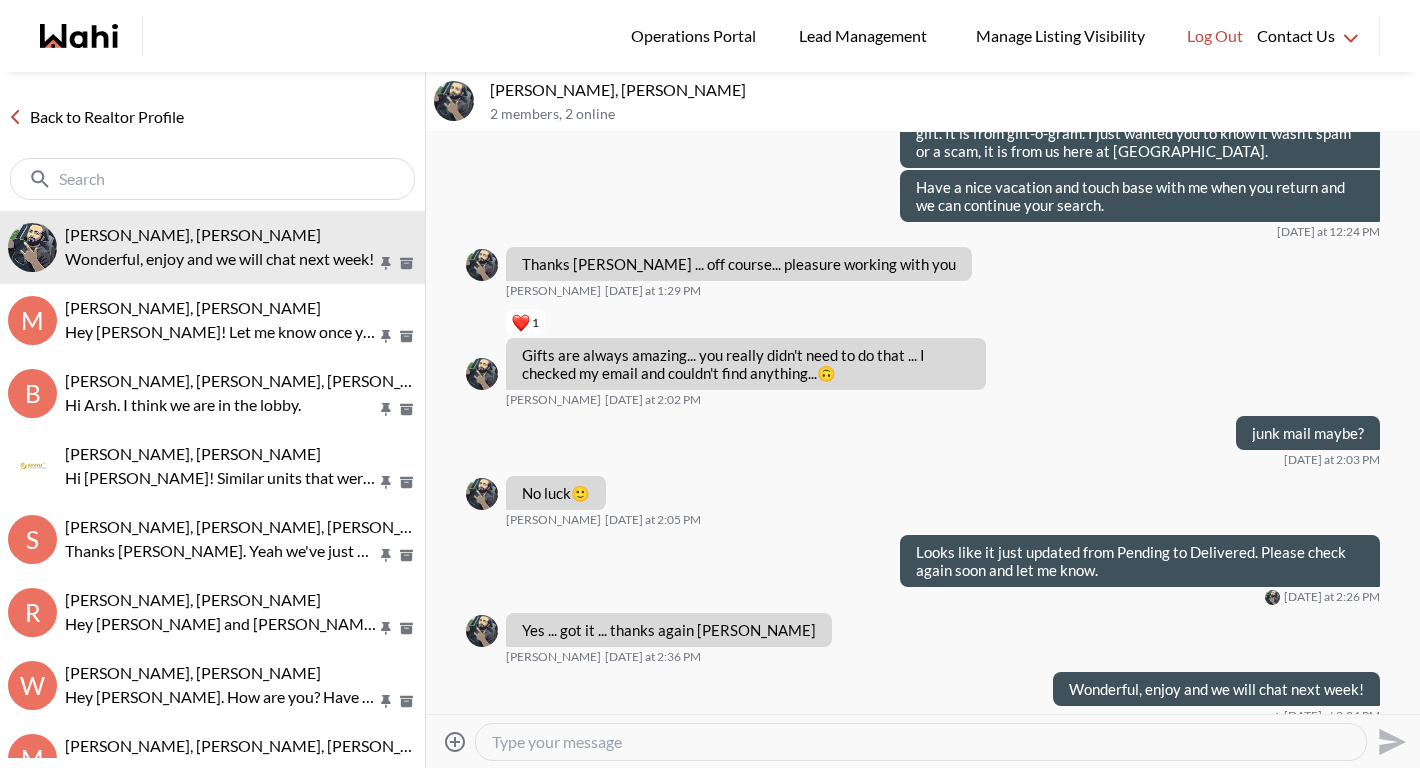 click on "Back to Realtor Profile" at bounding box center (96, 117) 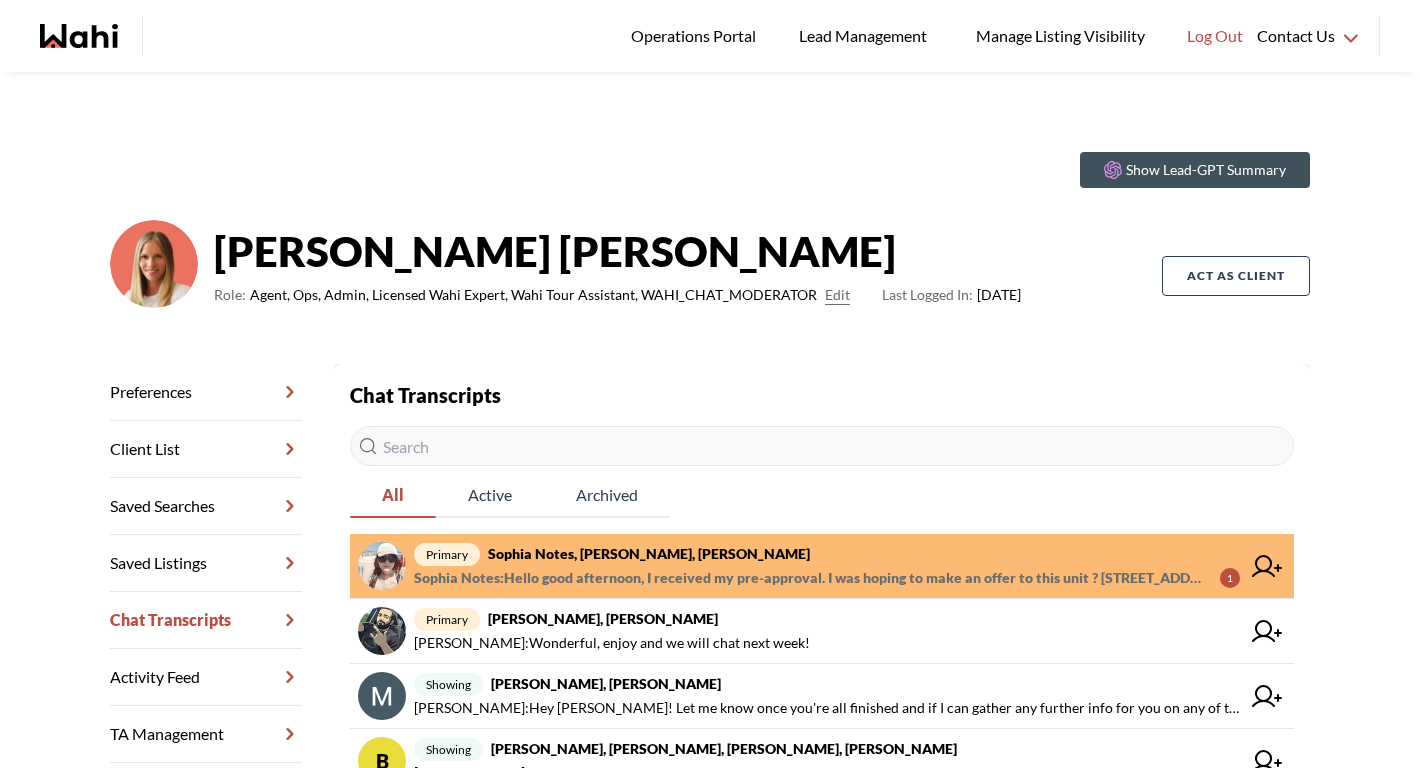 click on "primary Sophia Notes, Jason Lu, Michelle" at bounding box center [827, 554] 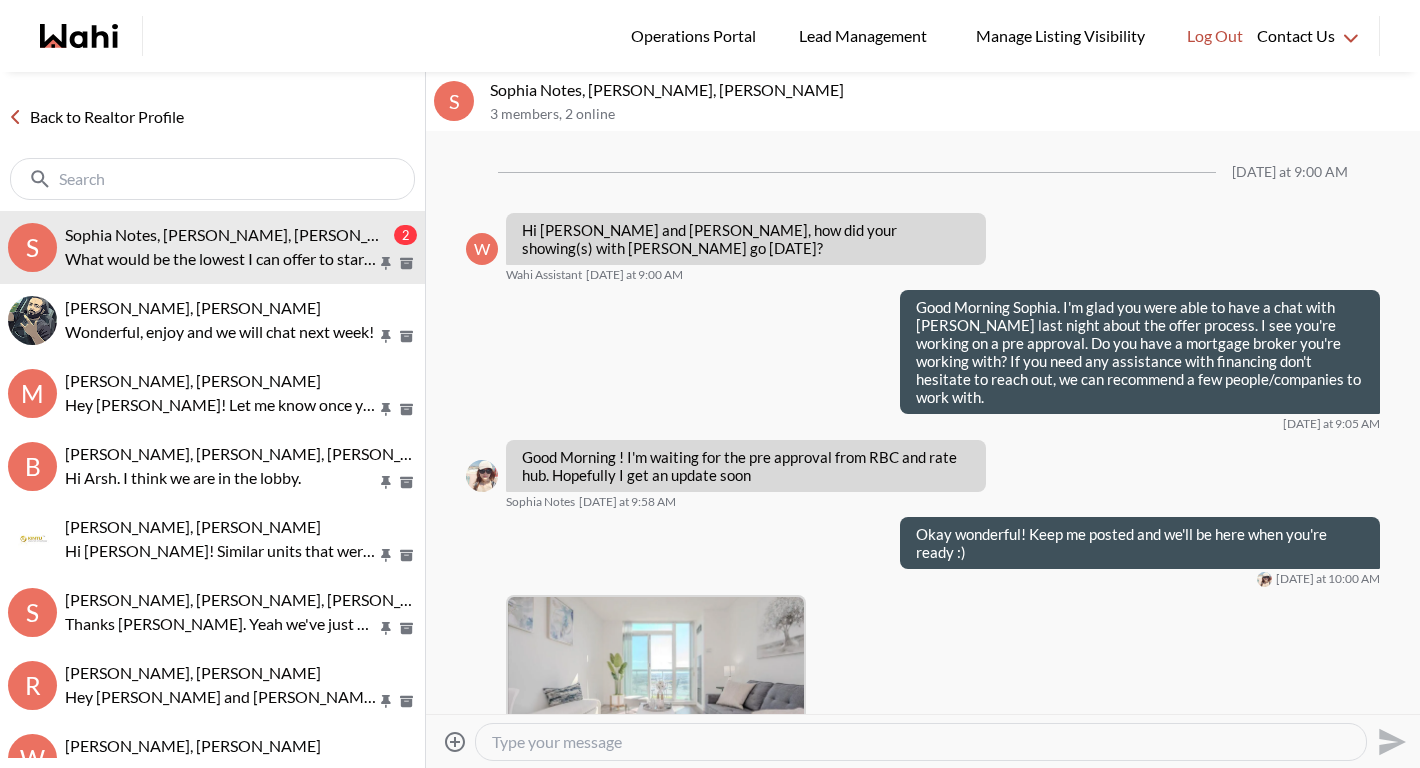 scroll, scrollTop: 1930, scrollLeft: 0, axis: vertical 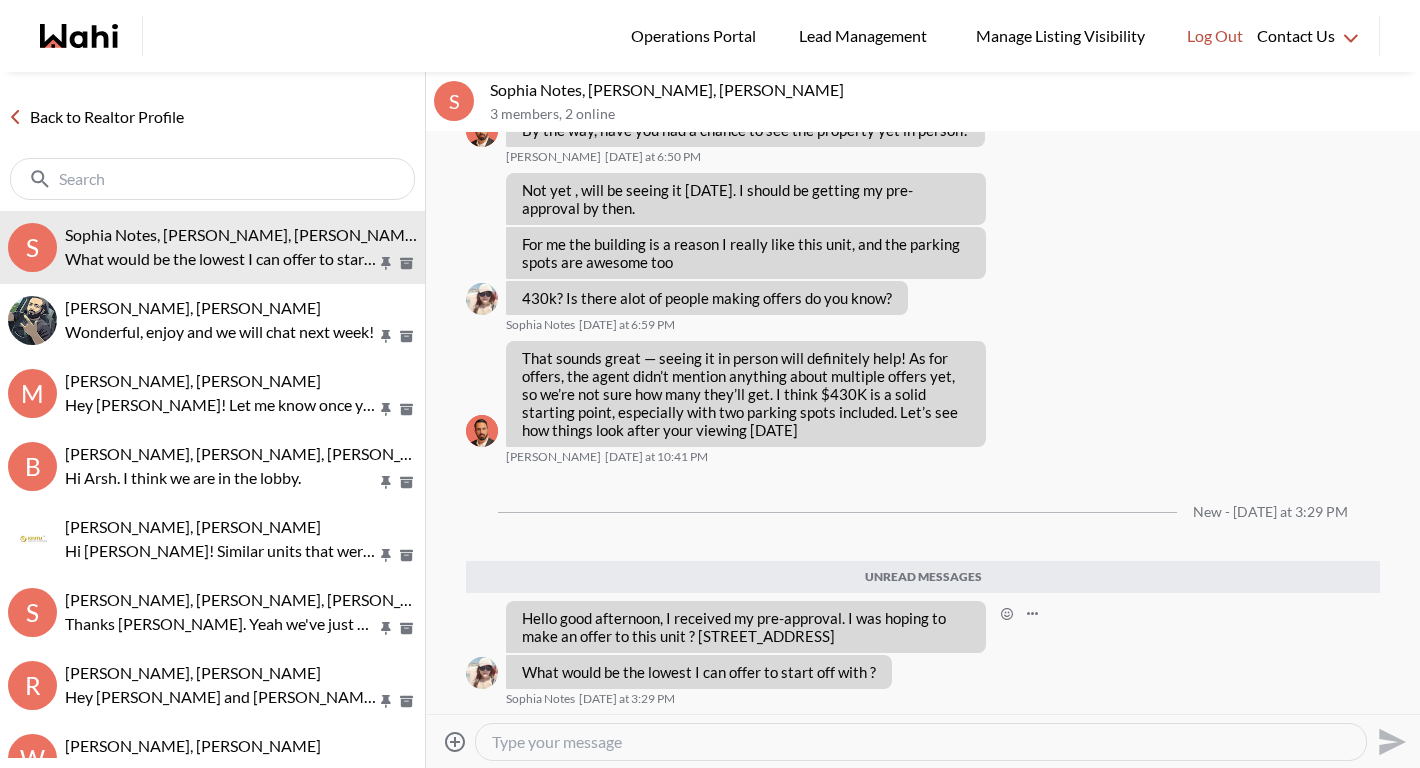drag, startPoint x: 696, startPoint y: 614, endPoint x: 911, endPoint y: 617, distance: 215.02094 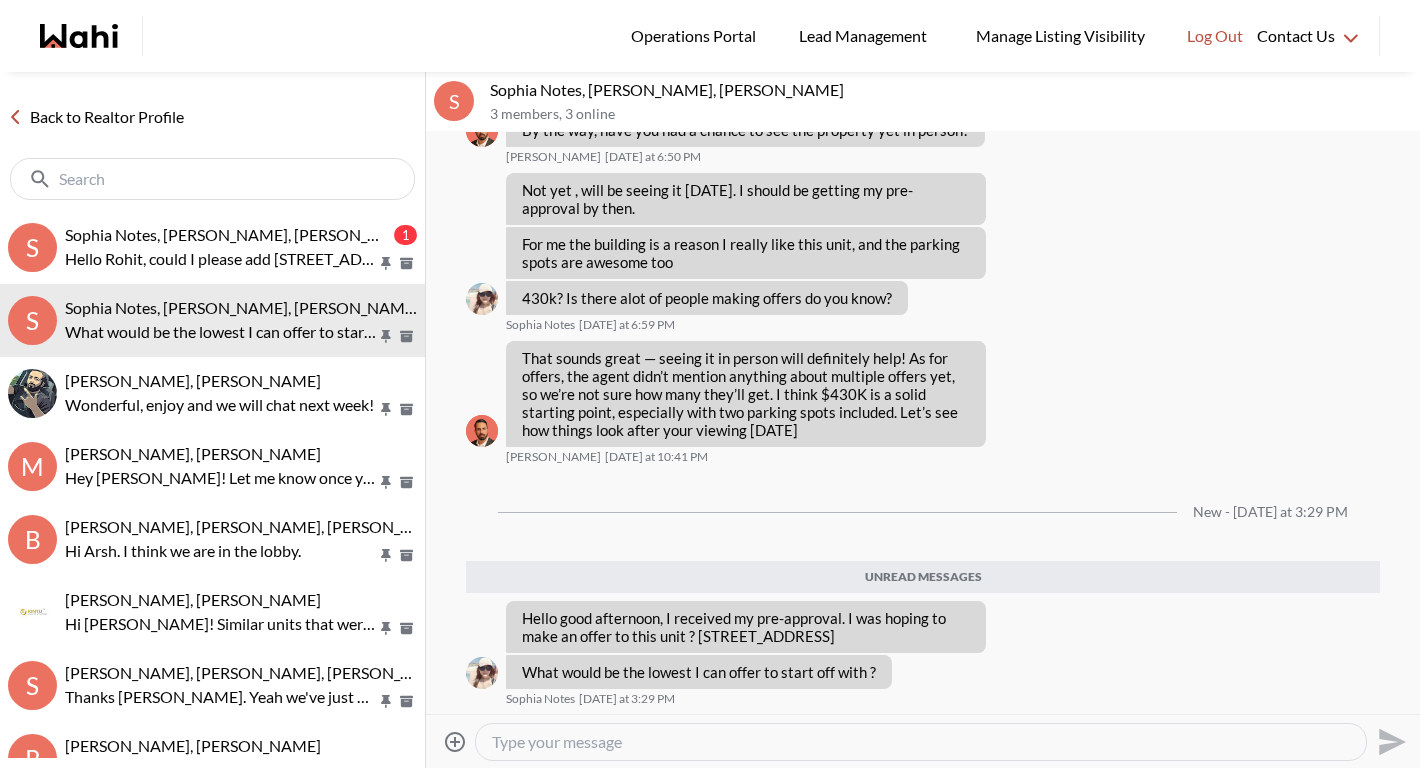 click at bounding box center (921, 742) 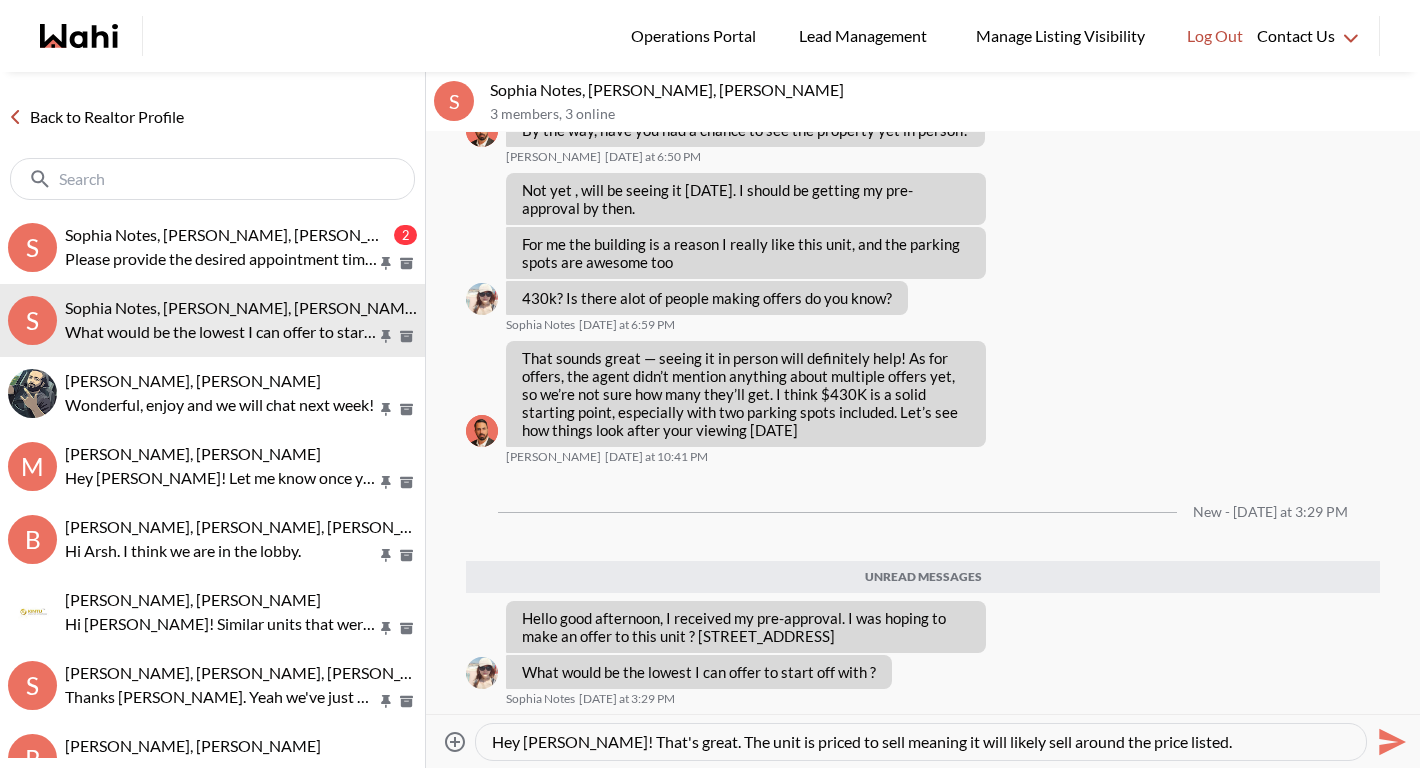 scroll, scrollTop: 1930, scrollLeft: 0, axis: vertical 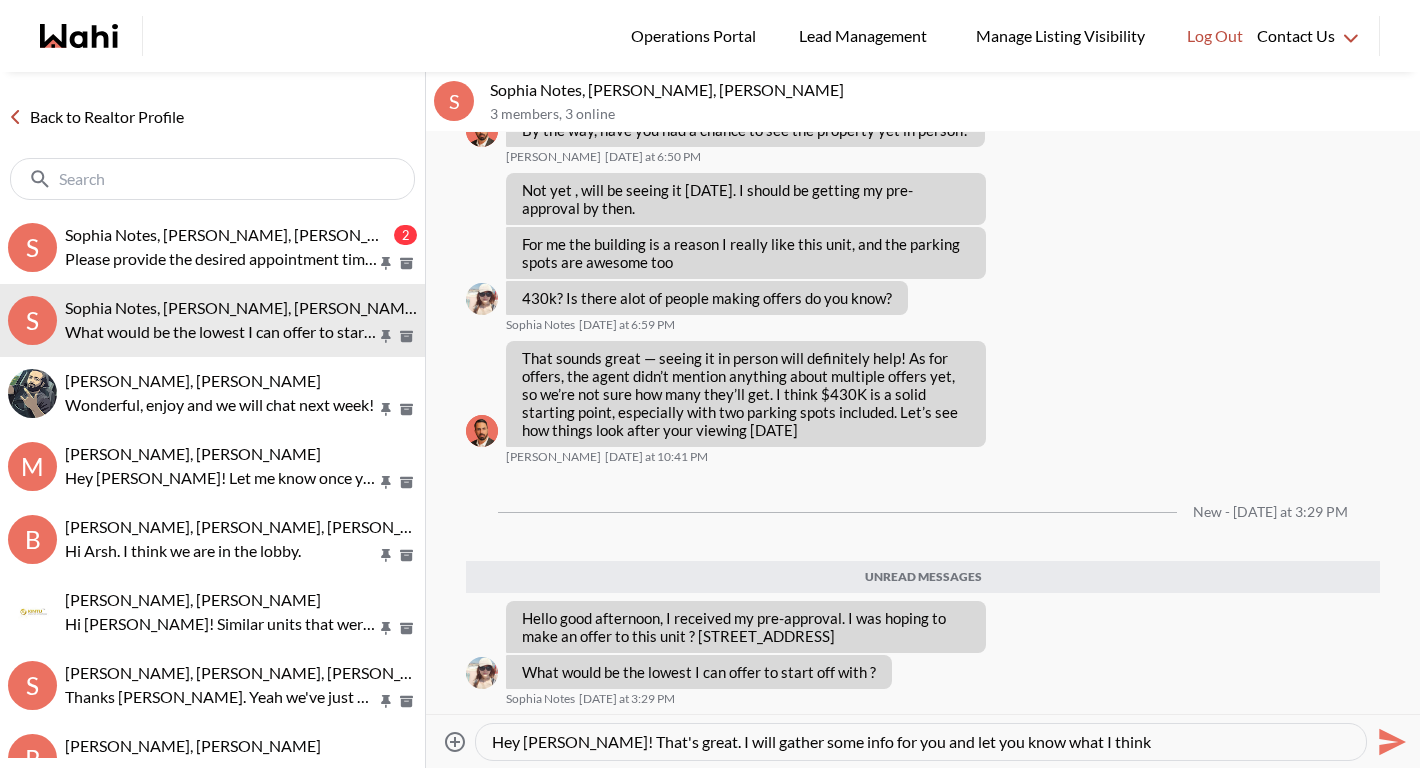 type on "Hey Sophia! That's great. I will gather some info for you and let you know what I think." 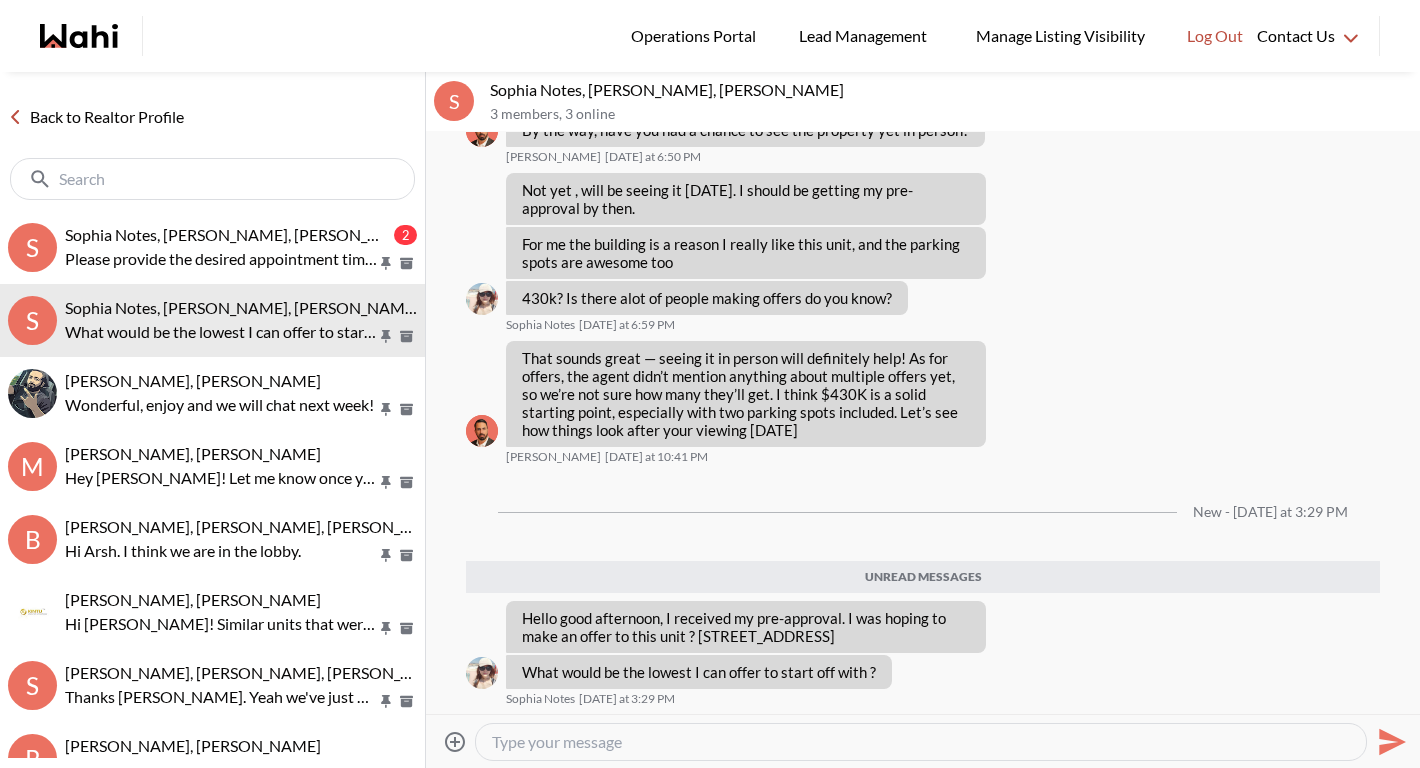 scroll, scrollTop: 1960, scrollLeft: 0, axis: vertical 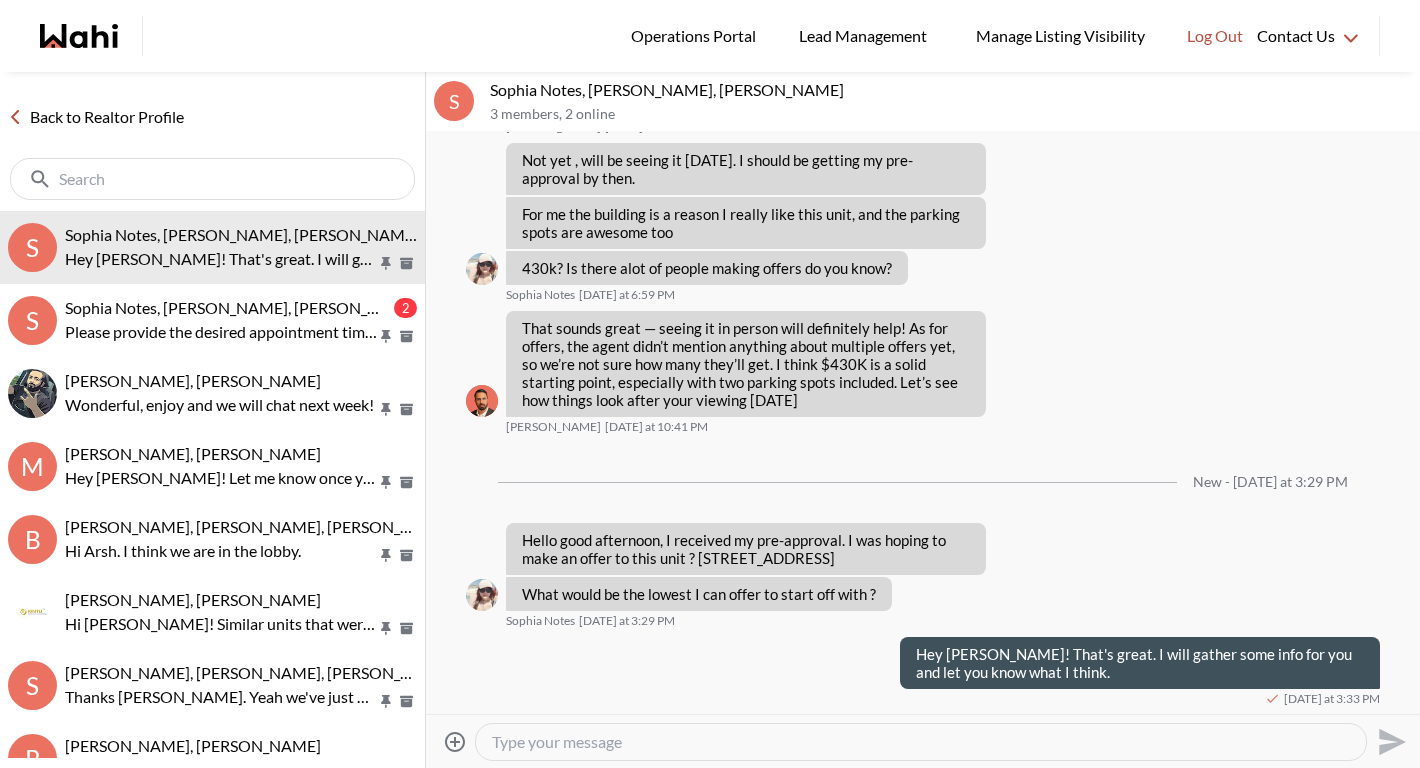 type 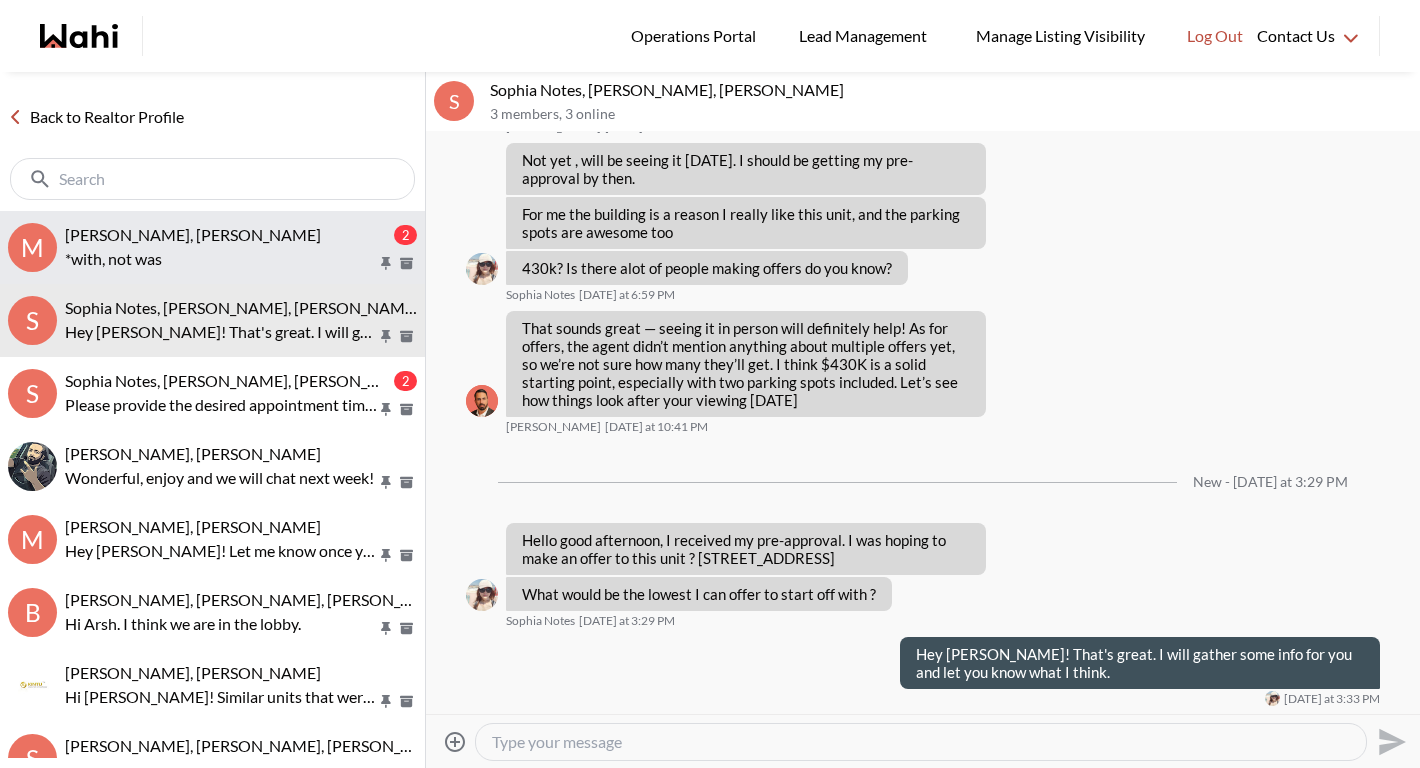 click on "*with, not was" at bounding box center [221, 259] 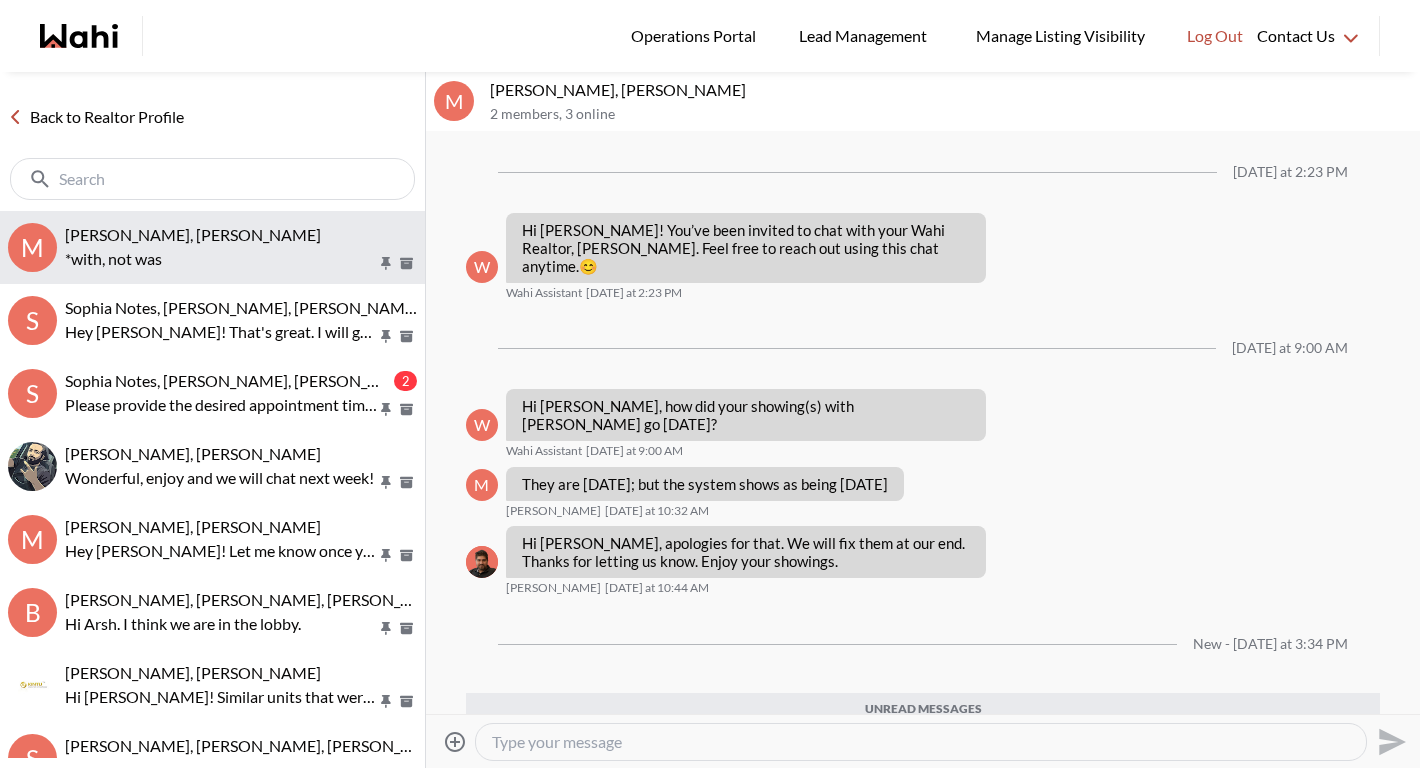 scroll, scrollTop: 114, scrollLeft: 0, axis: vertical 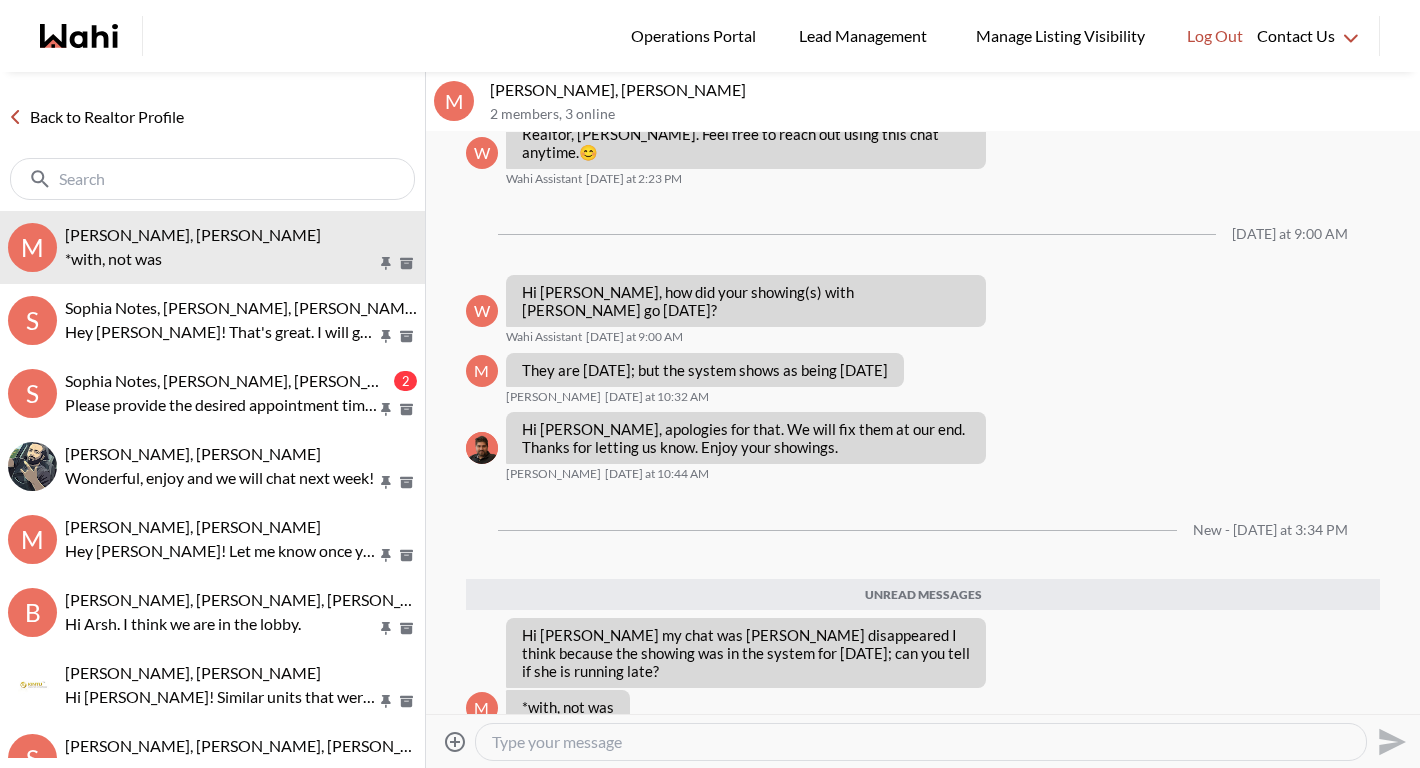 click at bounding box center (921, 742) 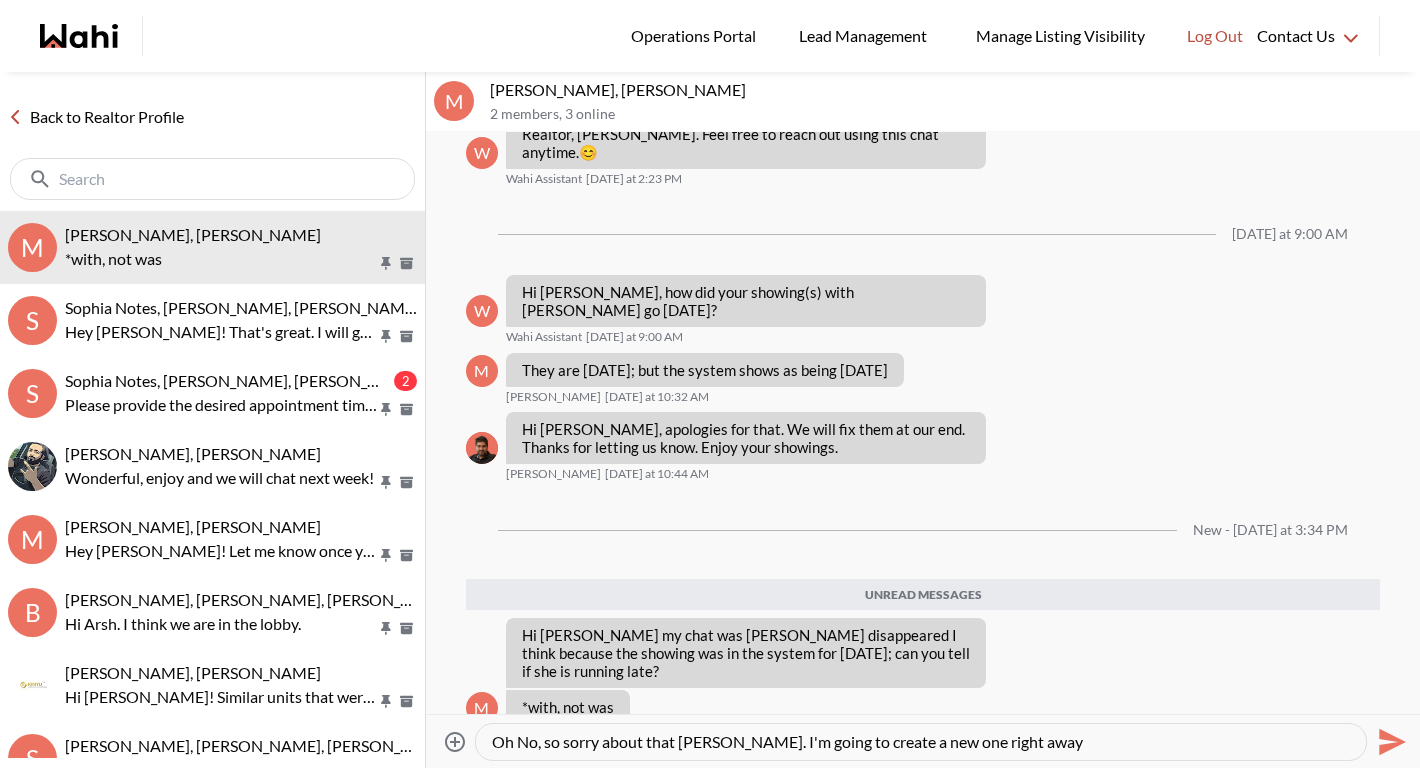 type on "Oh No, so sorry about that [PERSON_NAME]. I'm going to create a new one right away." 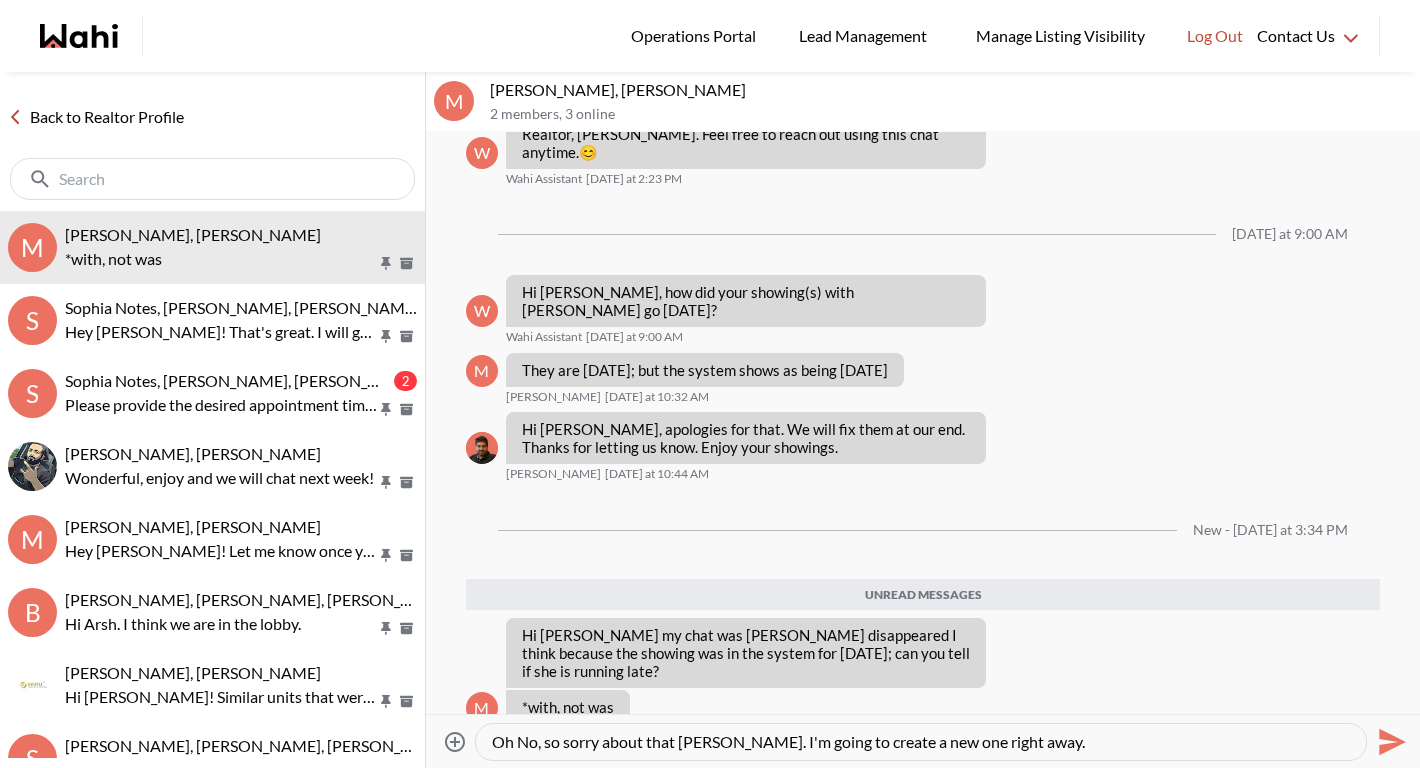 type 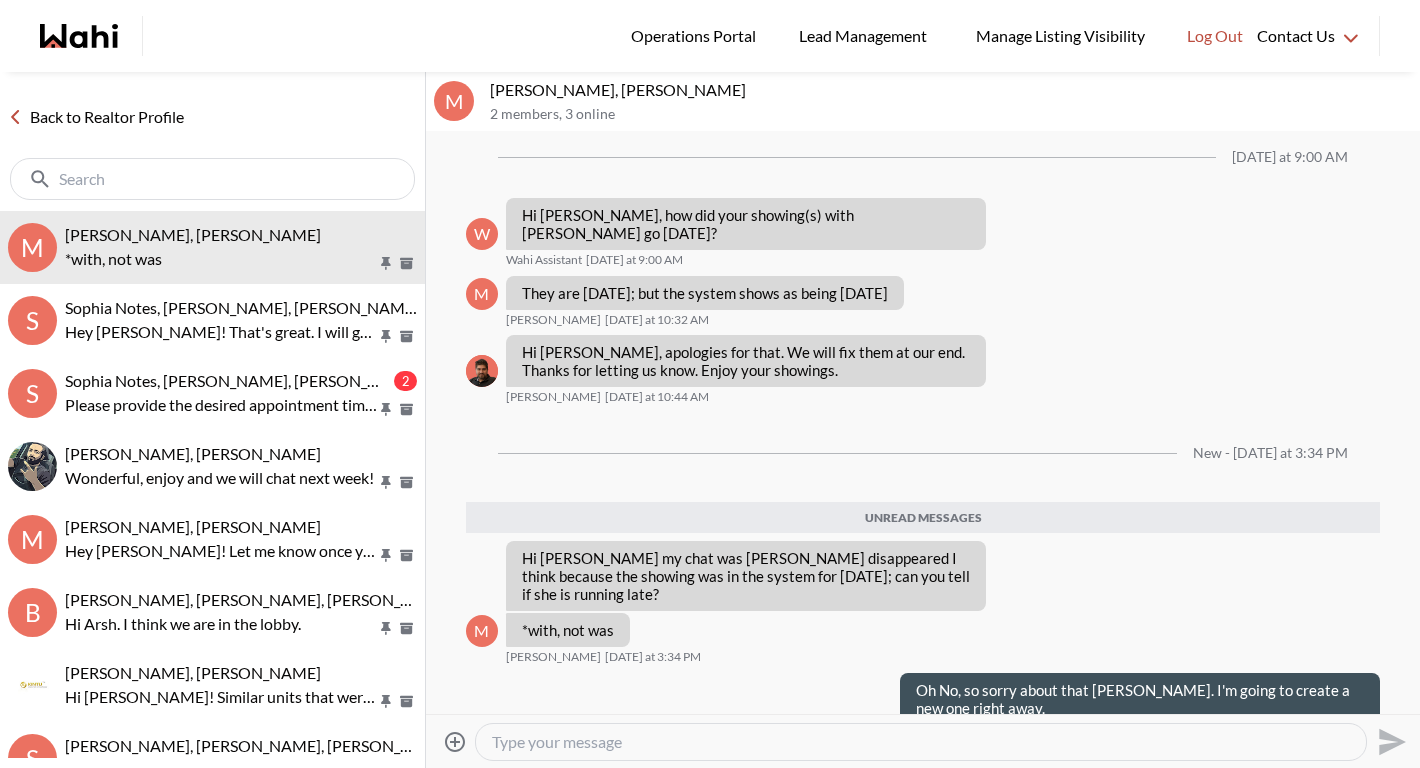 scroll, scrollTop: 144, scrollLeft: 0, axis: vertical 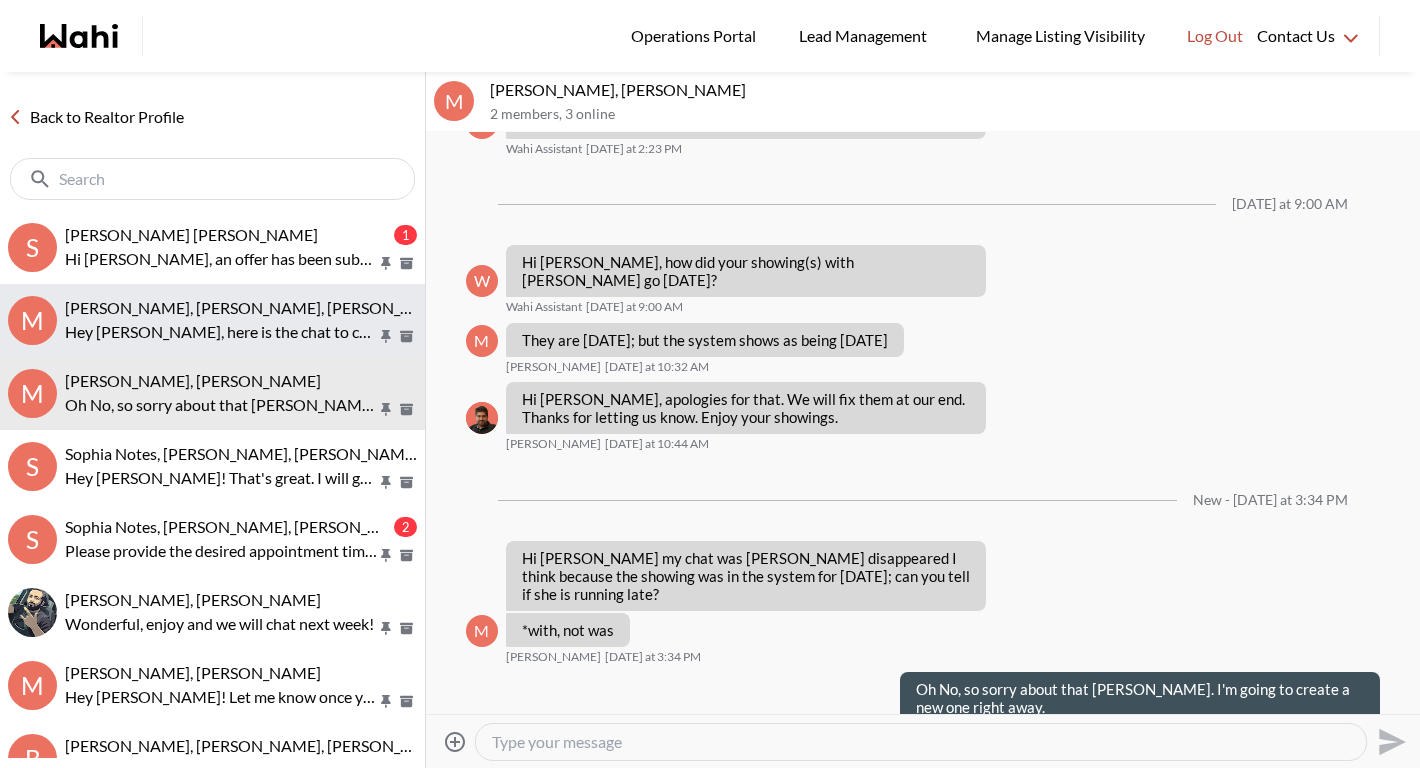 click on "Hey [PERSON_NAME], here is the chat to communicate" at bounding box center [221, 332] 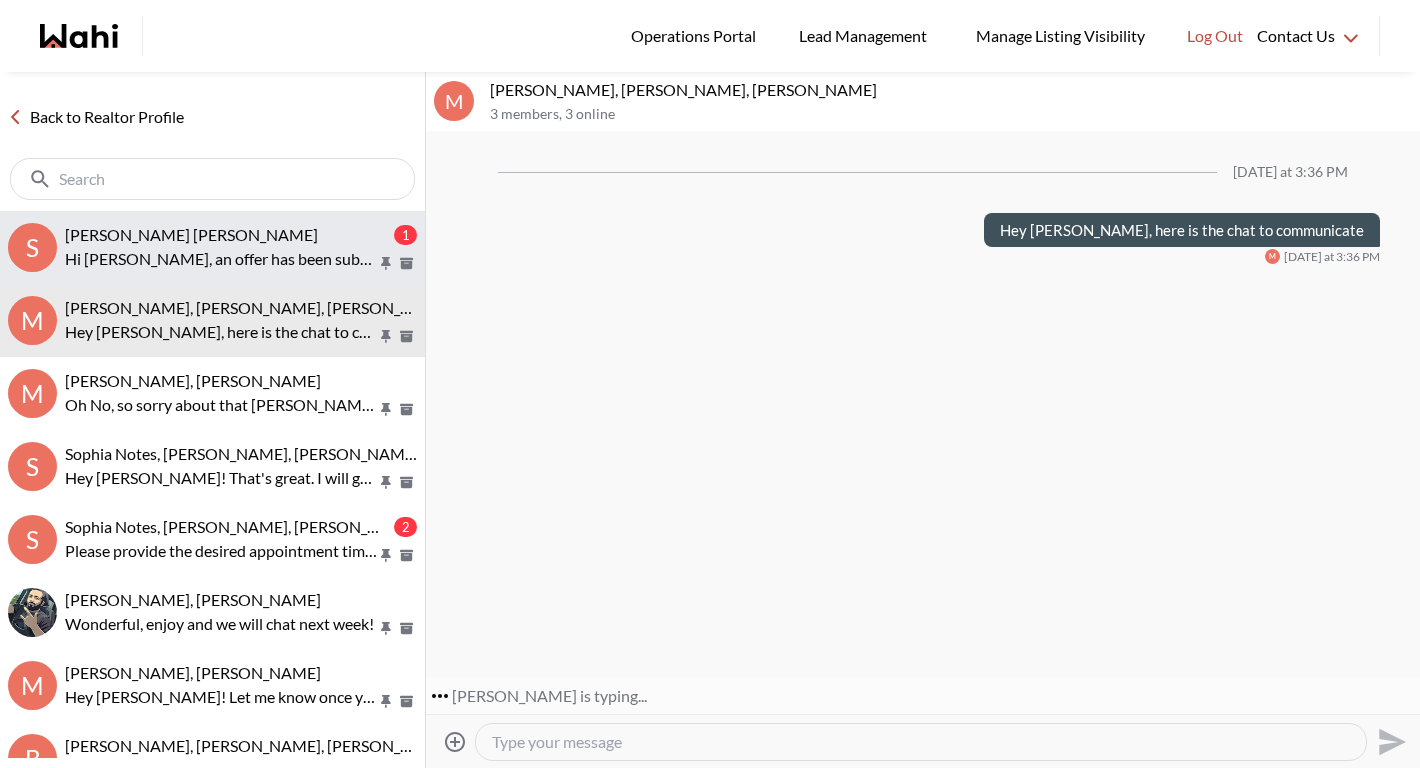 click on "Salman Arif, Michelle" at bounding box center [191, 234] 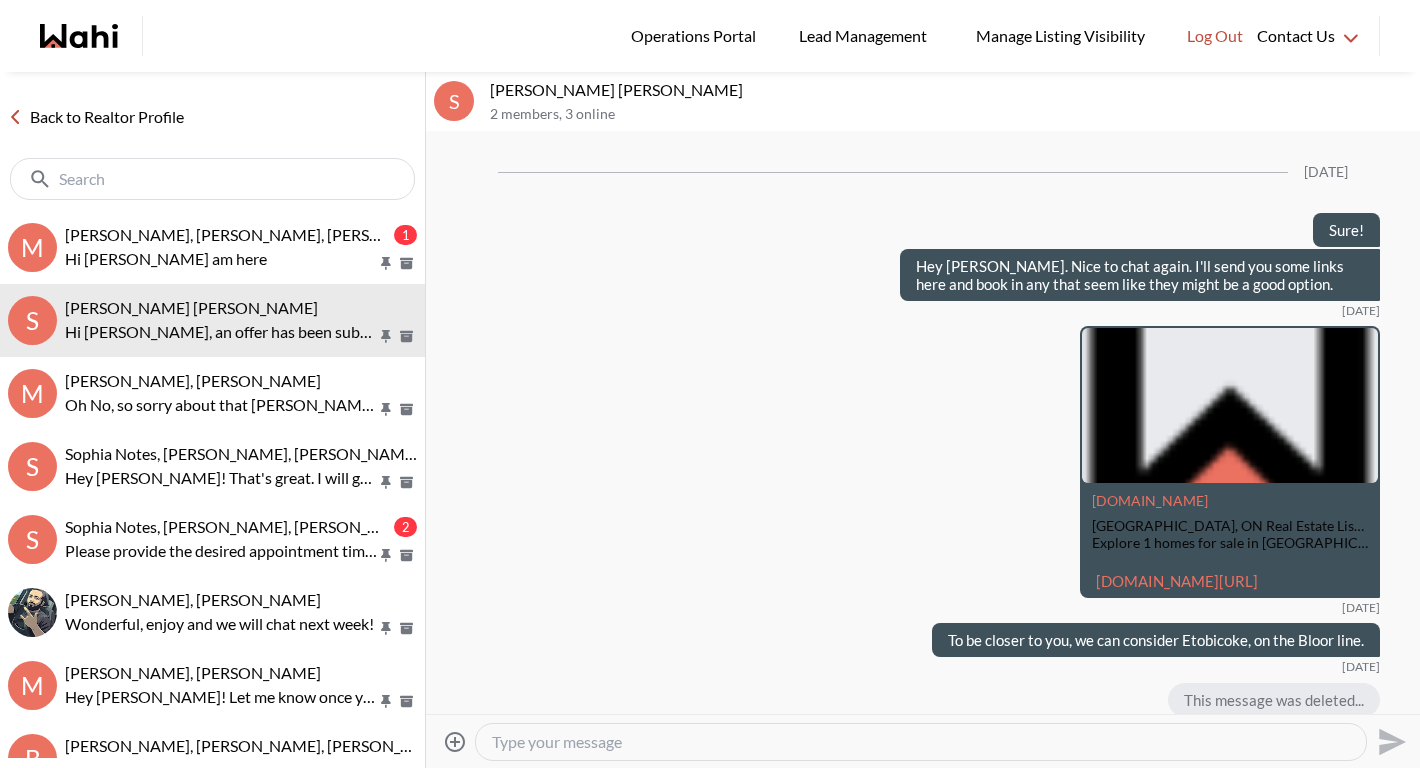 scroll, scrollTop: 3575, scrollLeft: 0, axis: vertical 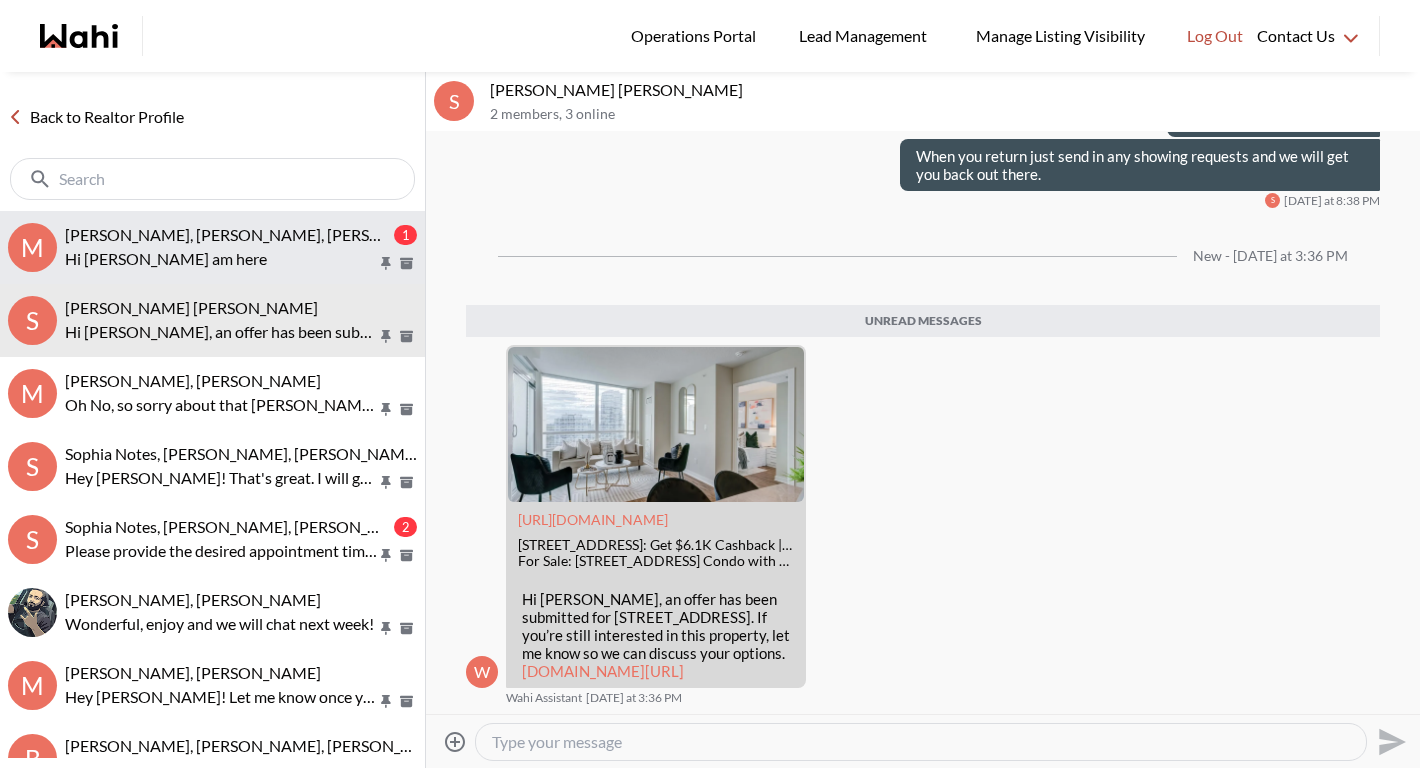 click on "Margaret Stewart, Shannel, Michelle 1 Hi Margaret I am here" at bounding box center [241, 248] 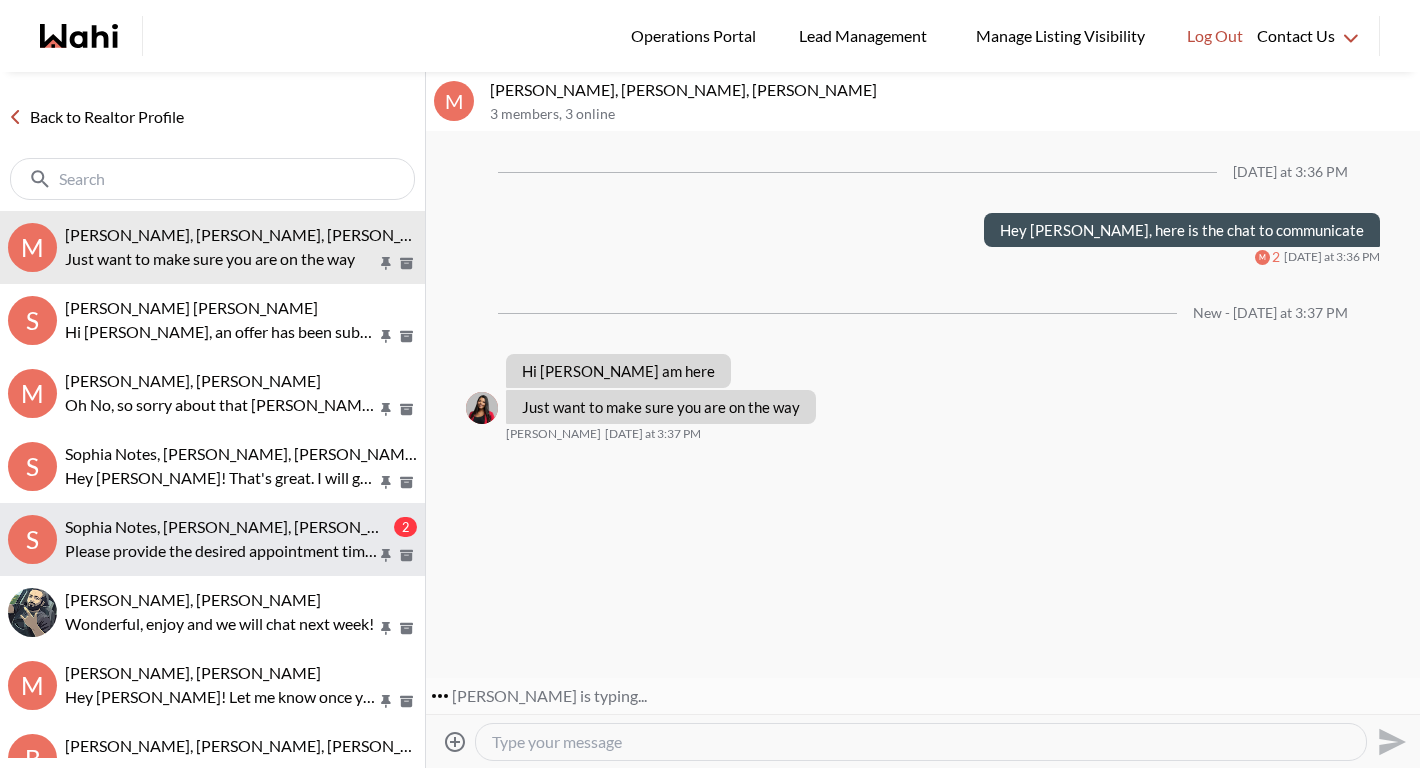 click on "Sophia Notes, Jason Lu, Rohit, Michelle" at bounding box center [307, 526] 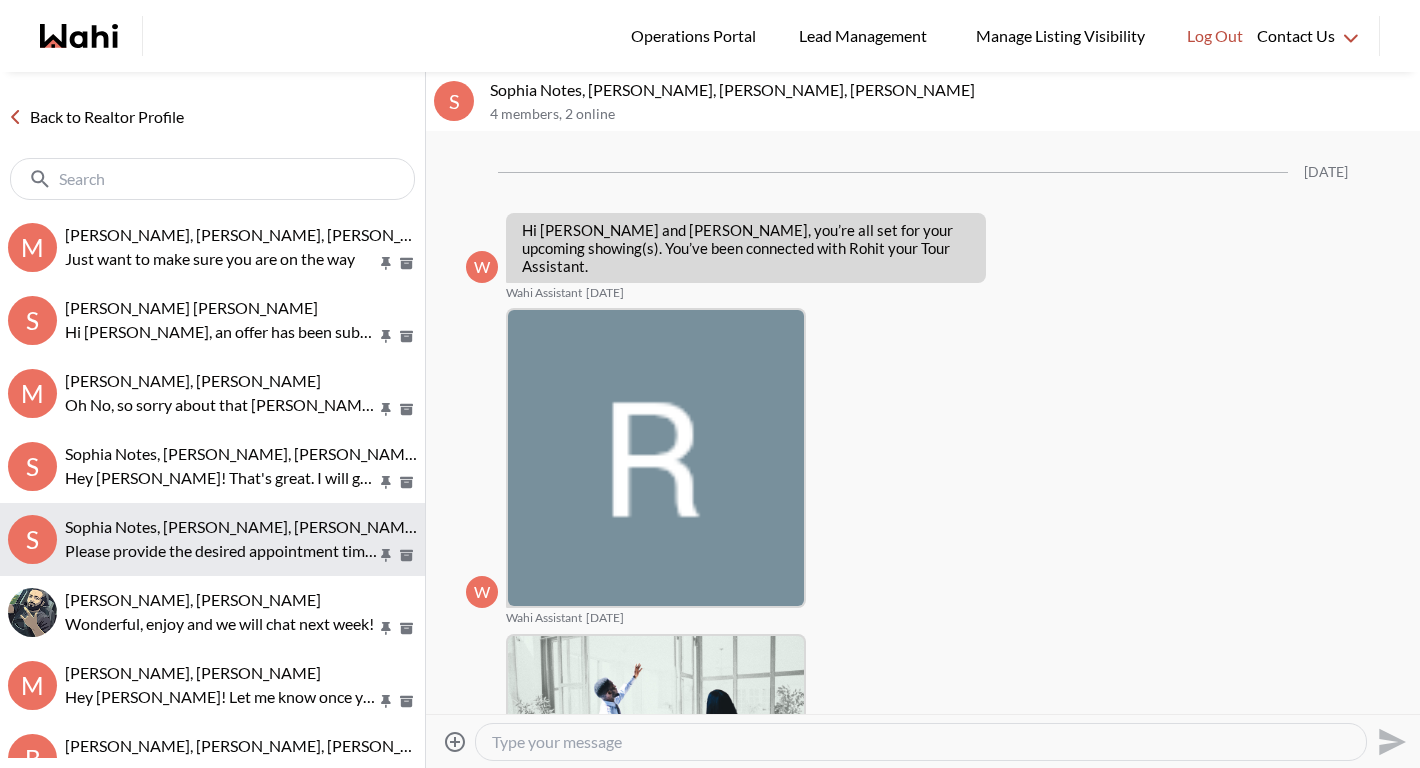 scroll, scrollTop: 940, scrollLeft: 0, axis: vertical 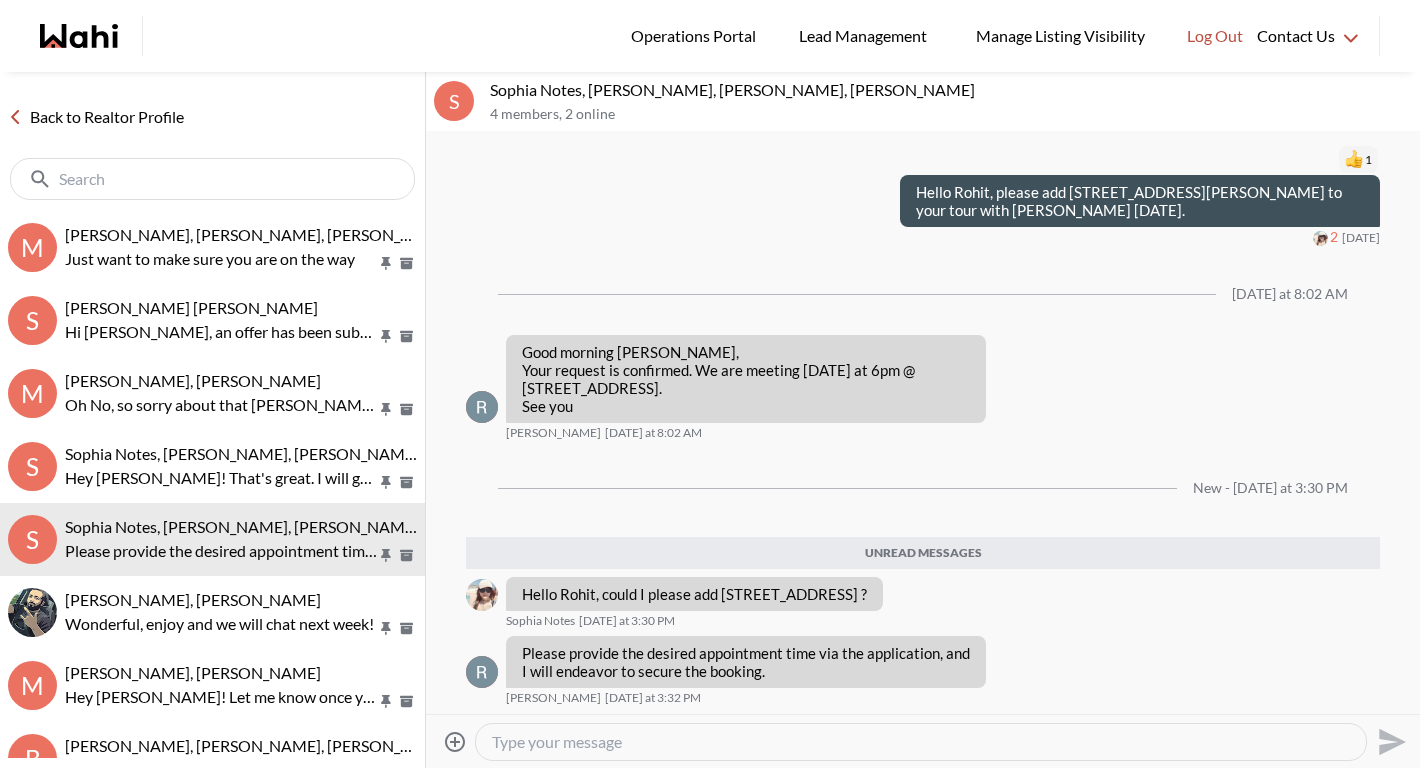 click at bounding box center [921, 742] 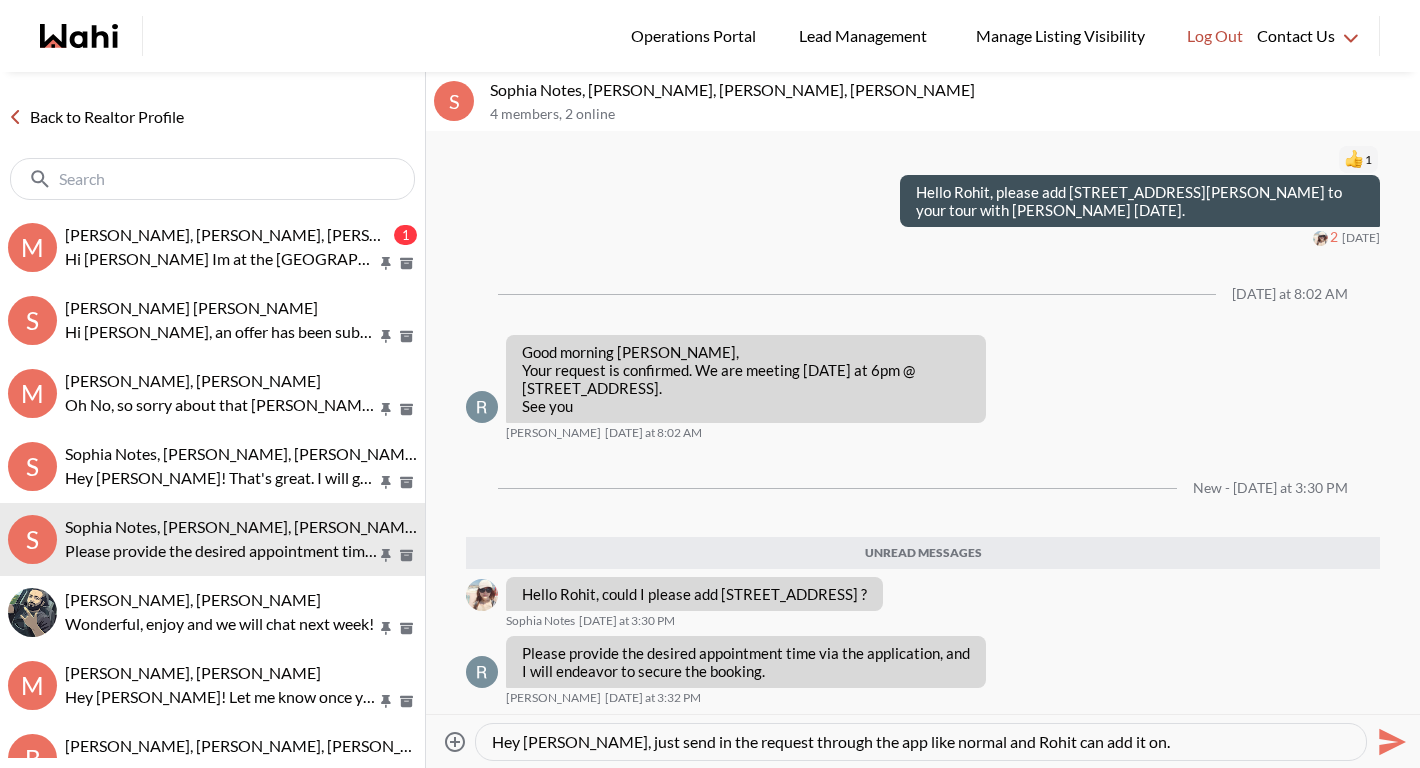 click on "Hey Sophia, just send in the request through the app like normal and Rohit can add it on." at bounding box center [921, 742] 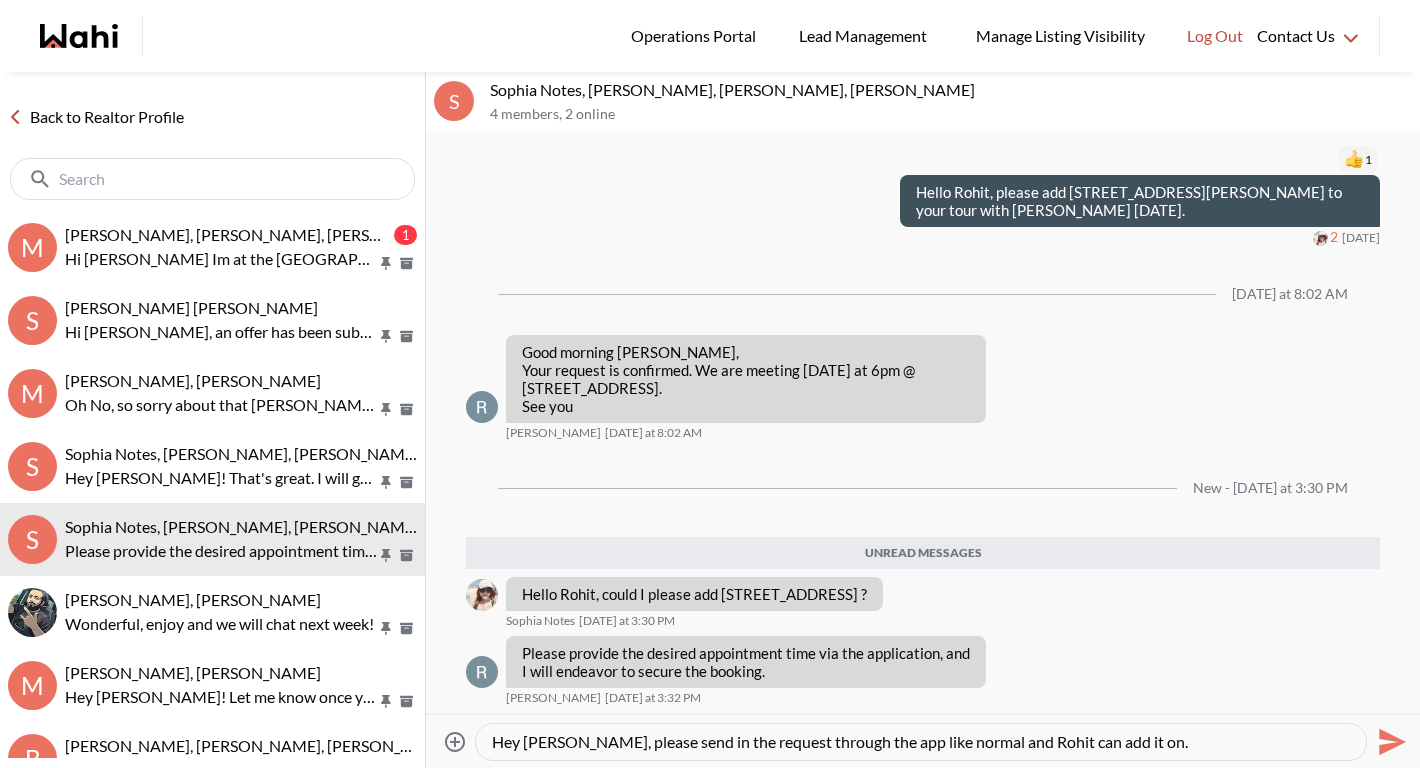 drag, startPoint x: 905, startPoint y: 742, endPoint x: 954, endPoint y: 742, distance: 49 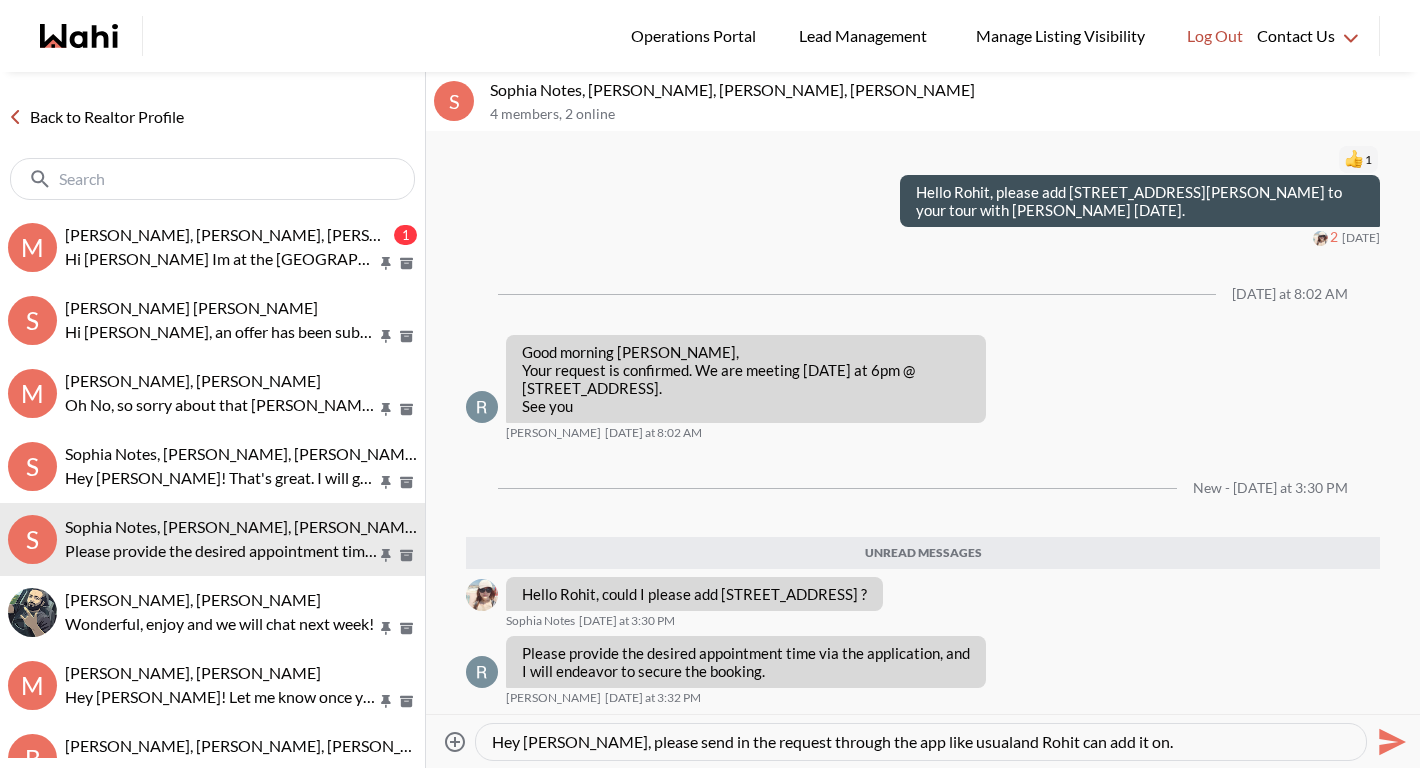 type on "Hey Sophia, please send in the request through the app like usual and Rohit can add it on." 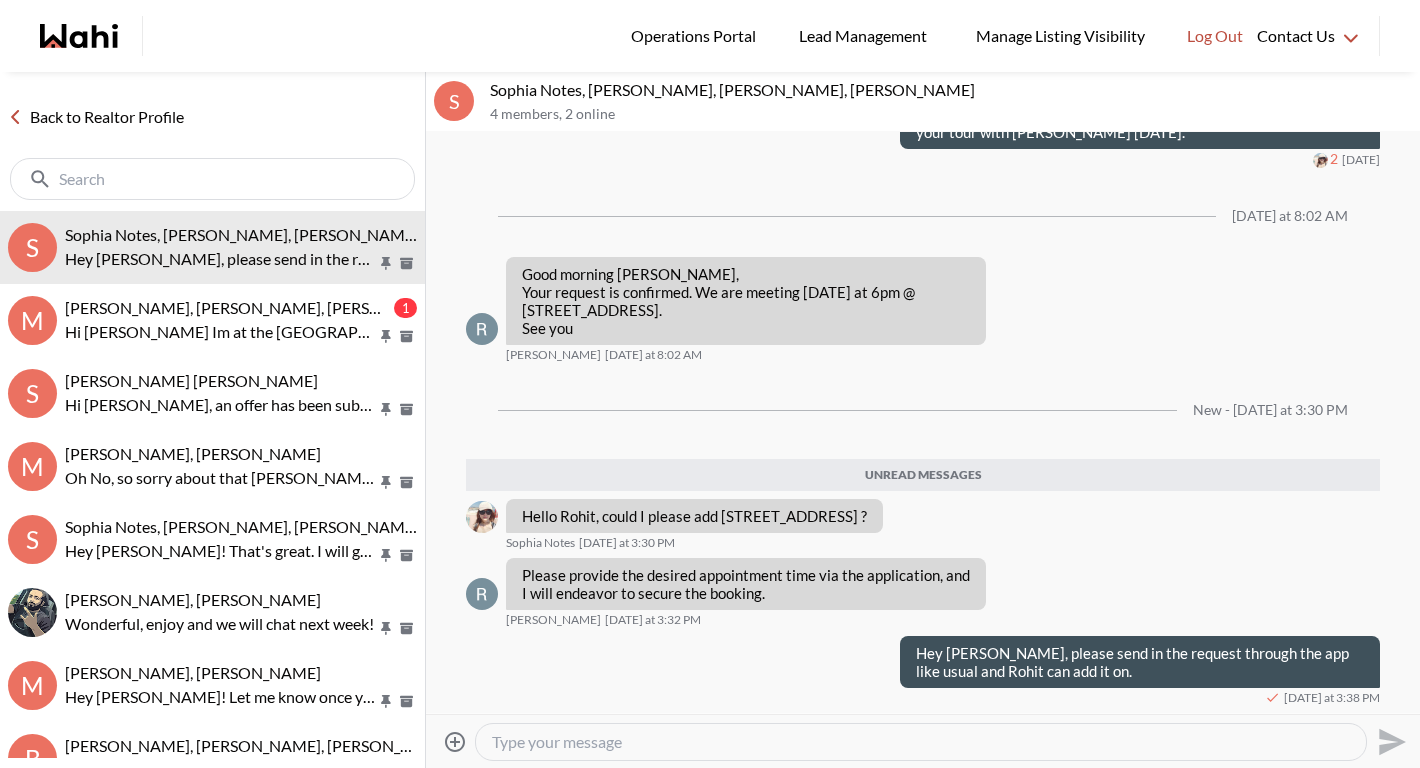 scroll, scrollTop: 970, scrollLeft: 0, axis: vertical 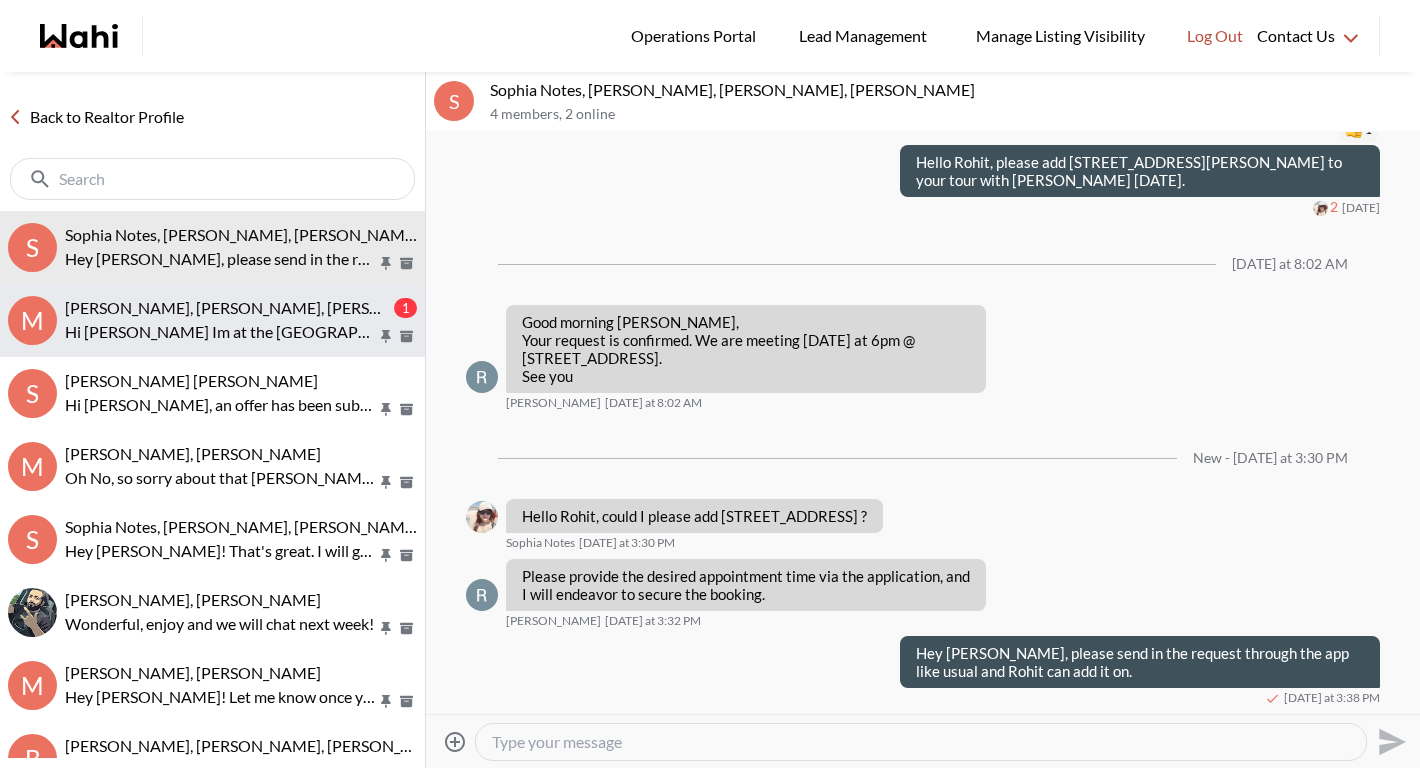 type 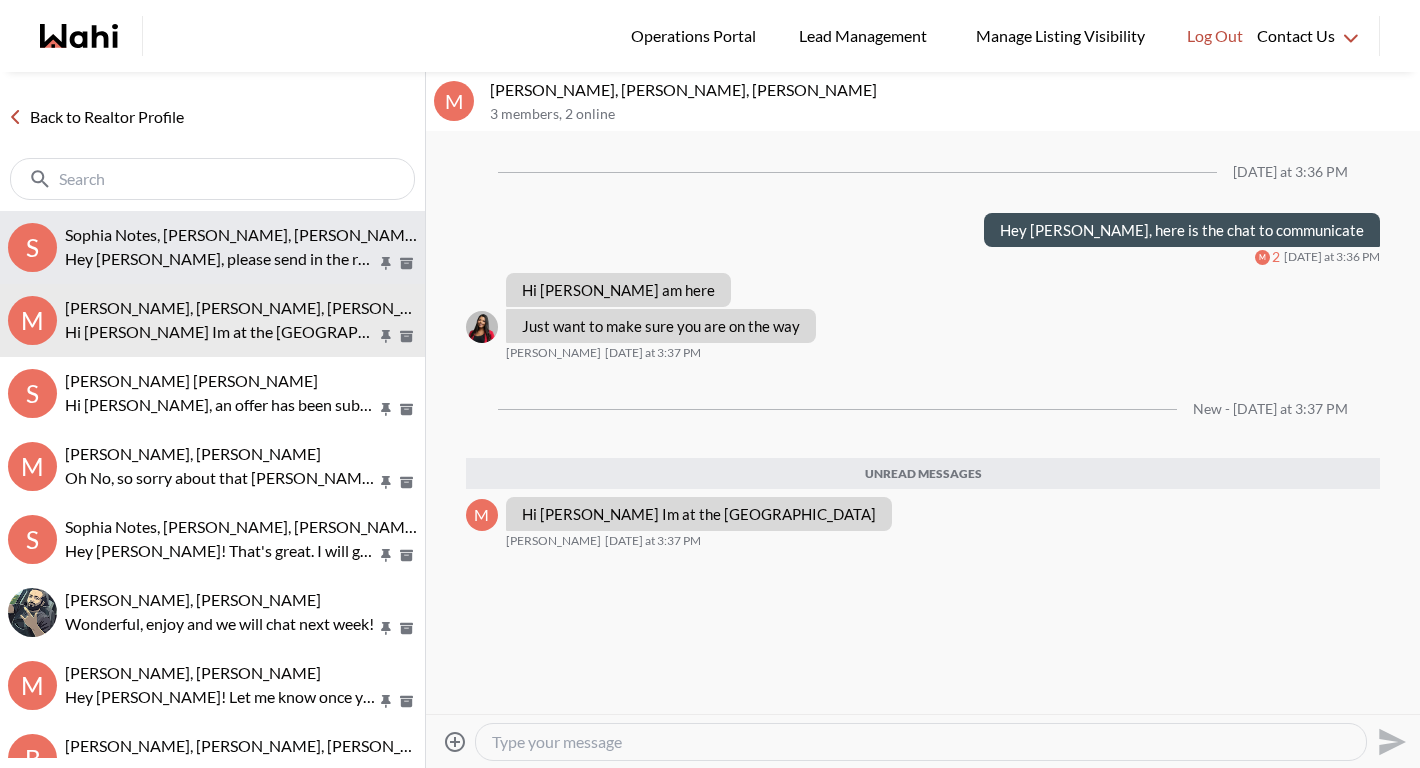 click on "Sophia Notes, Jason Lu, Rohit, Michelle" at bounding box center [307, 234] 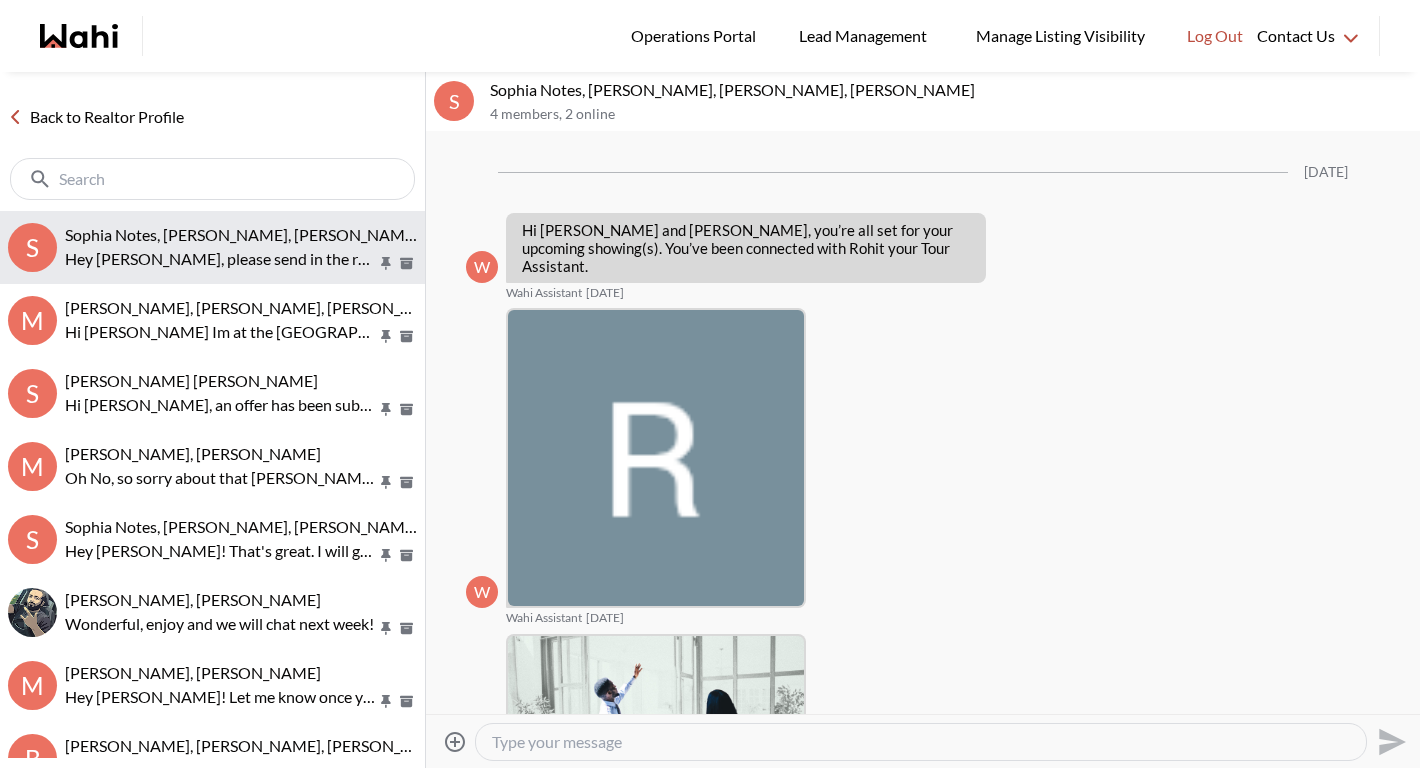 scroll, scrollTop: 889, scrollLeft: 0, axis: vertical 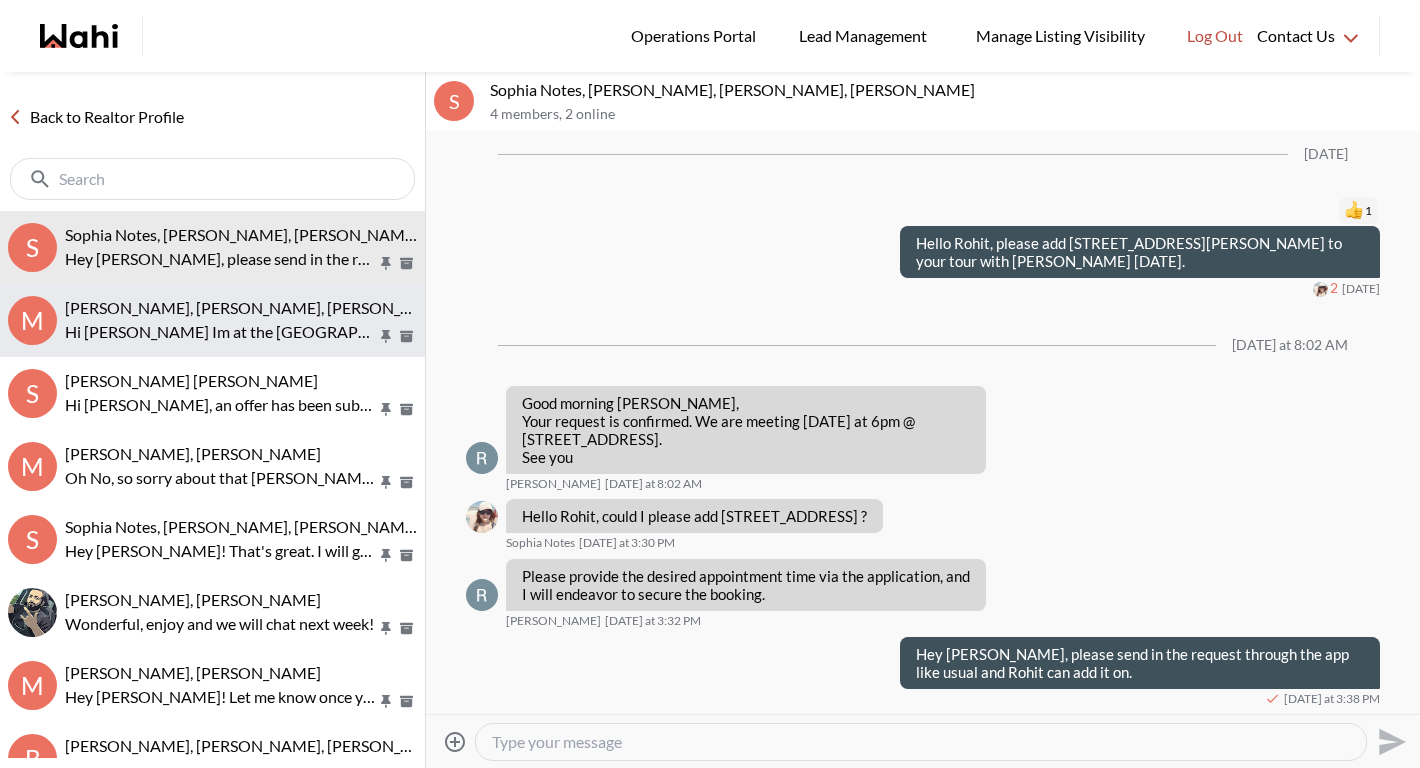 click on "Hi [PERSON_NAME] Im at the [GEOGRAPHIC_DATA]" at bounding box center [221, 332] 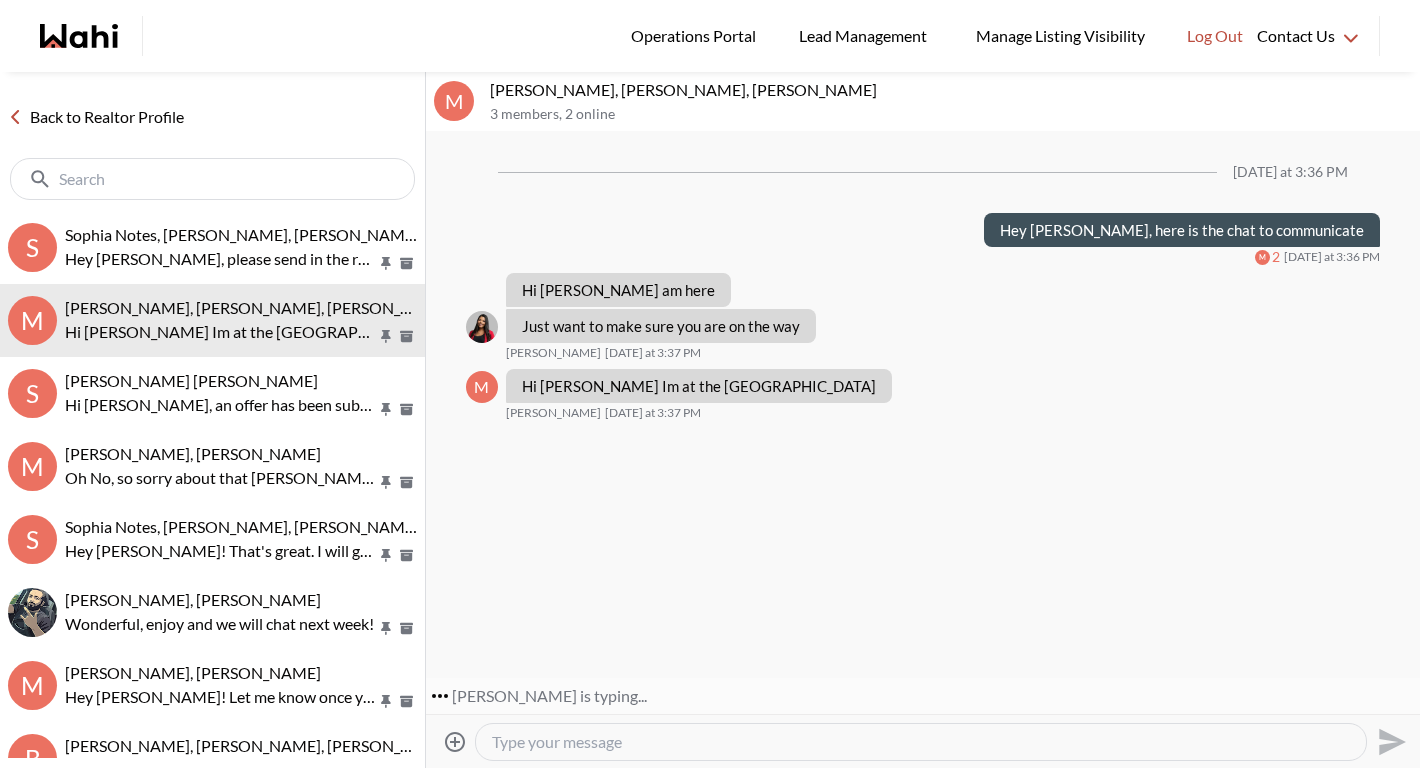 click on "Back to Realtor Profile" at bounding box center (96, 117) 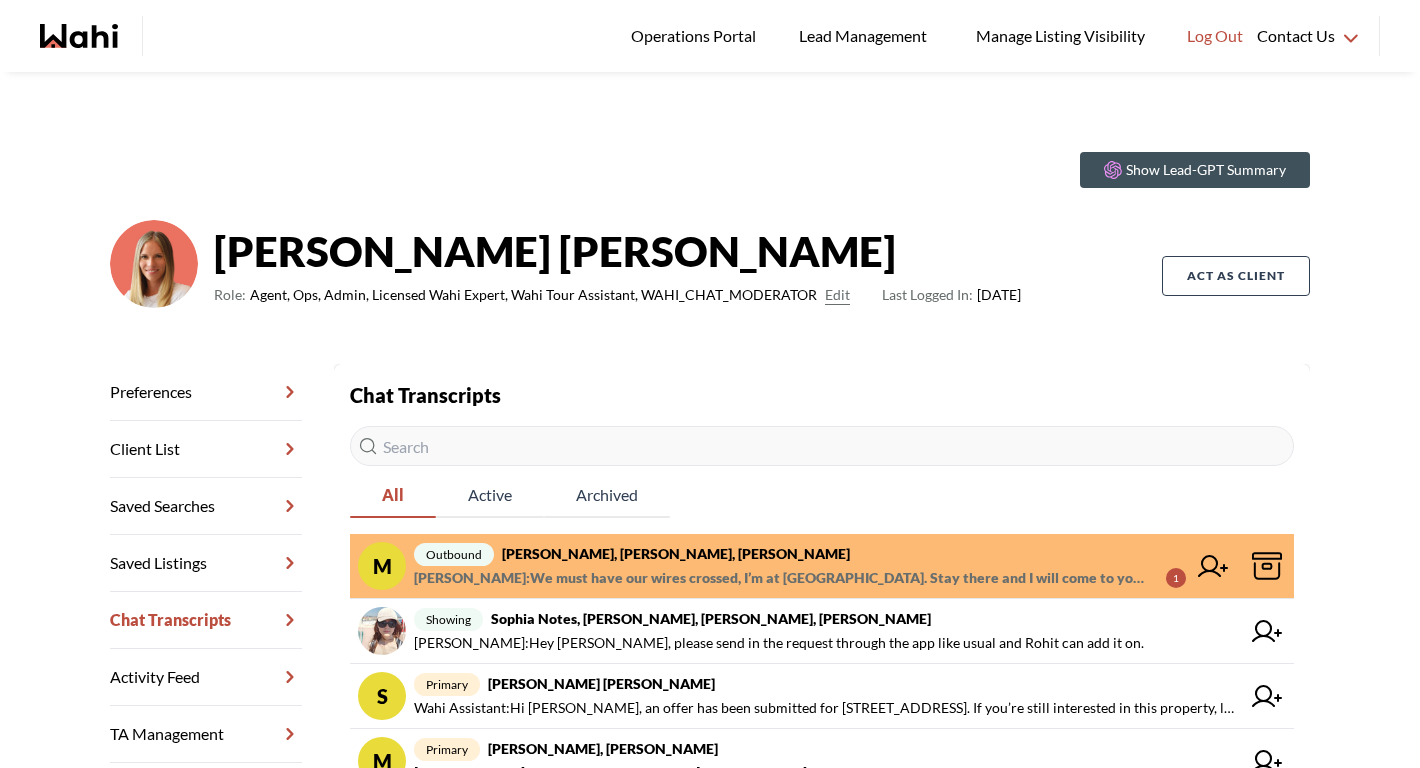 click on "Shannel Moise :  We must have our wires crossed, I’m at Kirkwood. Stay there and I will come to you then we’ll head back to Kirkwood:) see you in a couple mins" at bounding box center [782, 578] 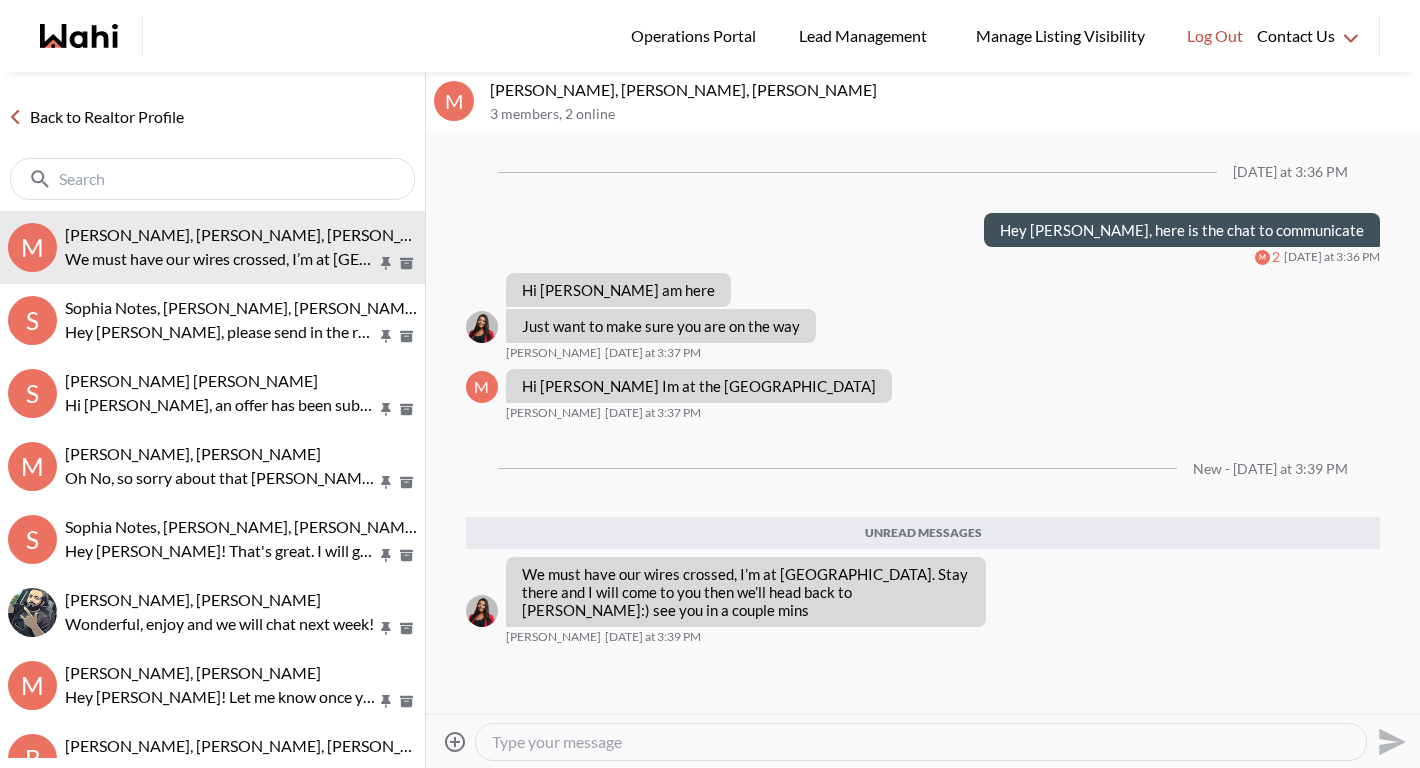 click at bounding box center [921, 742] 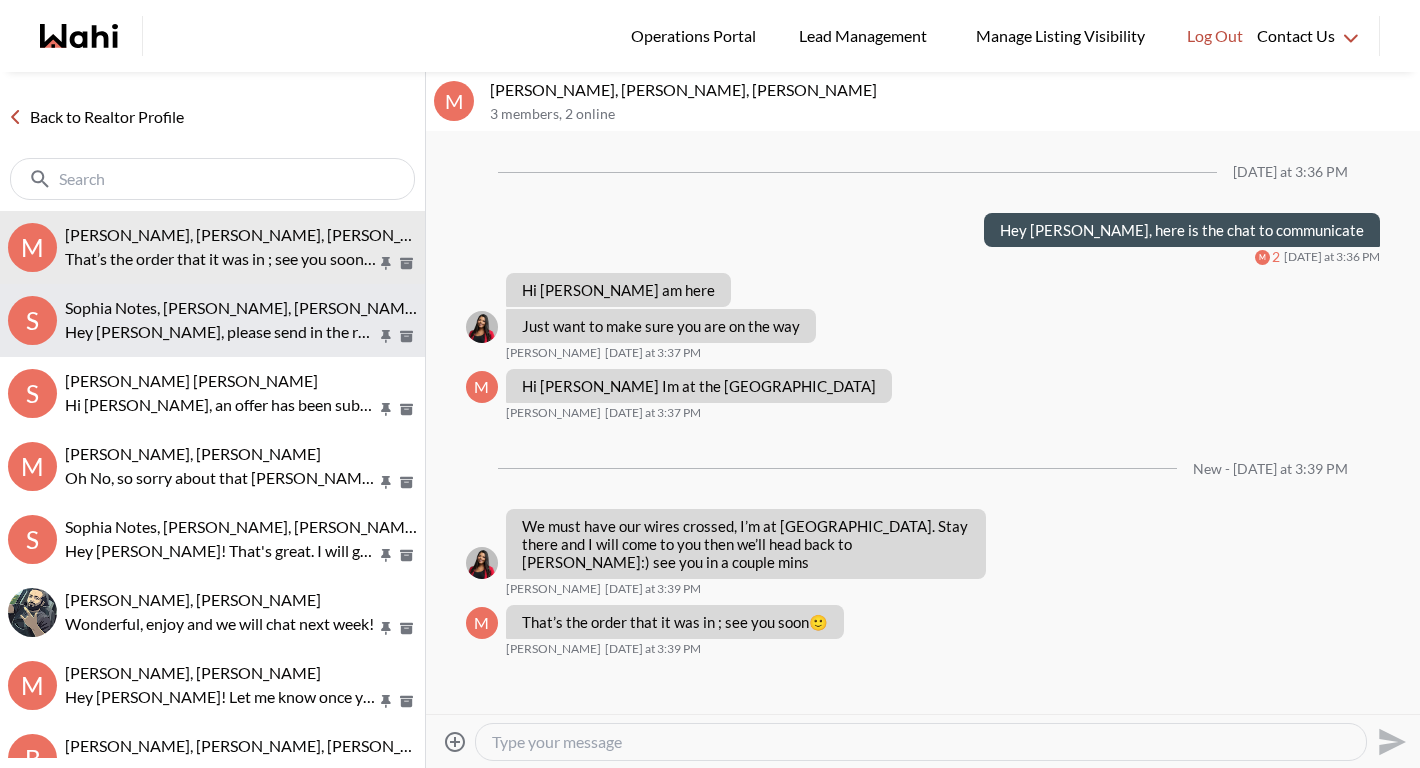 click on "Hey Sophia, please send in the request through the app like usual and Rohit can add it on." at bounding box center (221, 332) 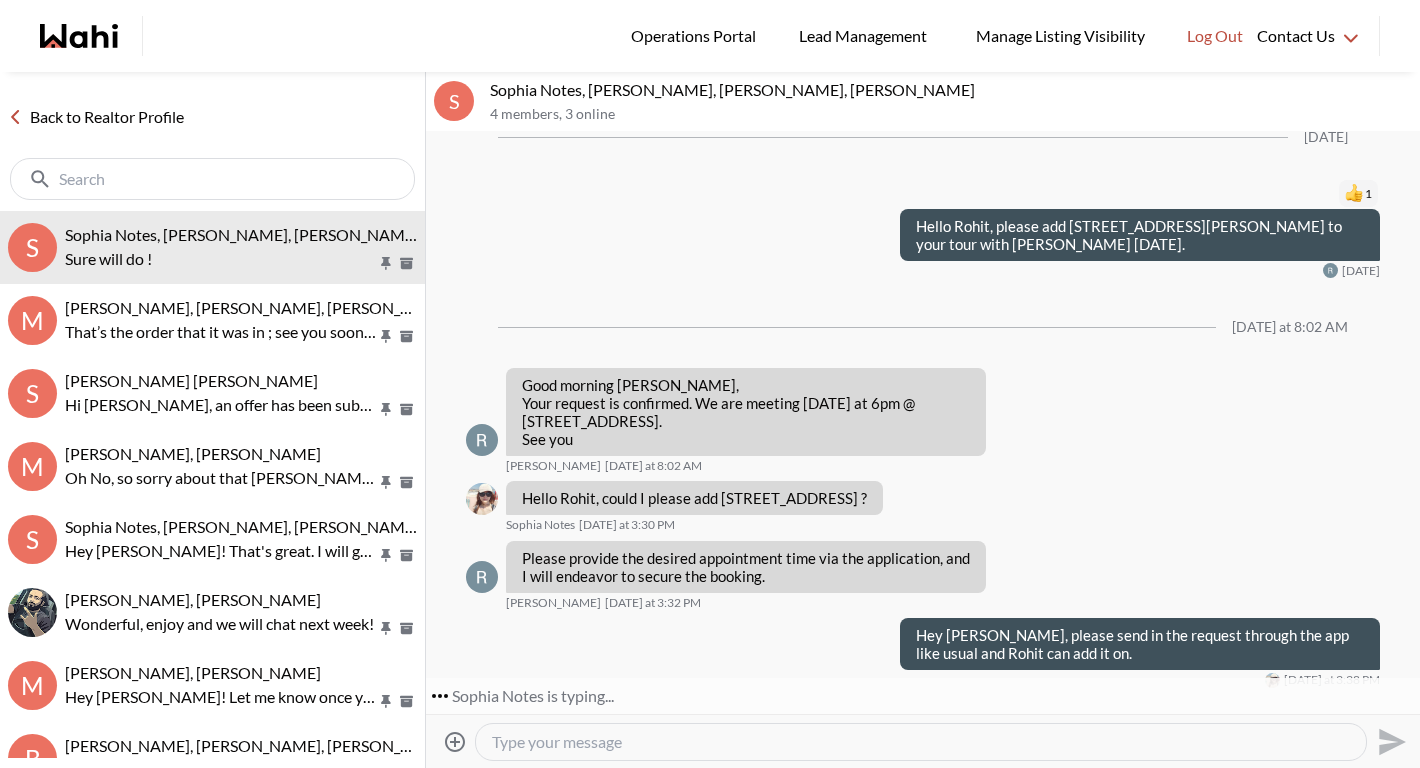 scroll, scrollTop: 1028, scrollLeft: 0, axis: vertical 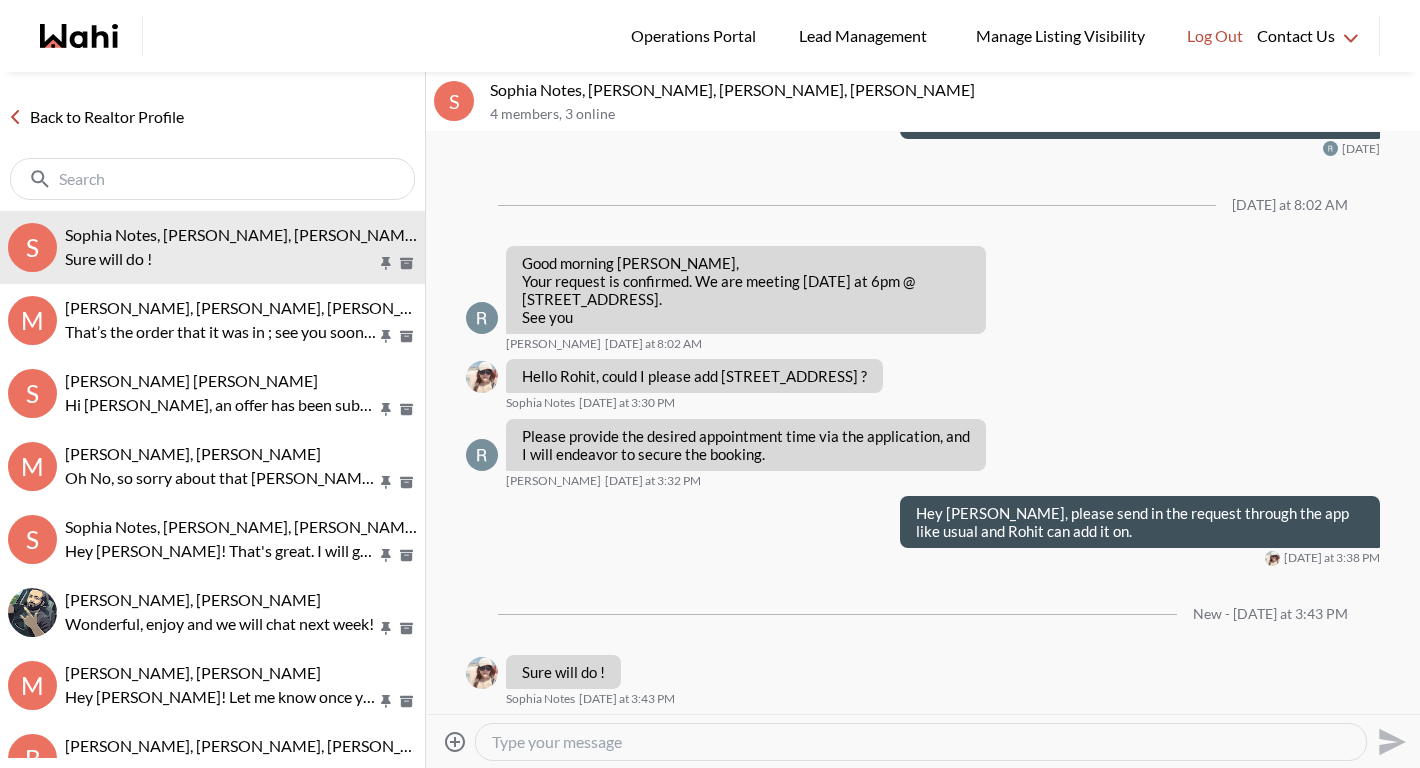click on "Back to Realtor Profile" at bounding box center (96, 117) 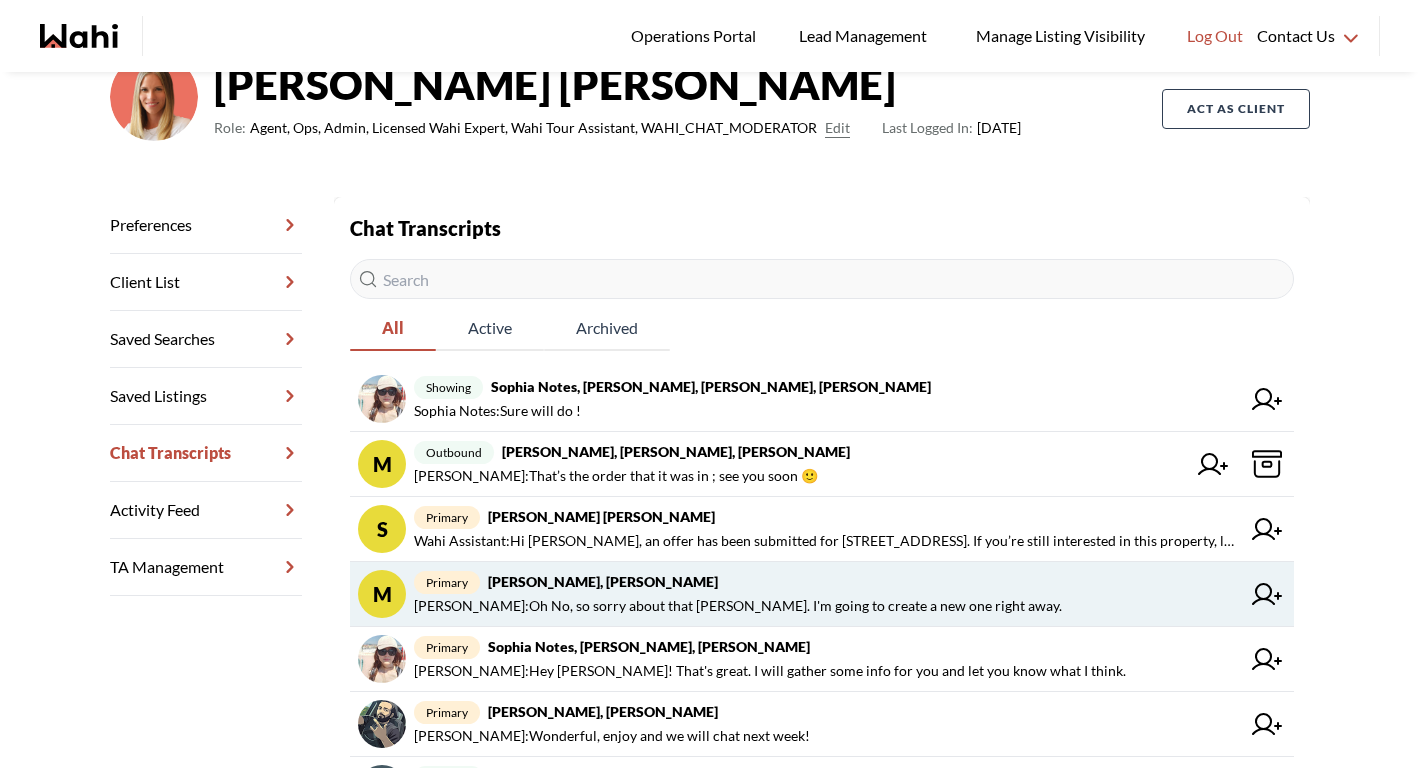 scroll, scrollTop: 0, scrollLeft: 0, axis: both 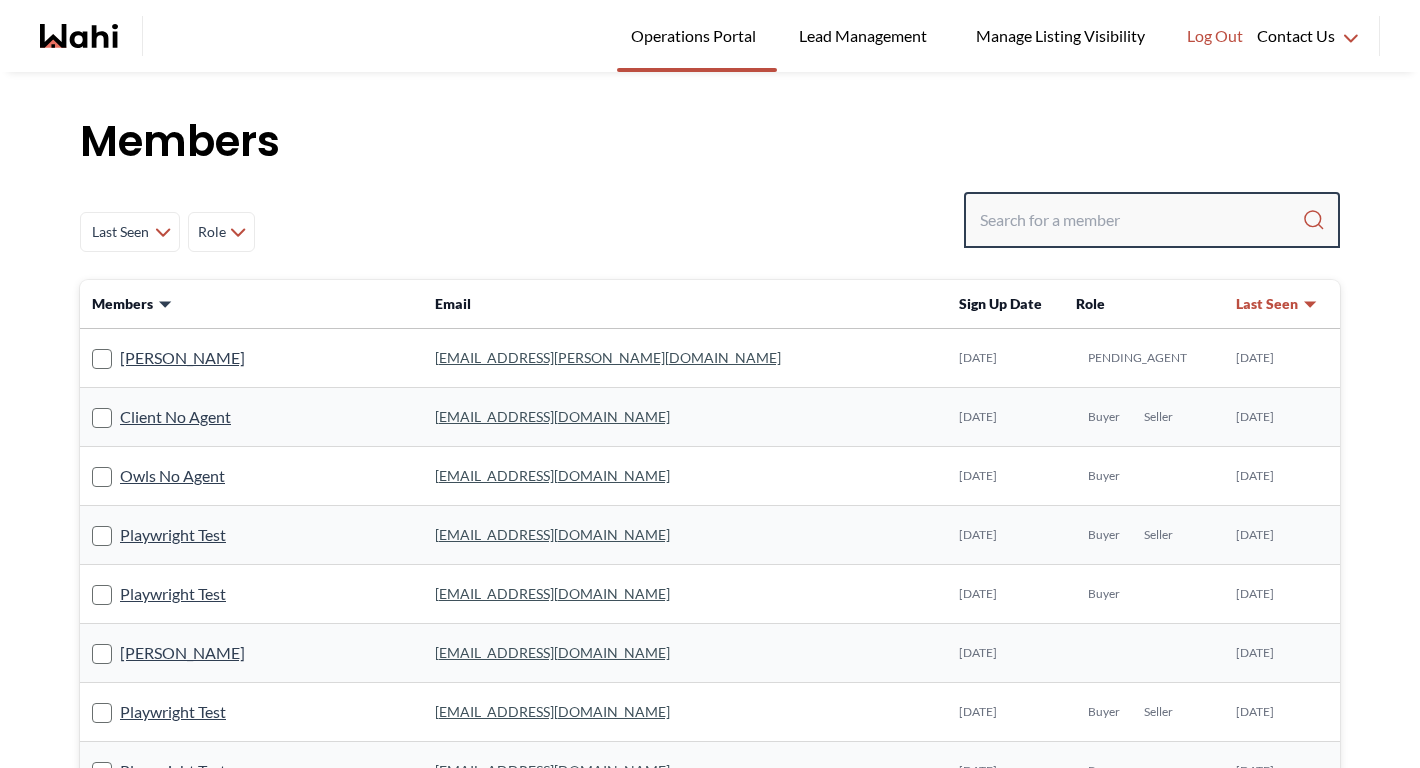 click at bounding box center [1141, 220] 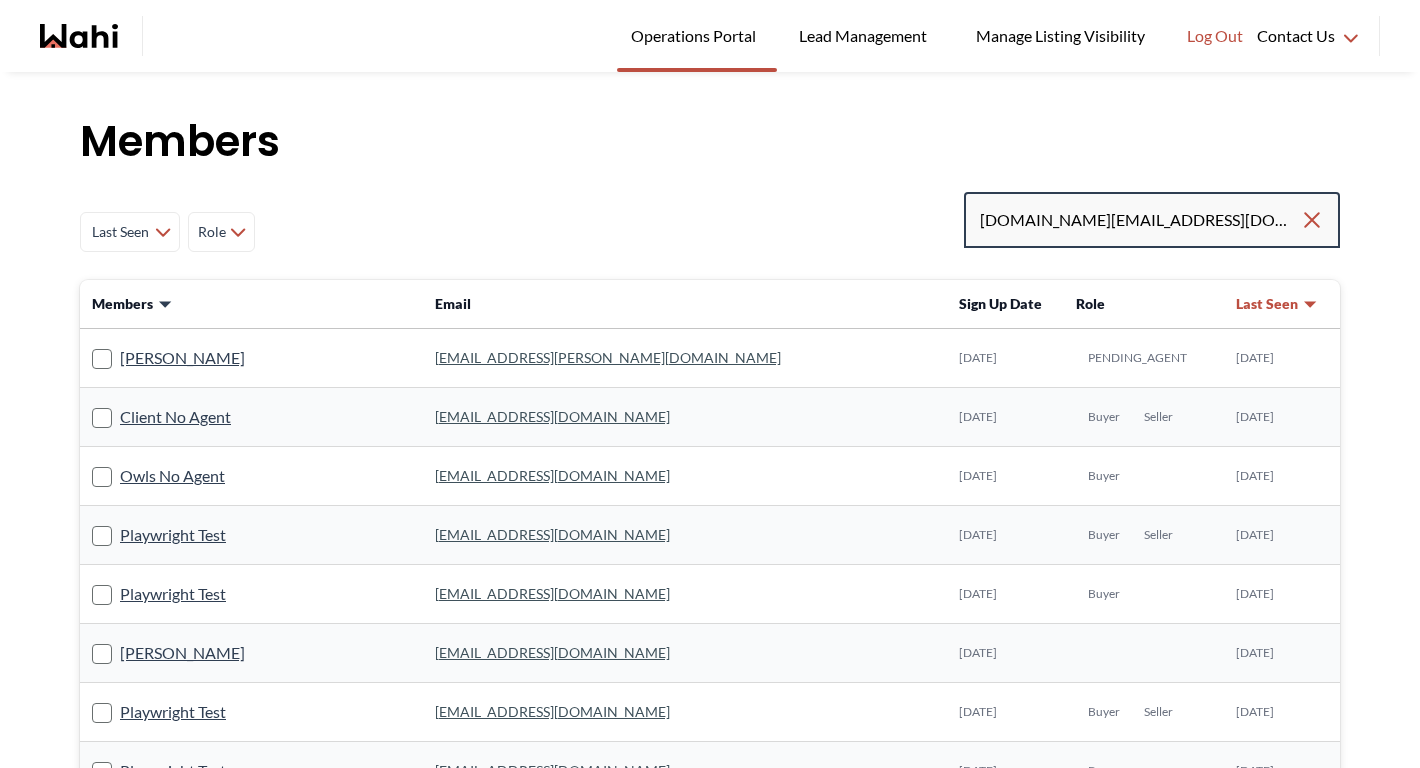 type on "[DOMAIN_NAME][EMAIL_ADDRESS][DOMAIN_NAME]" 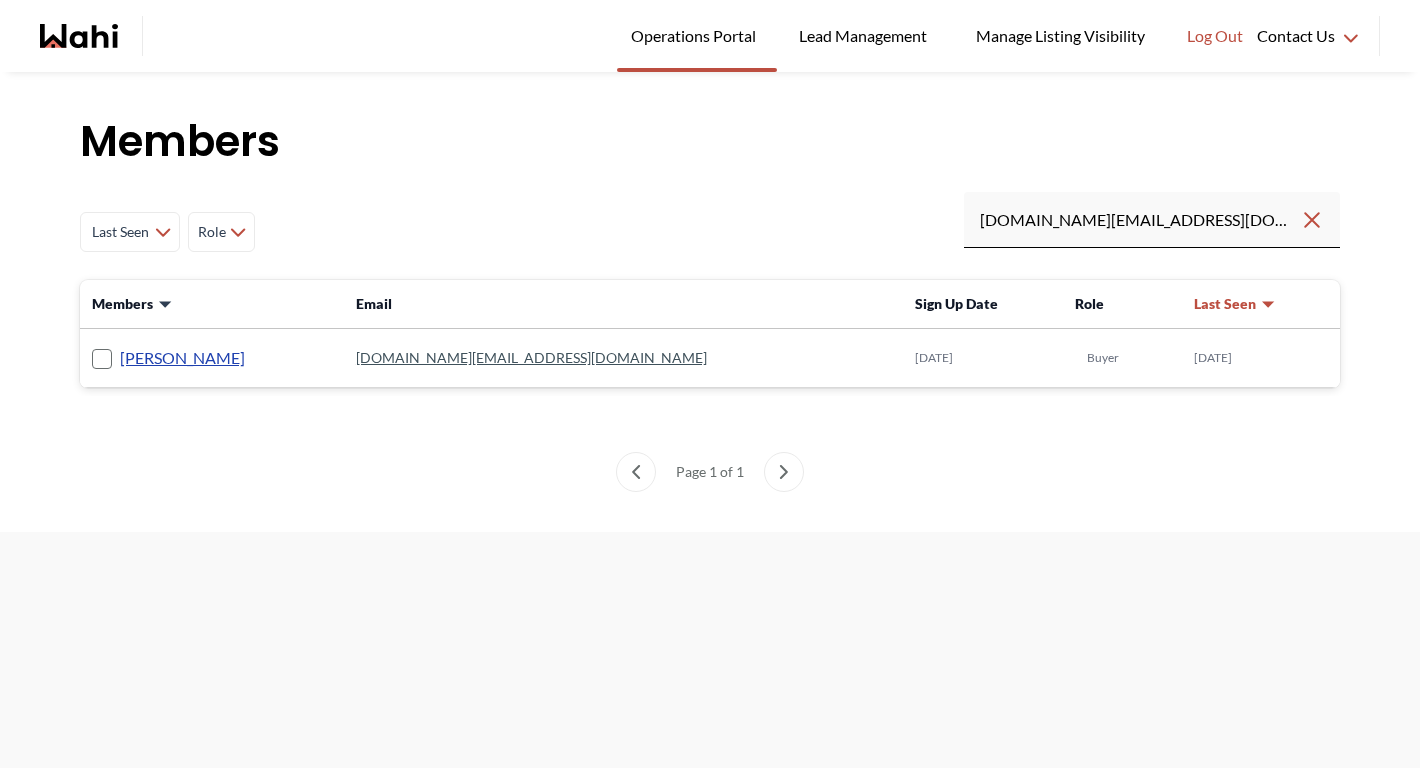 click on "[PERSON_NAME]" at bounding box center (182, 358) 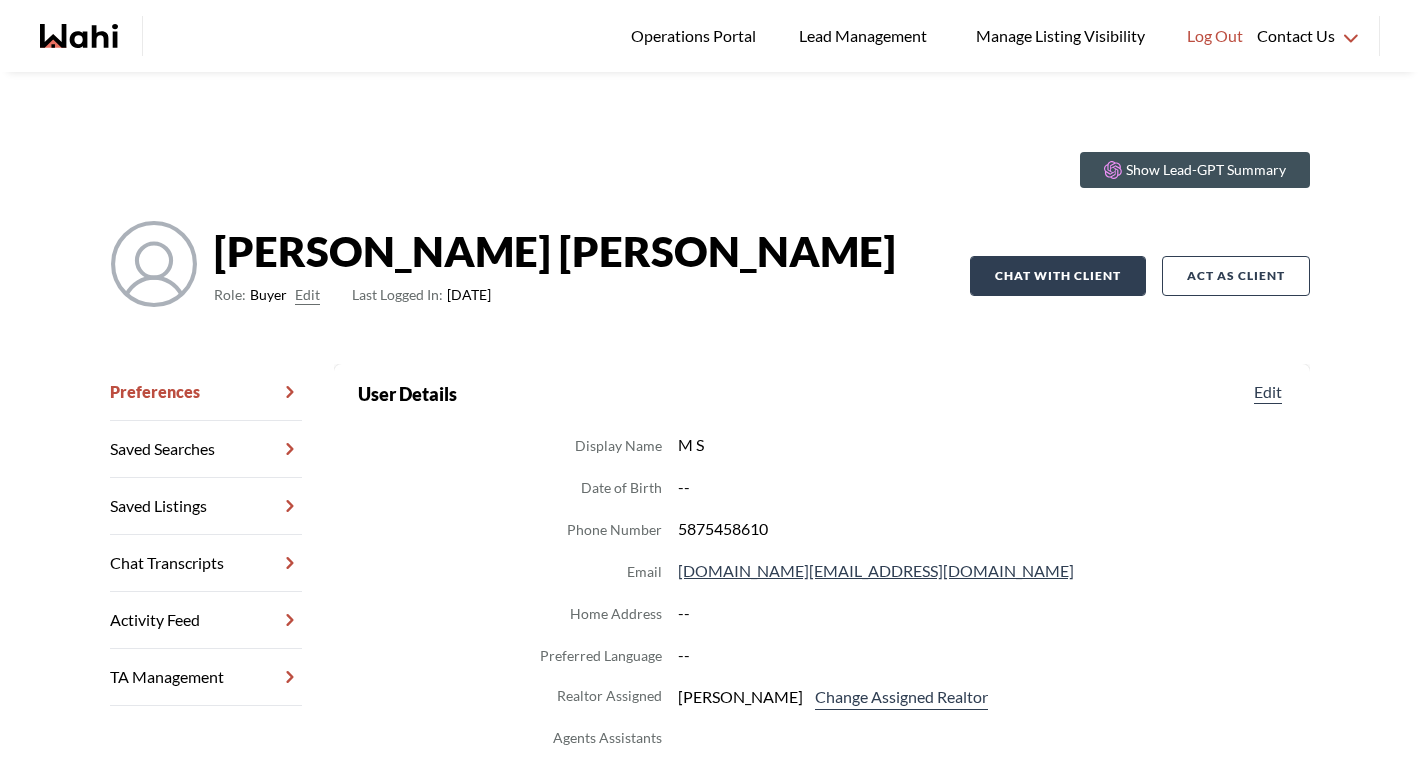 click on "Chat with client" at bounding box center (1058, 276) 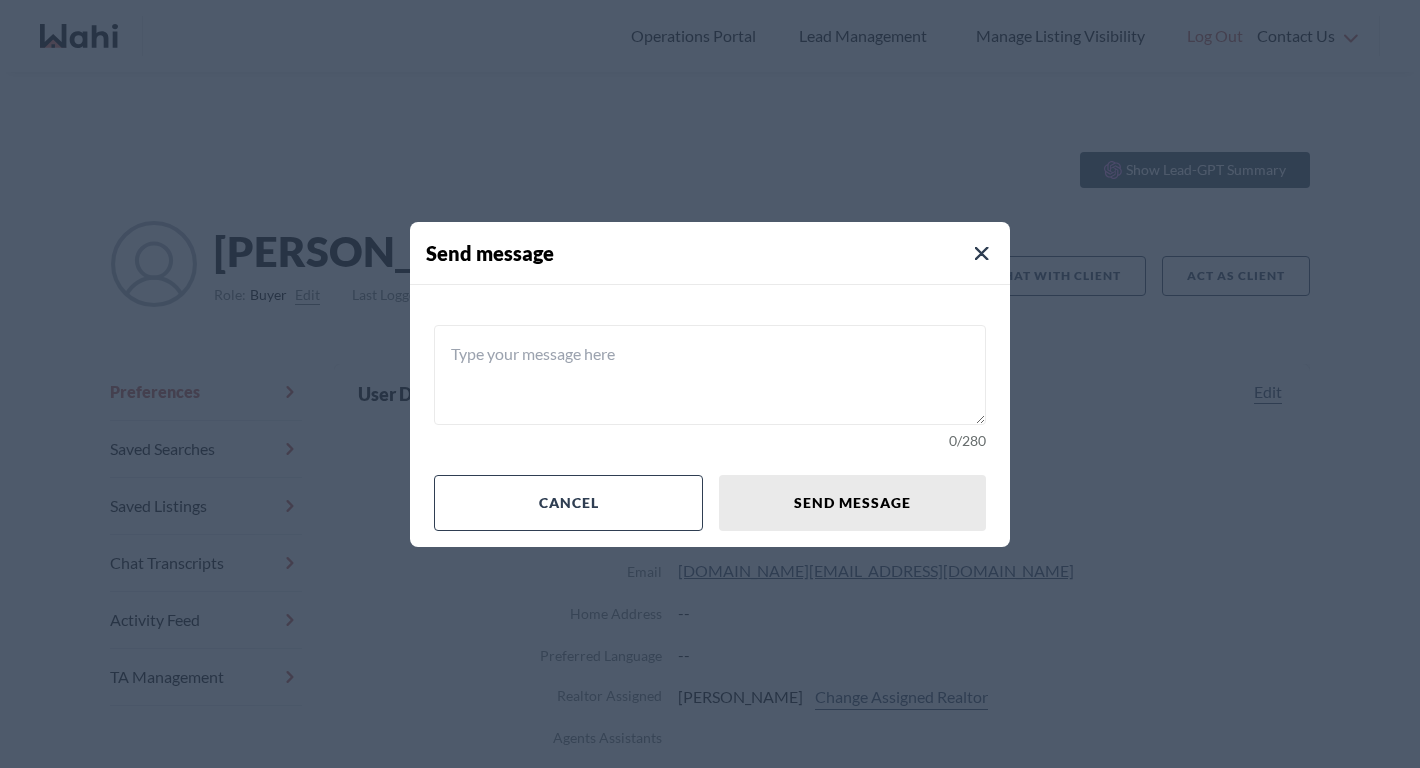 click at bounding box center (710, 375) 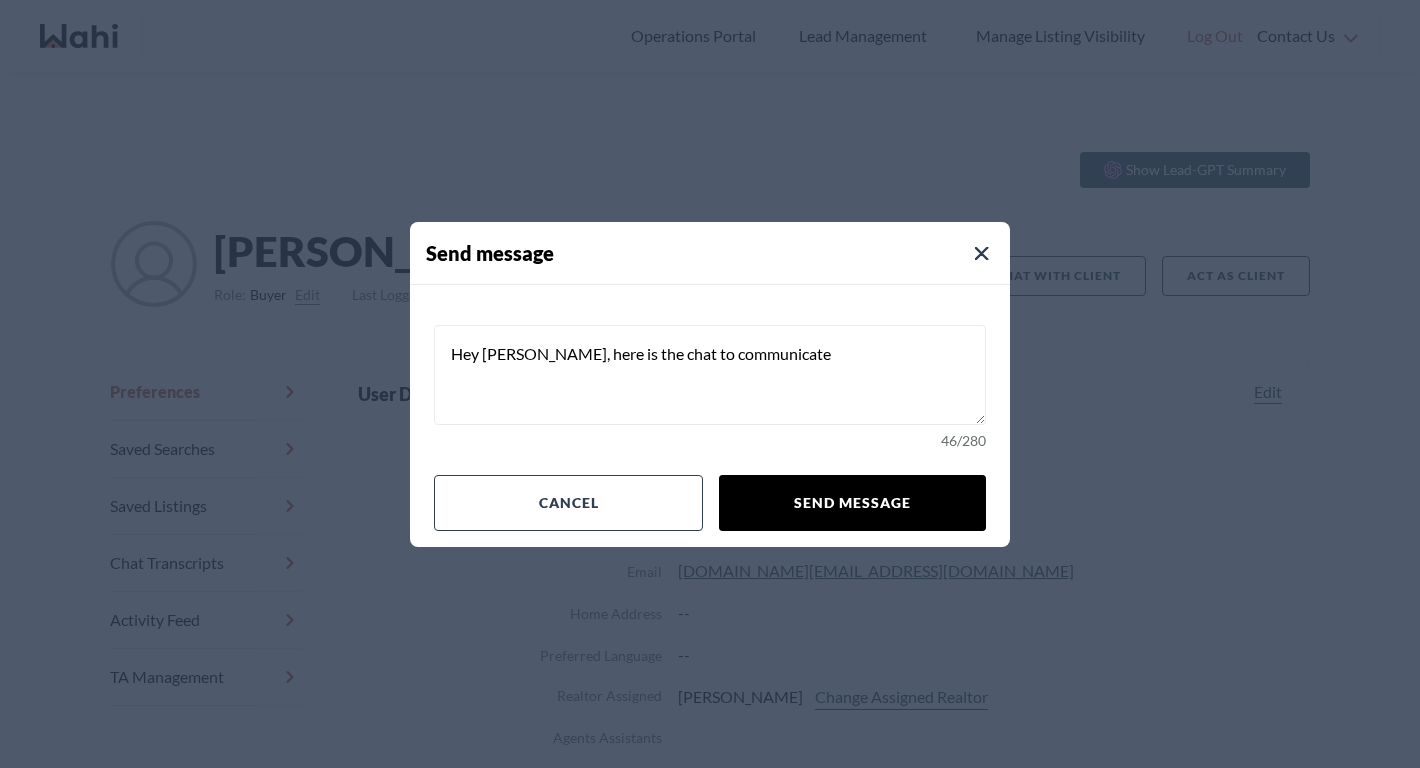 type on "Hey [PERSON_NAME], here is the chat to communicate" 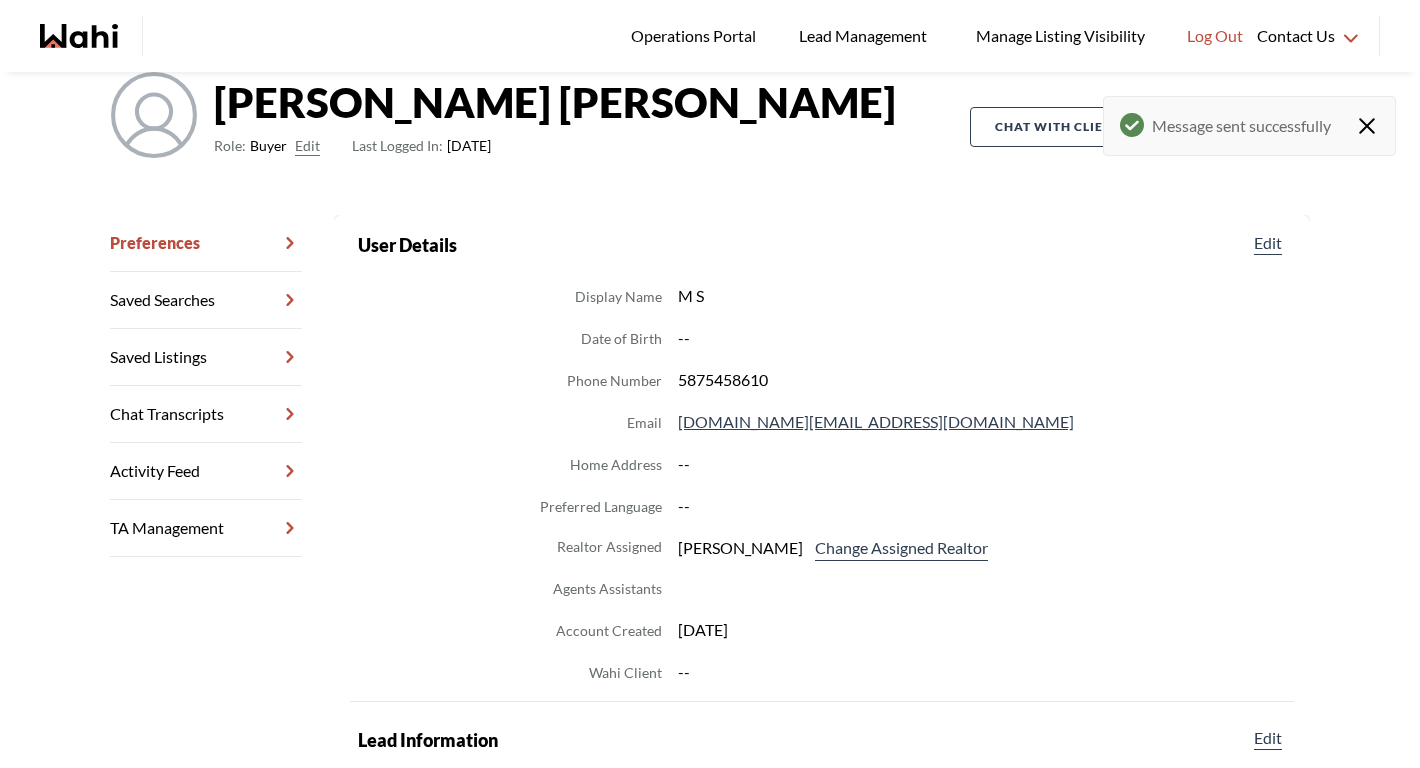 scroll, scrollTop: 150, scrollLeft: 0, axis: vertical 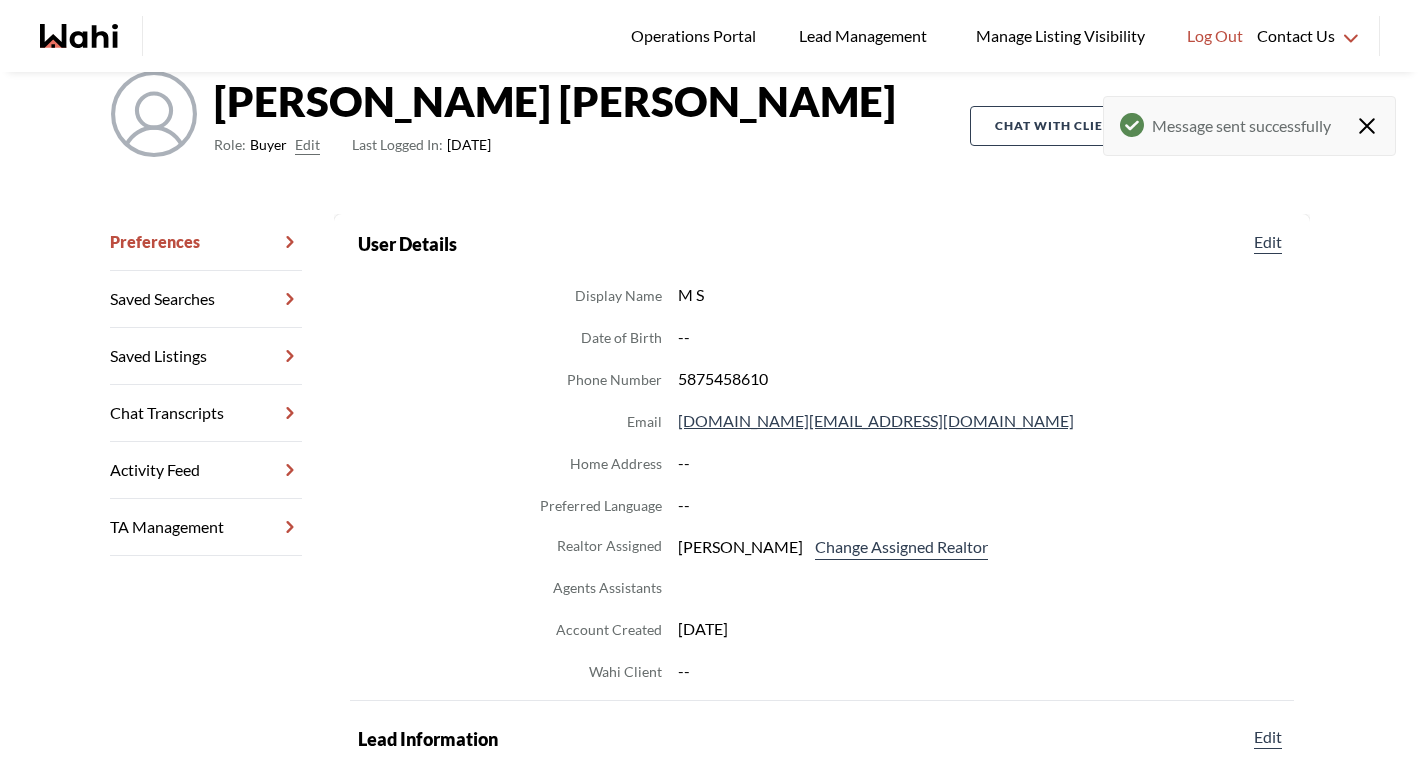 click on "Chat Transcripts" at bounding box center [206, 413] 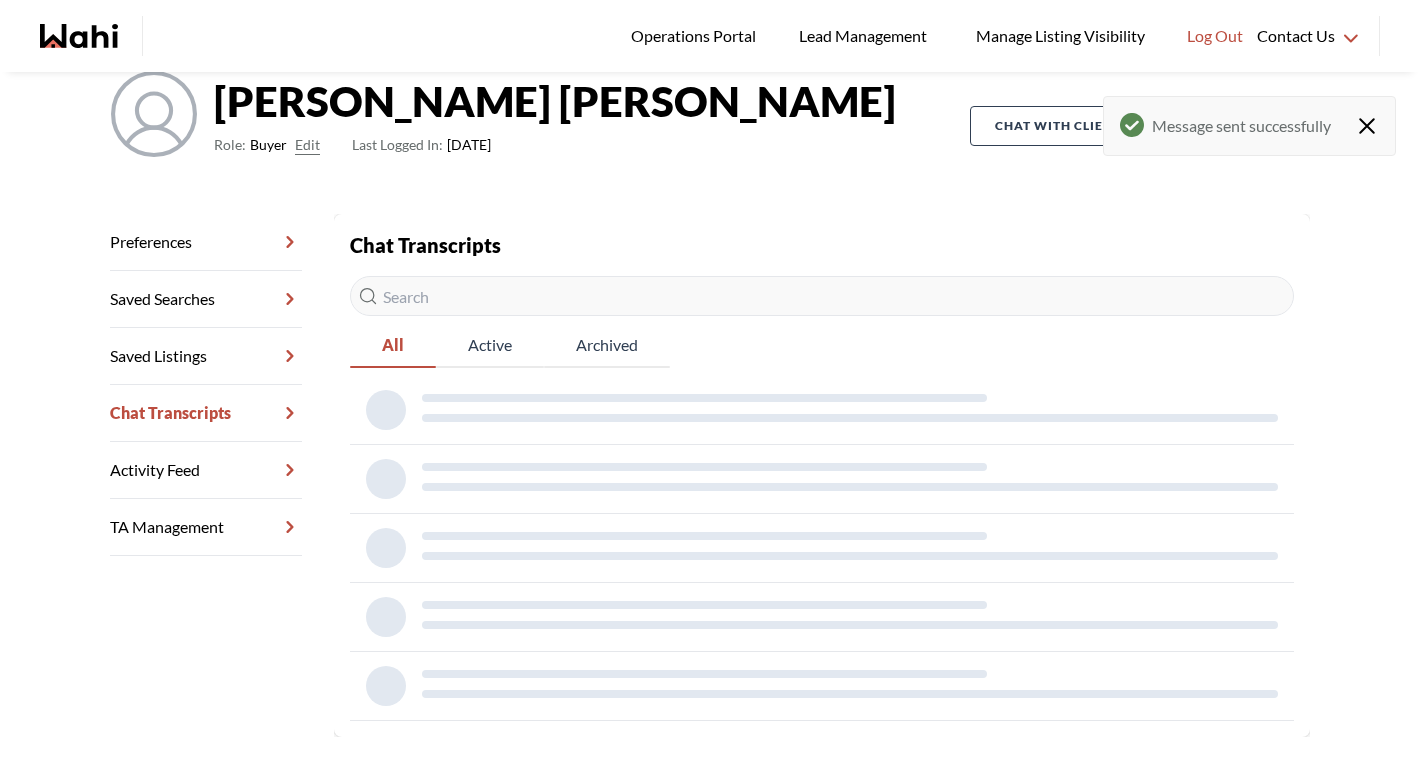 scroll, scrollTop: 133, scrollLeft: 0, axis: vertical 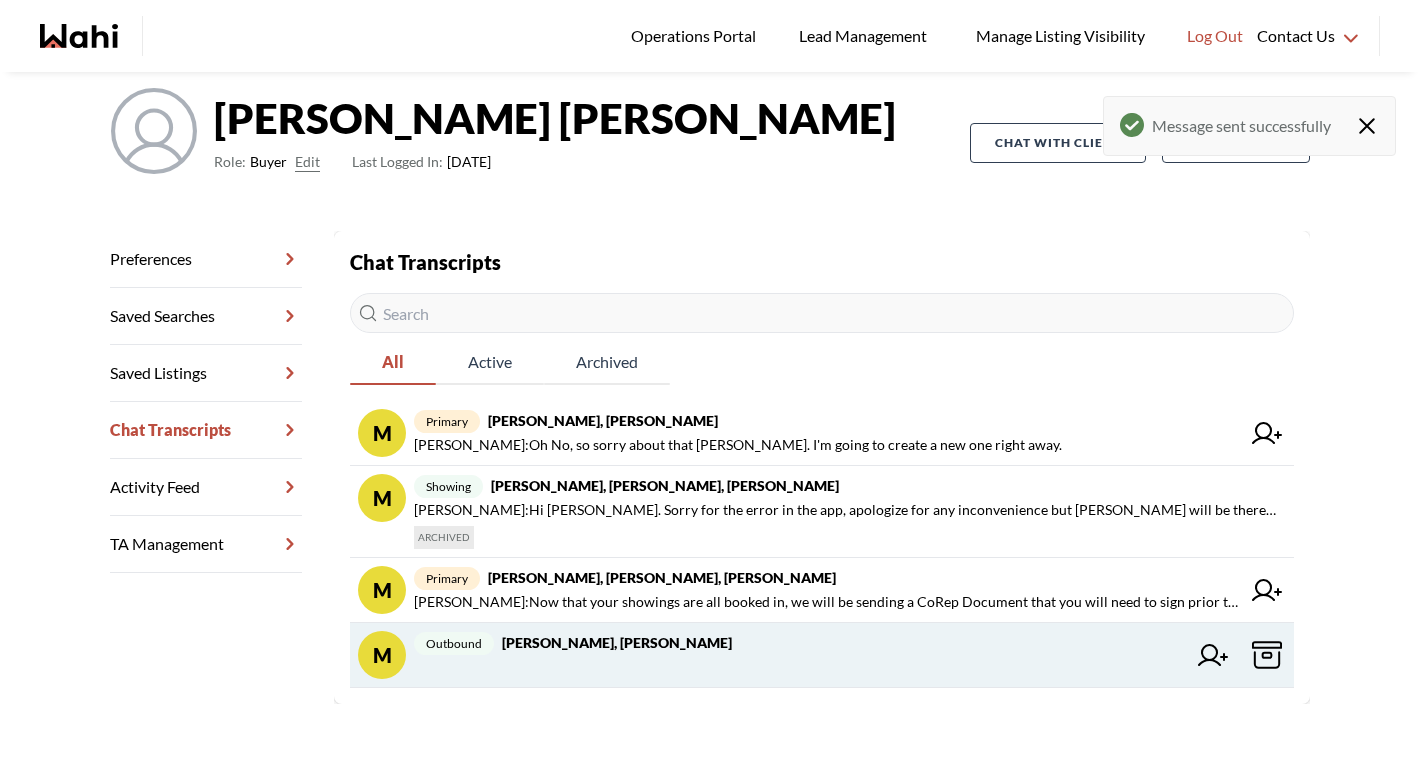 click on "outbound [PERSON_NAME], [PERSON_NAME]" at bounding box center [800, 643] 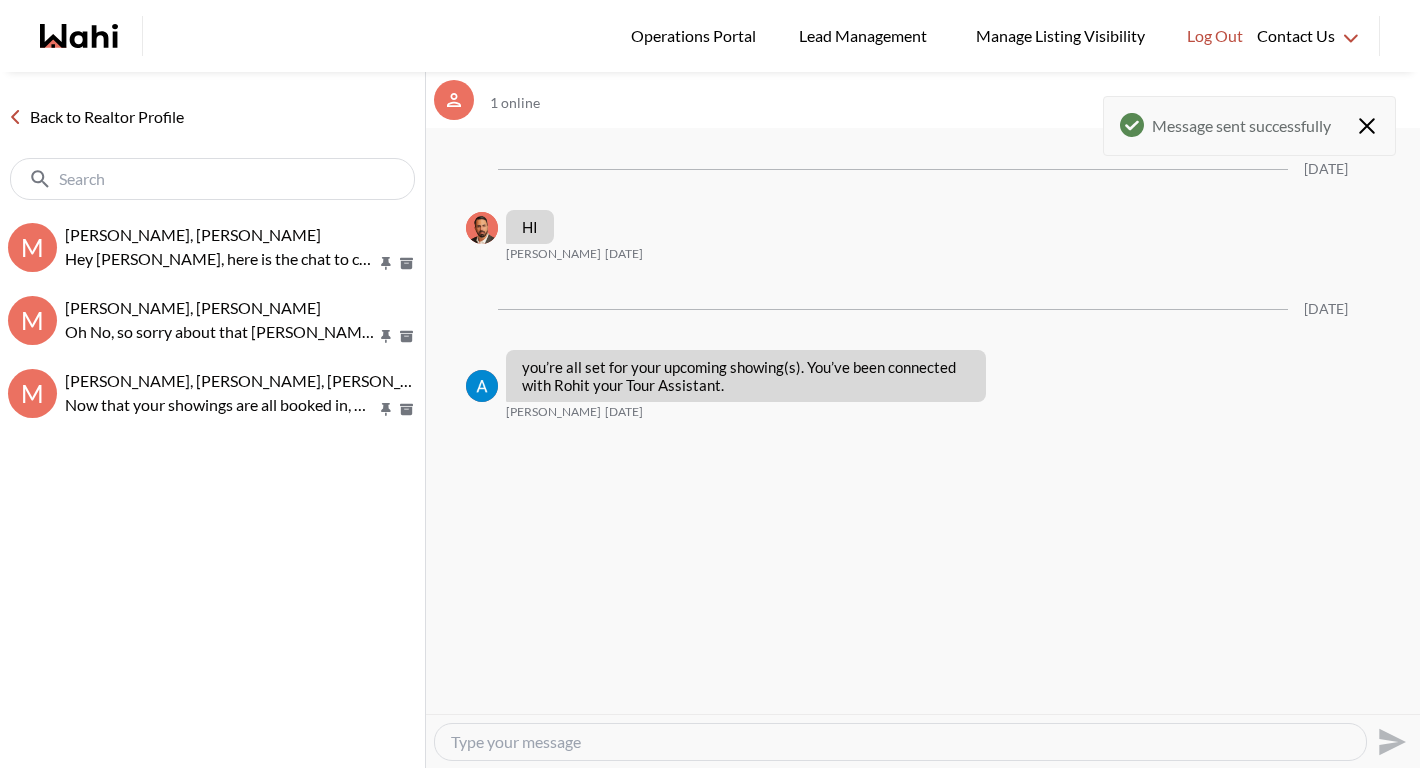 click on "Back to Realtor Profile" at bounding box center [96, 117] 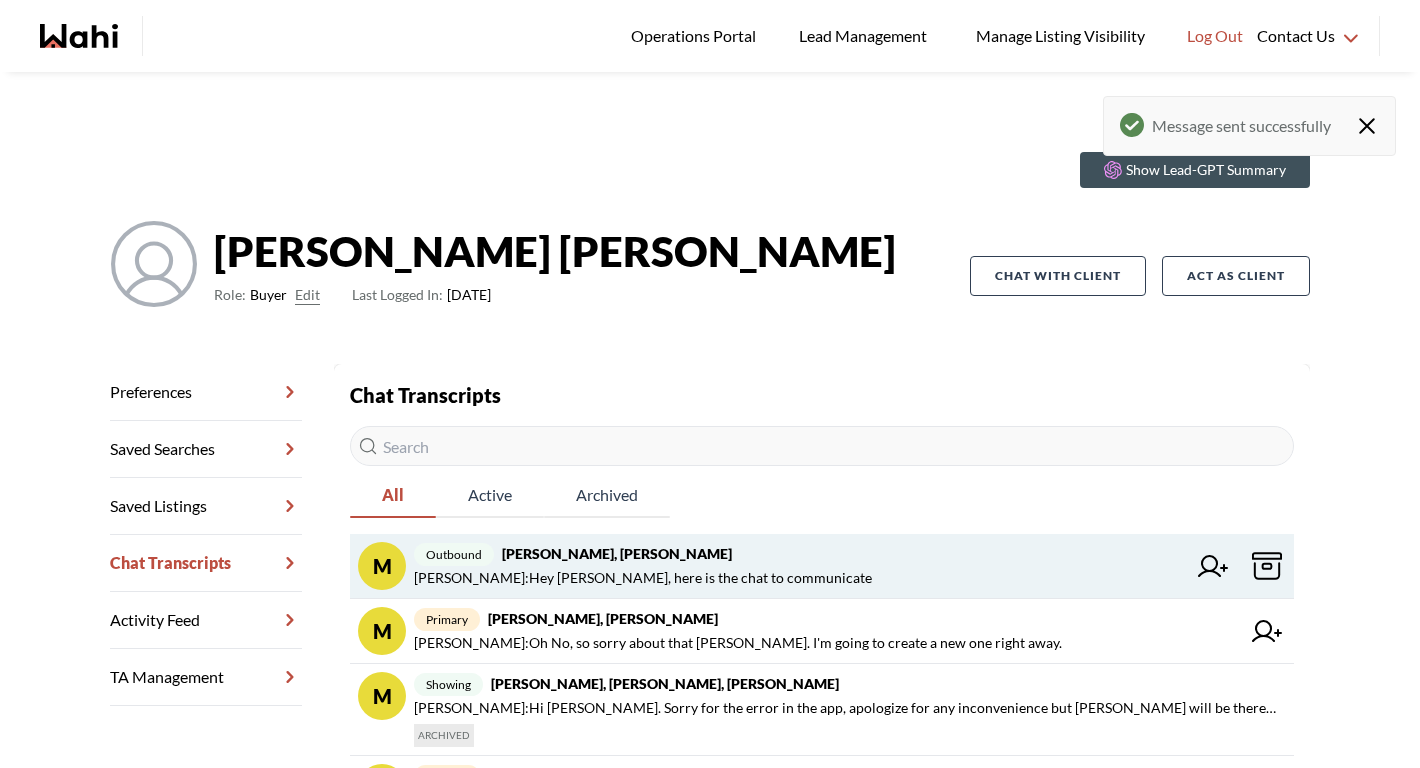 scroll, scrollTop: 133, scrollLeft: 0, axis: vertical 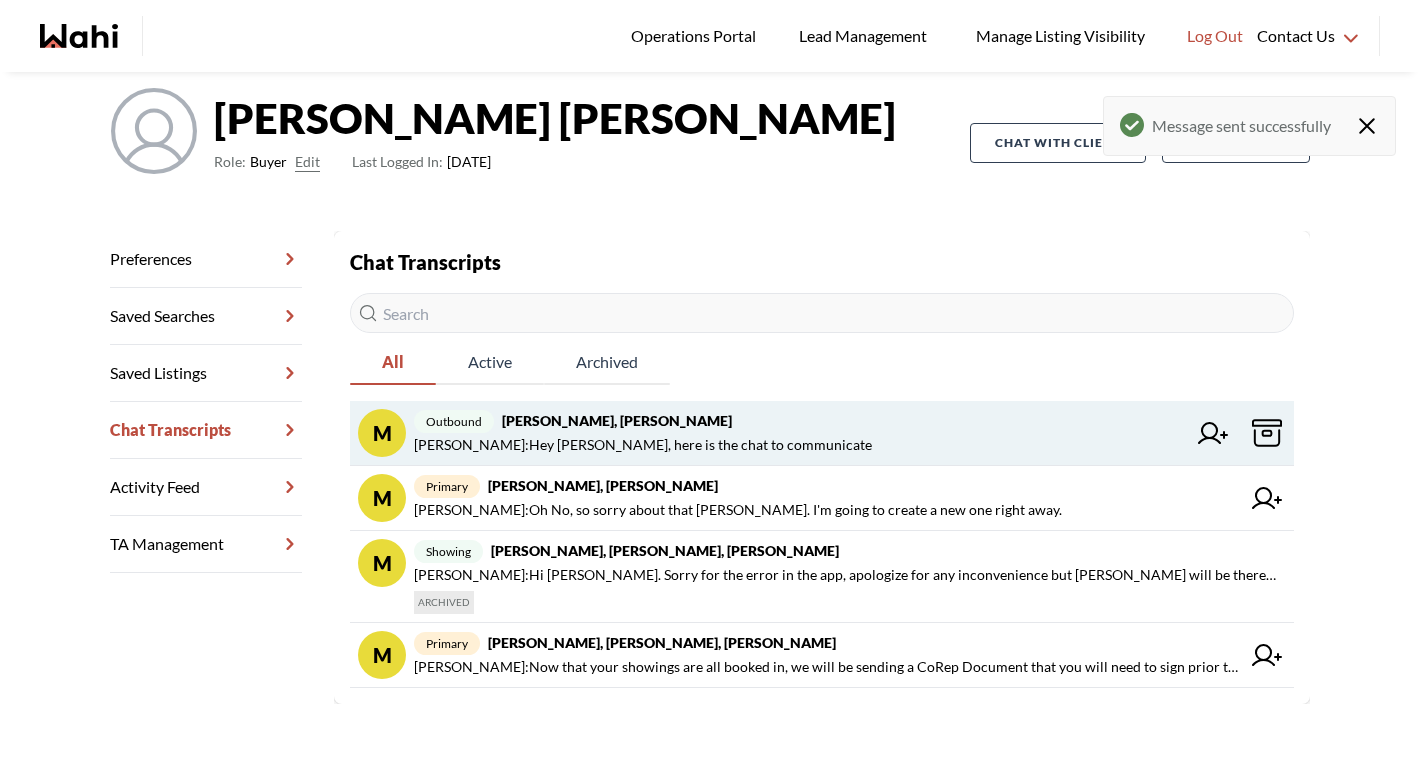 click 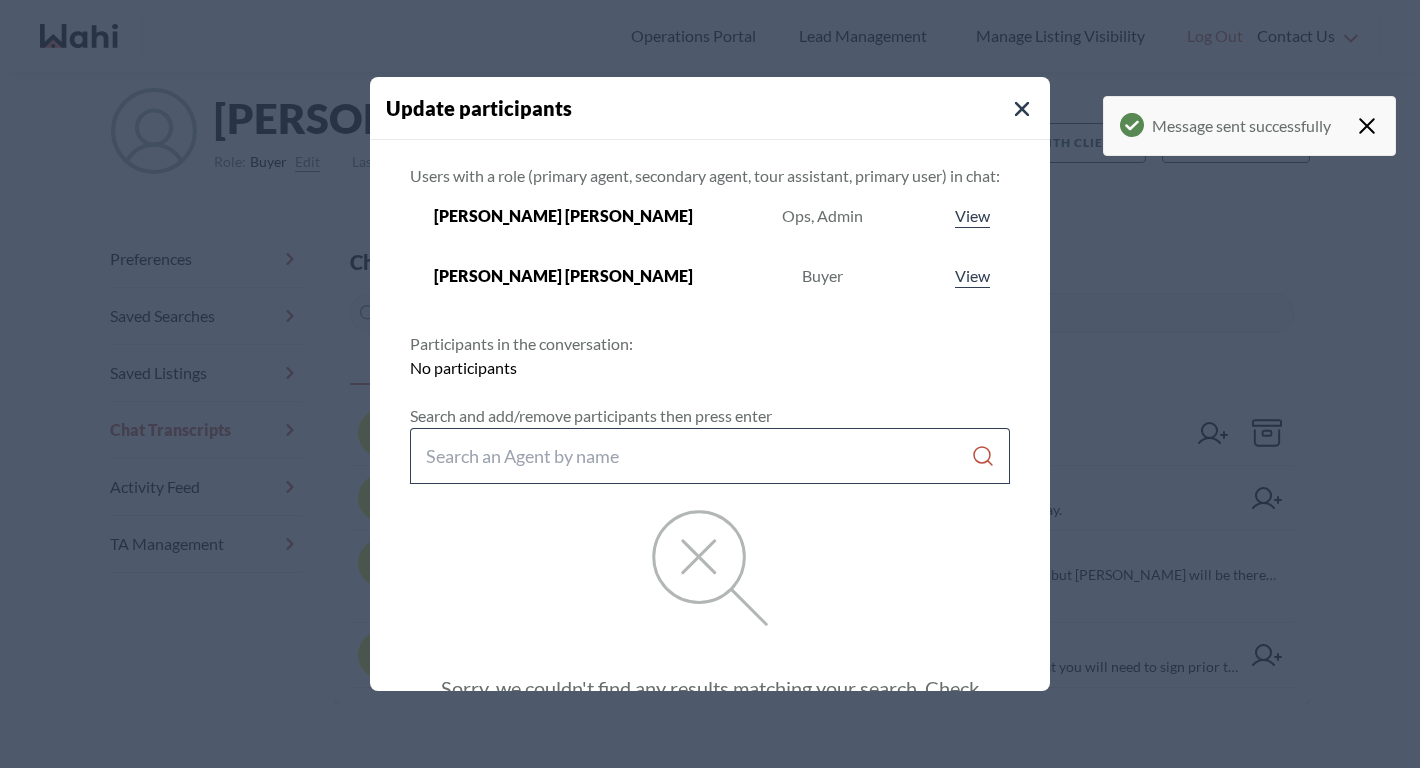 click at bounding box center [698, 456] 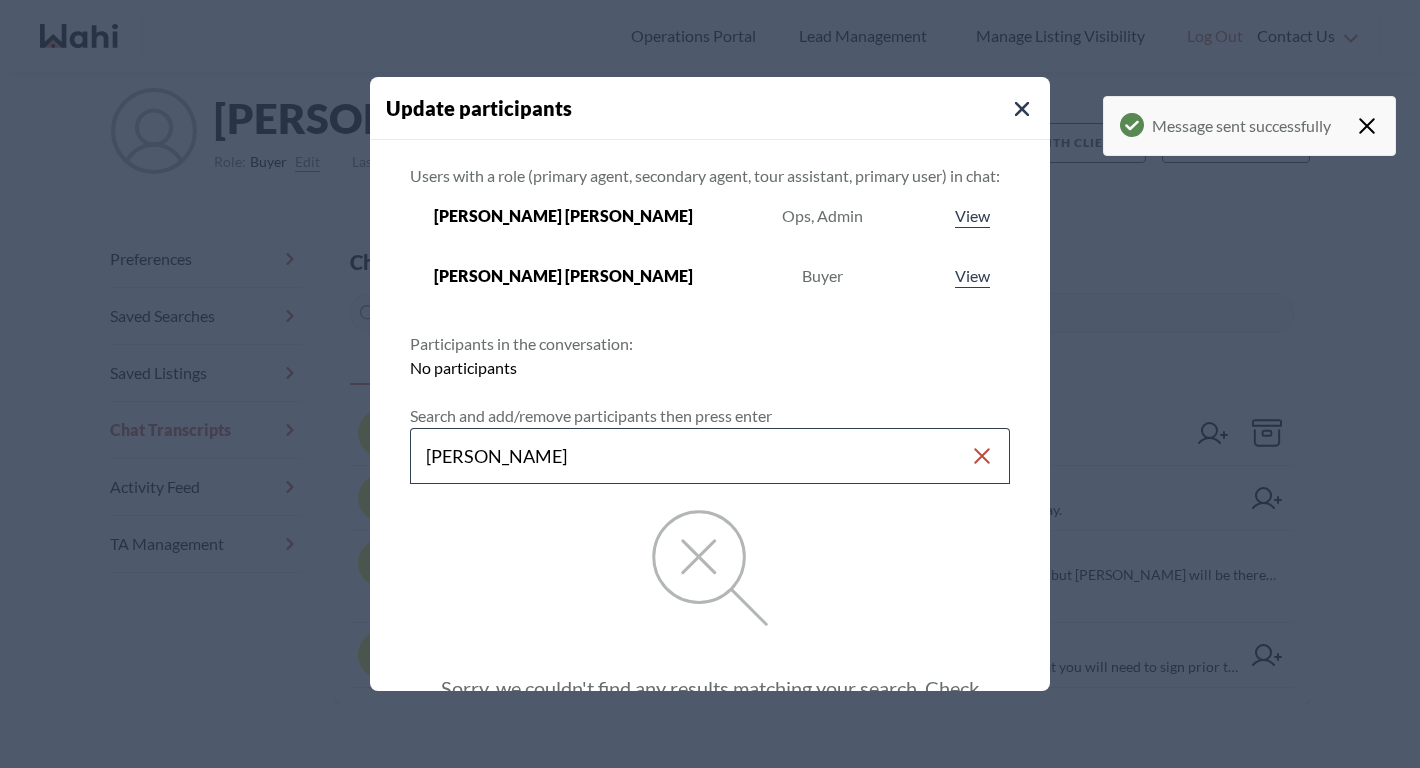 type on "[PERSON_NAME]" 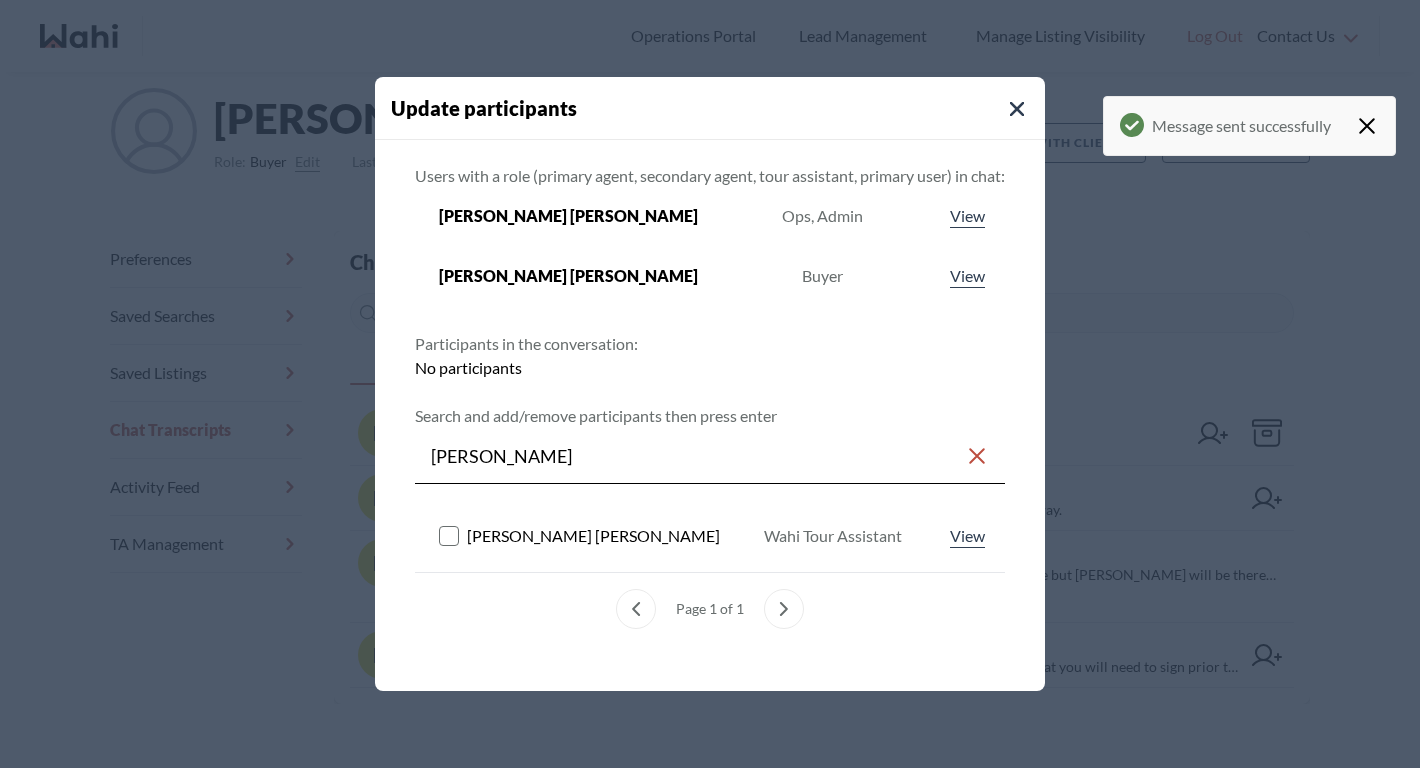click 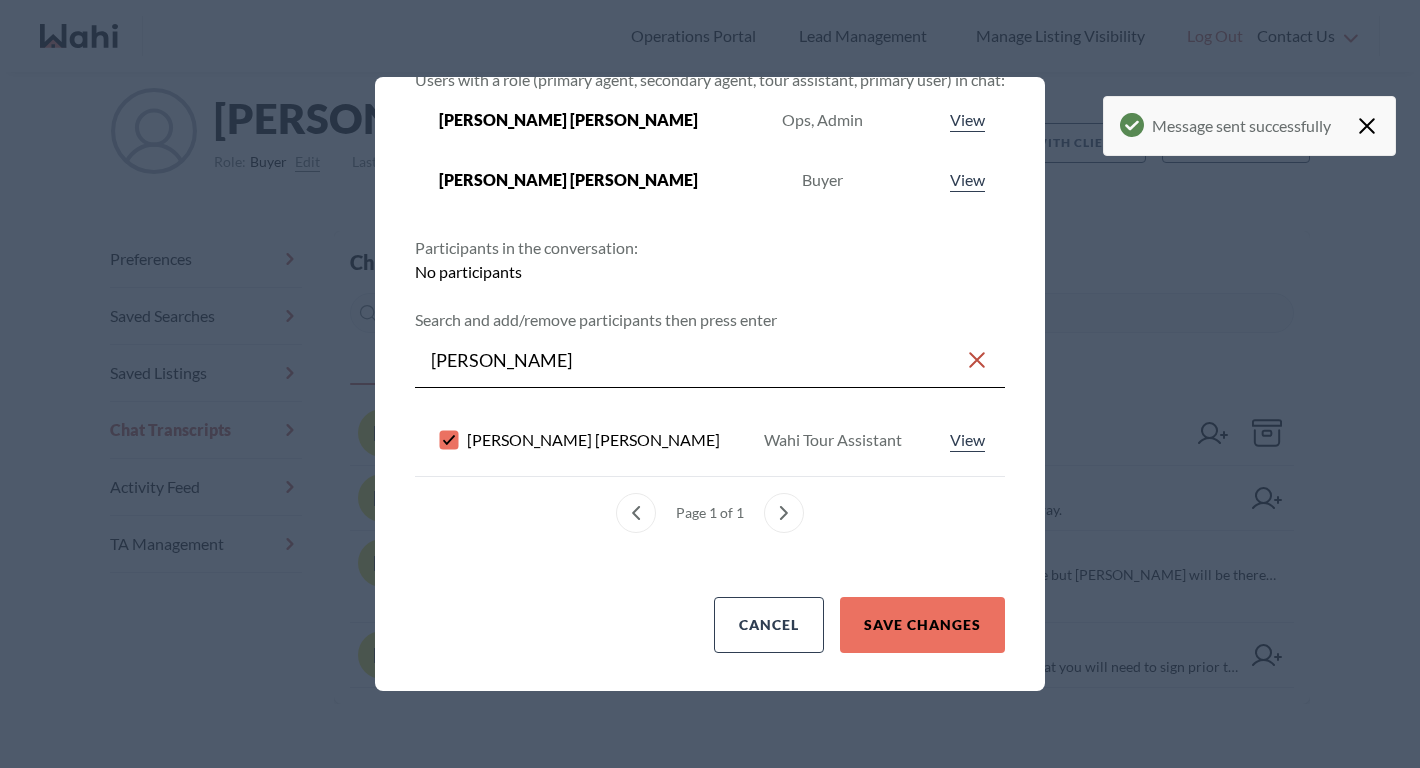 scroll, scrollTop: 97, scrollLeft: 0, axis: vertical 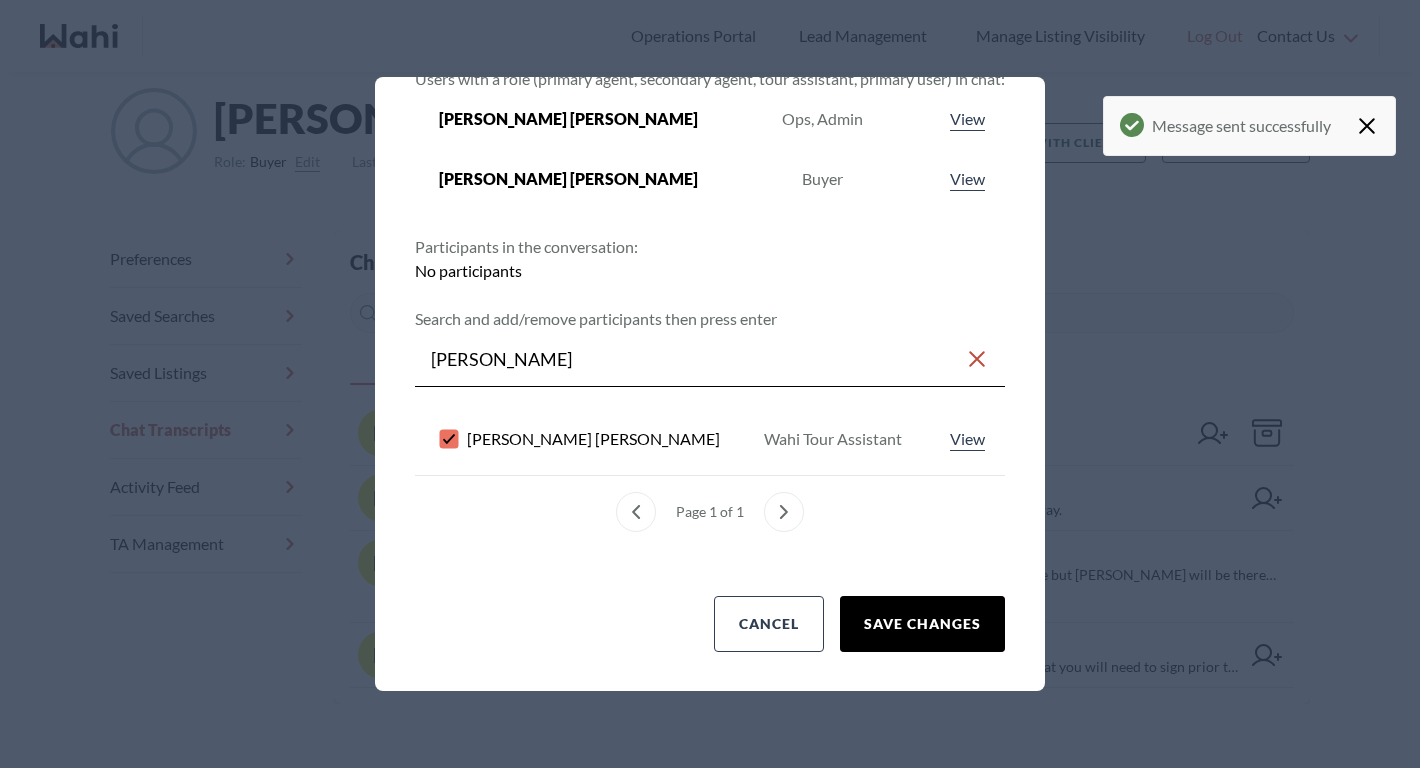 click on "Save changes" at bounding box center [922, 624] 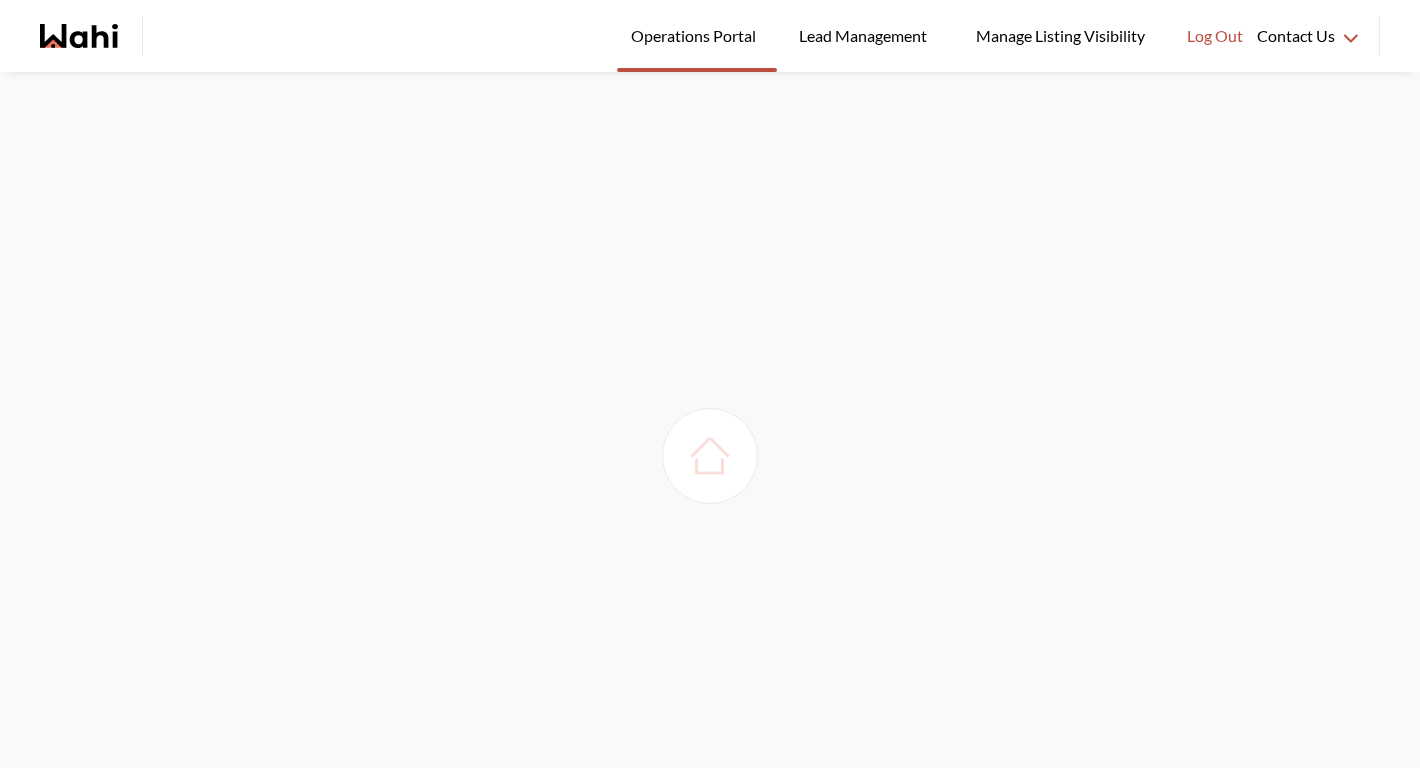 scroll, scrollTop: 0, scrollLeft: 0, axis: both 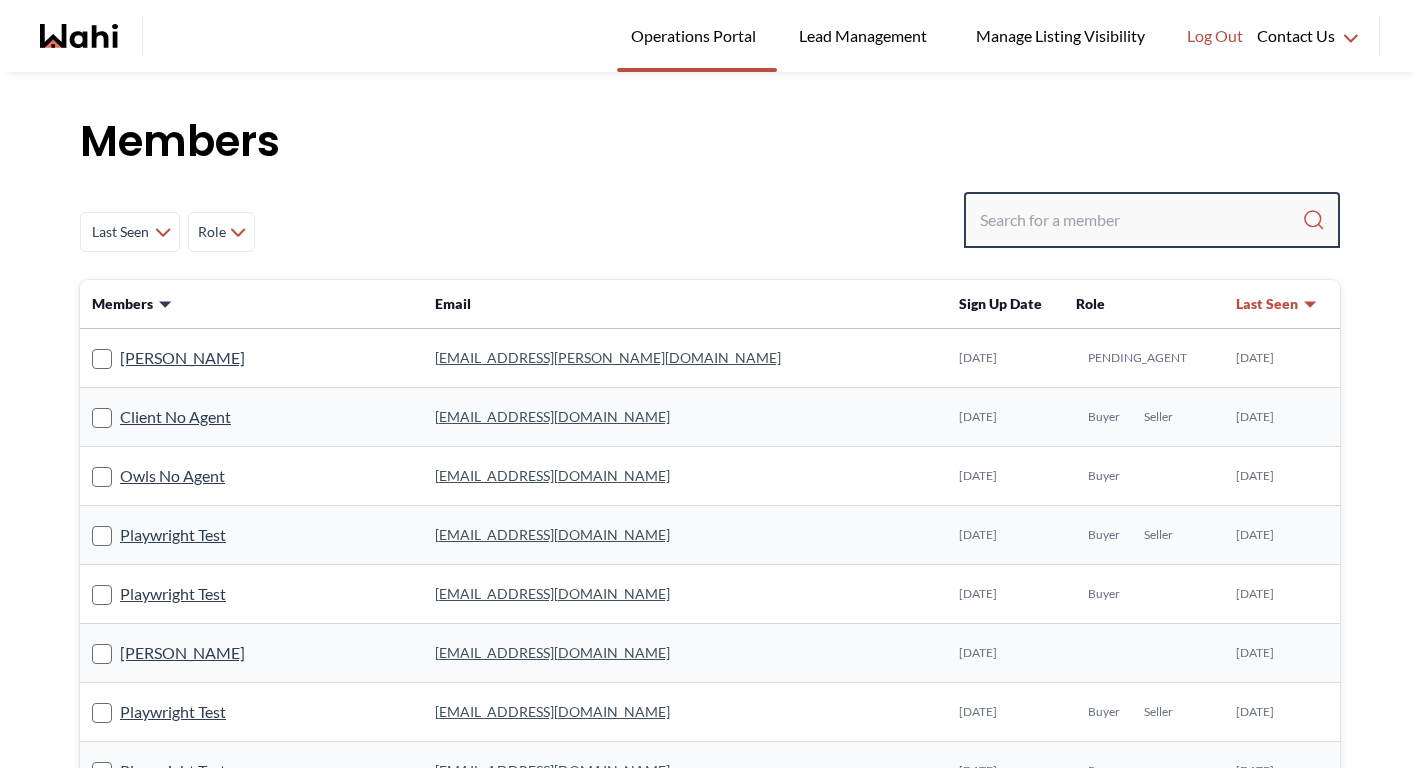 click at bounding box center [1141, 220] 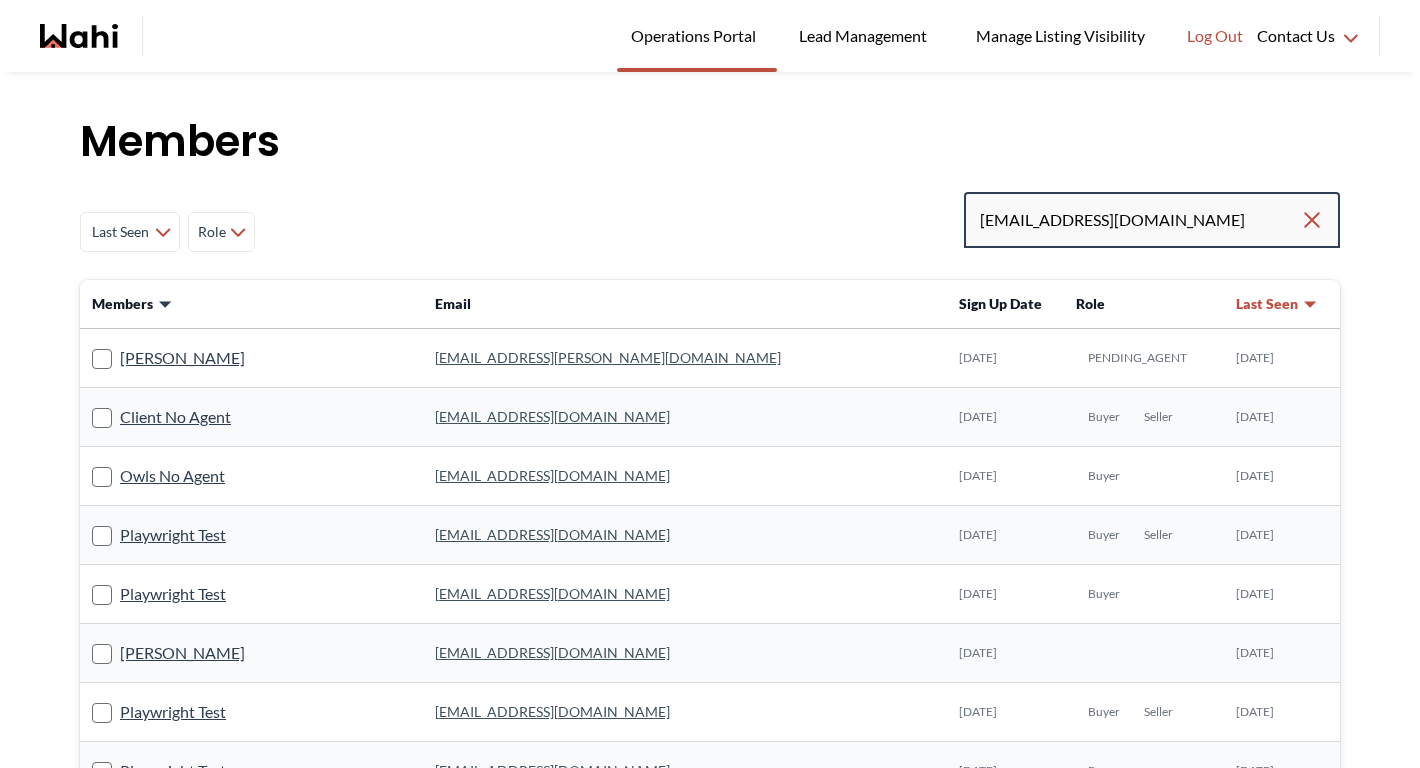 type on "sandeepar70@gmail.com" 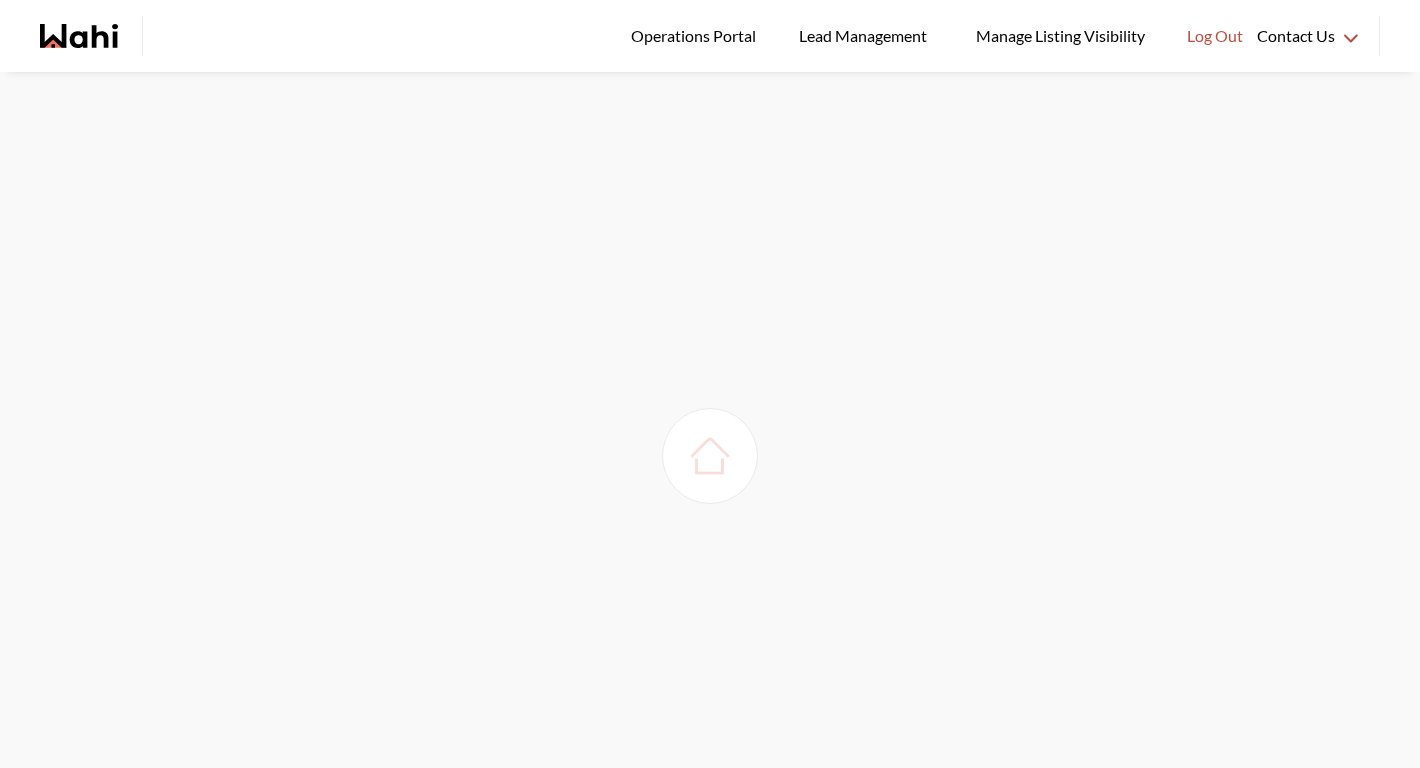 scroll, scrollTop: 0, scrollLeft: 0, axis: both 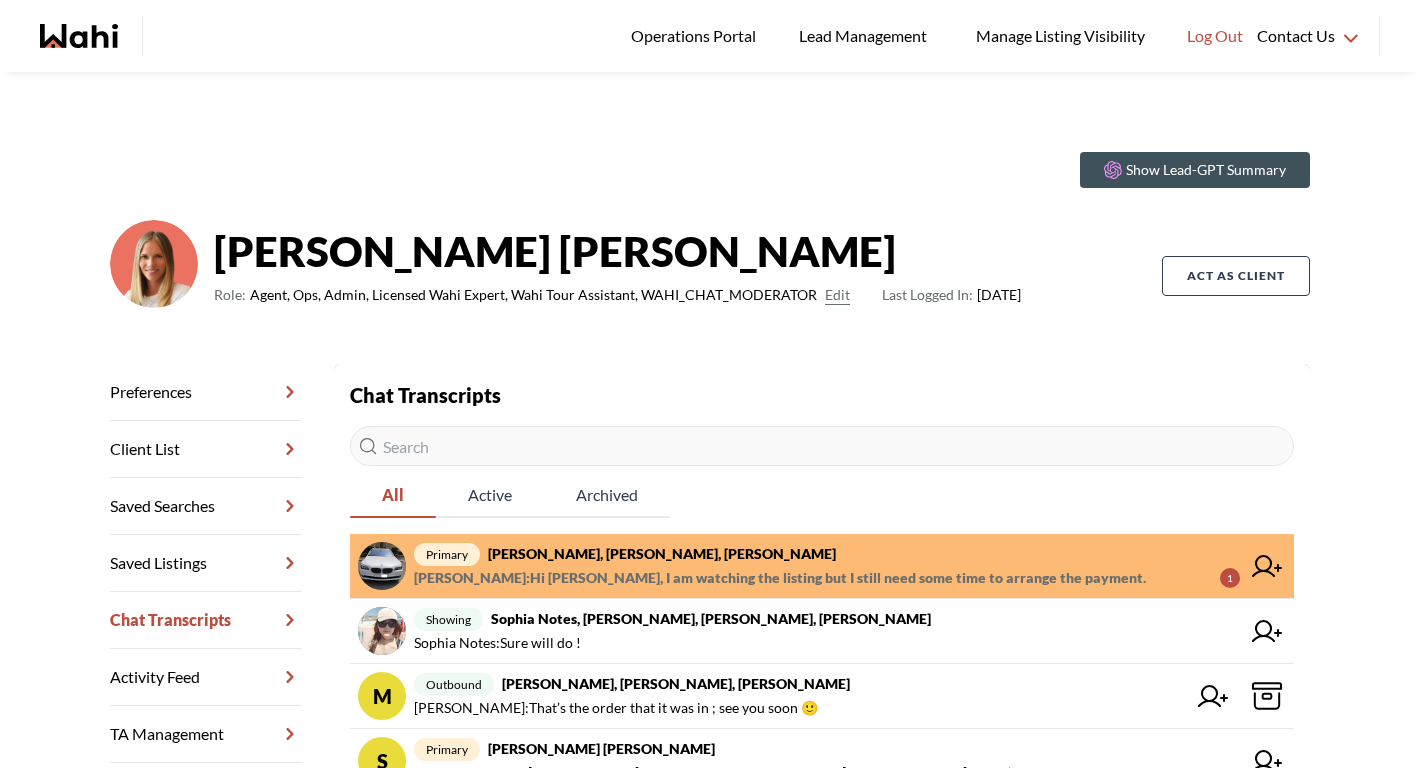 click on "Himayun Mirza, Michelle, Wahi" at bounding box center [662, 553] 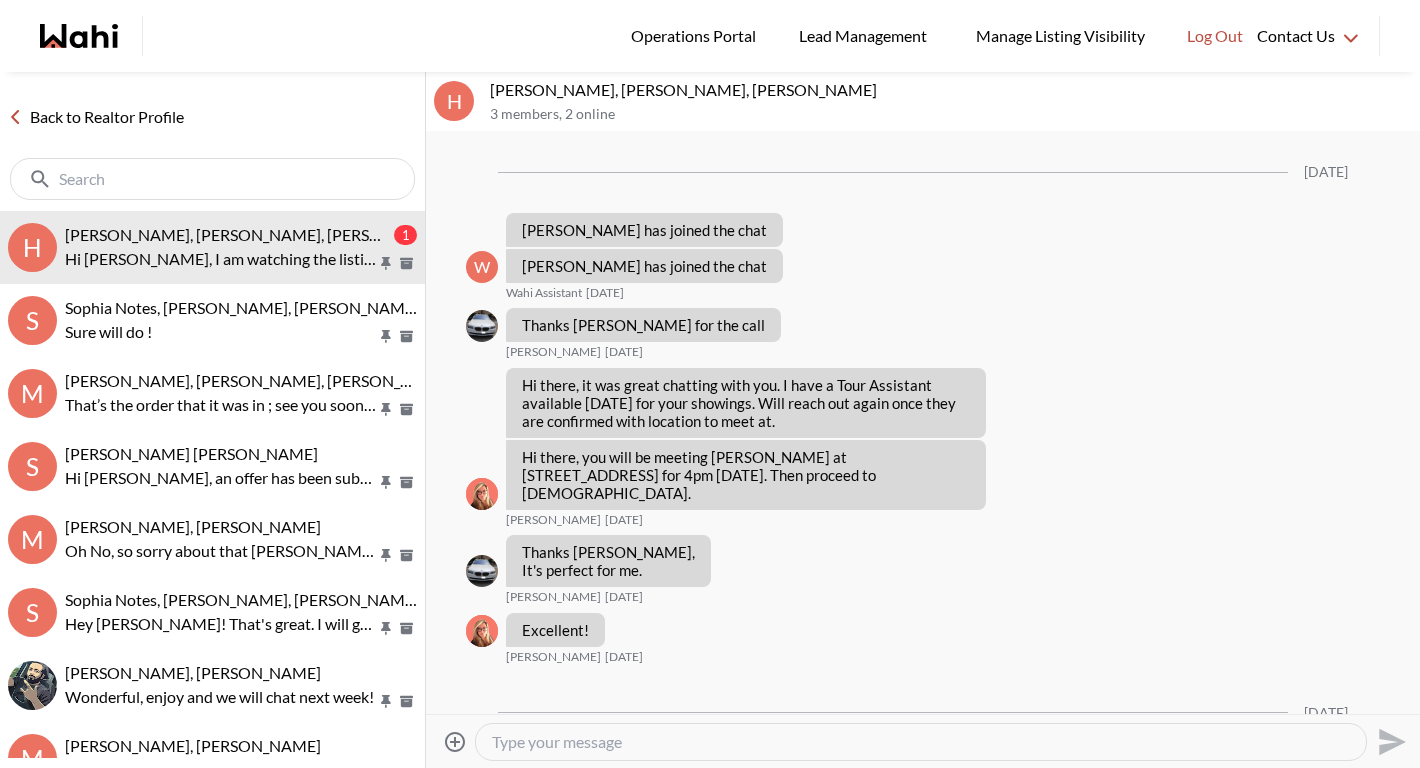 scroll, scrollTop: 1743, scrollLeft: 0, axis: vertical 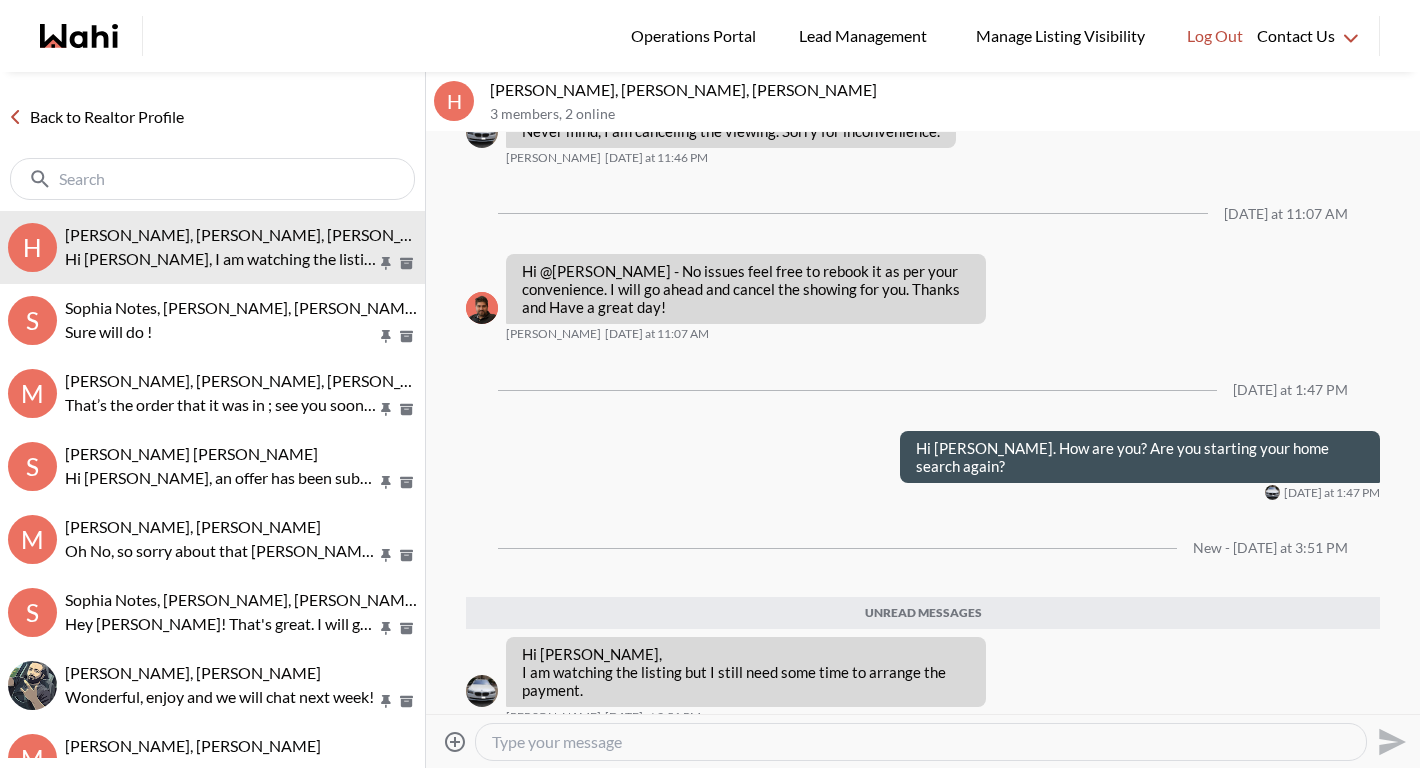 click at bounding box center [921, 742] 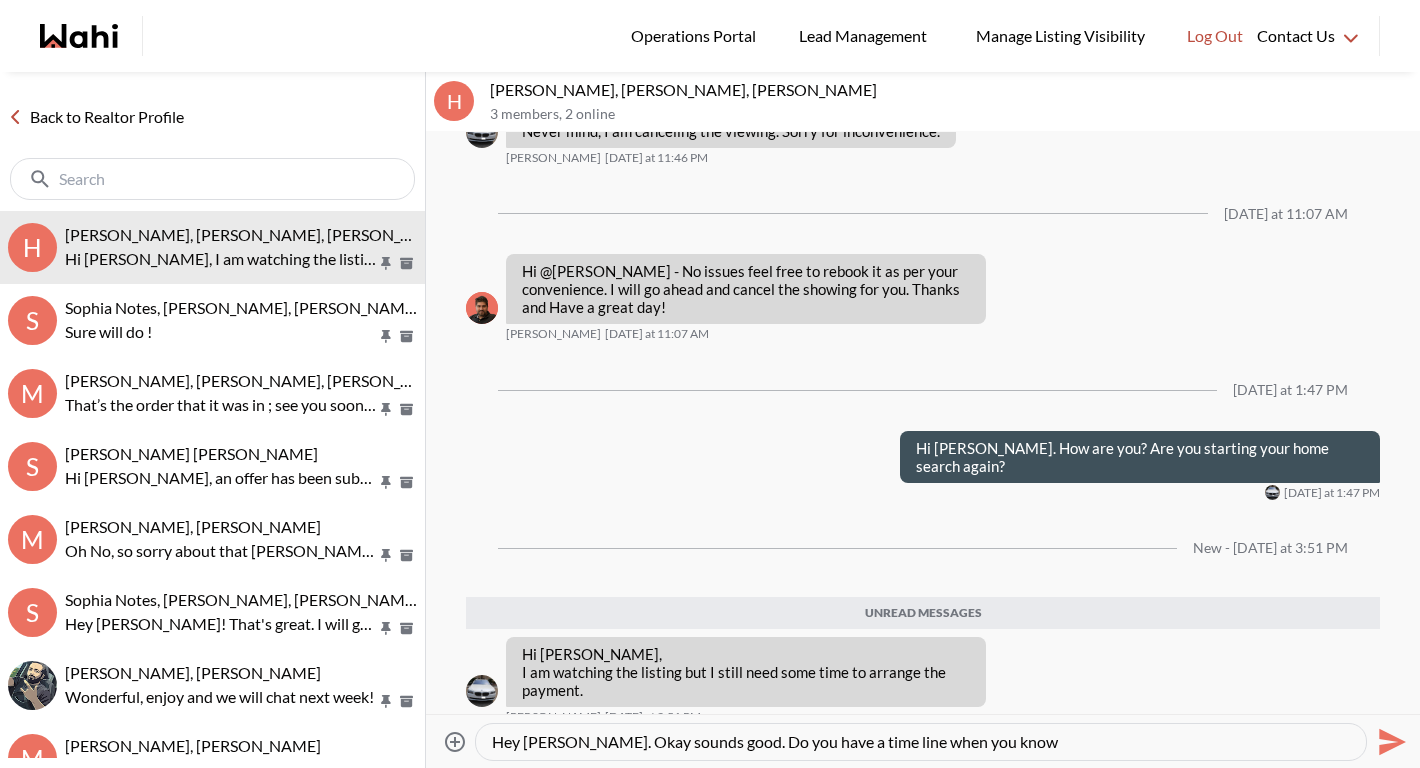 click on "Hey Himayun. Okay sounds good. Do you have a time line when you know" at bounding box center [921, 742] 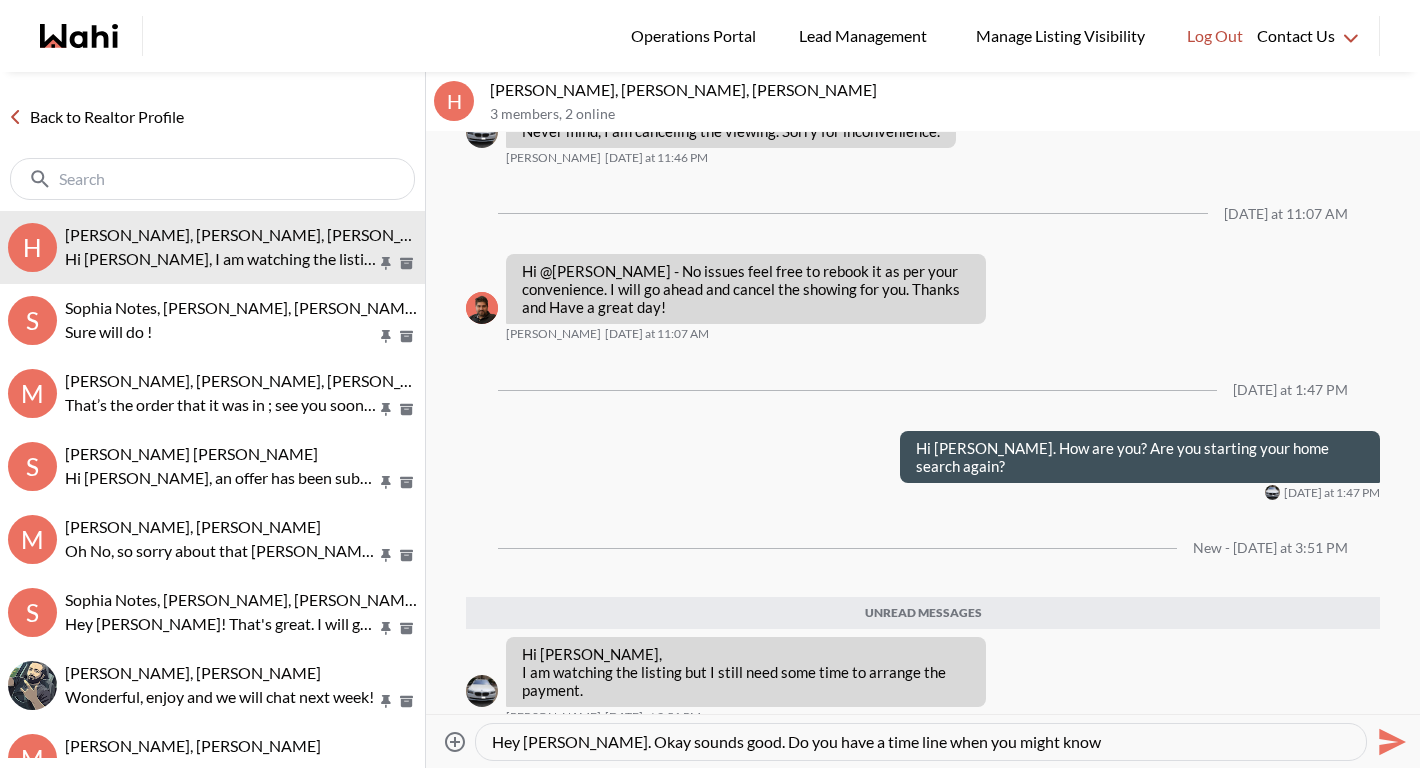 click on "Hey Himayun. Okay sounds good. Do you have a time line when you might know" at bounding box center (921, 742) 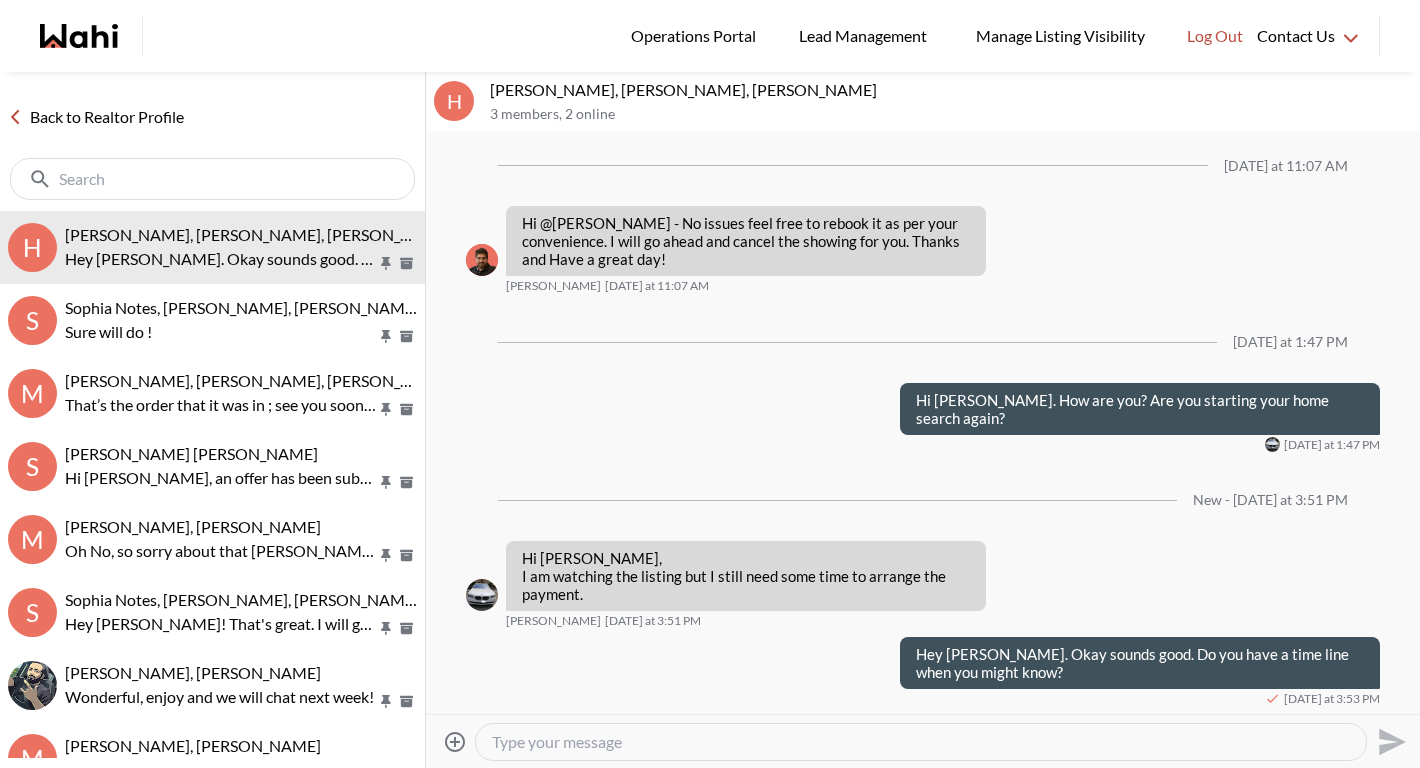 scroll, scrollTop: 1773, scrollLeft: 0, axis: vertical 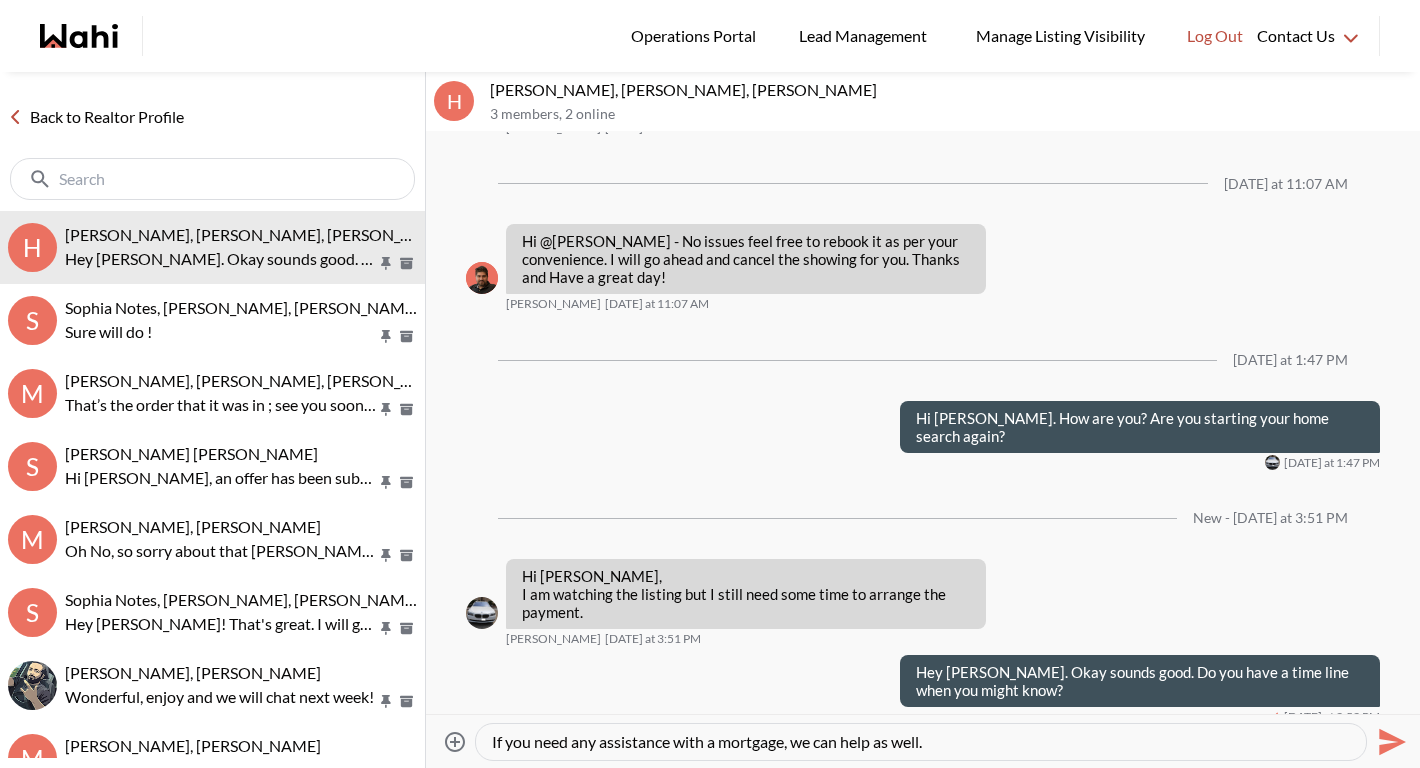 type on "If you need any assistance with a mortgage, we can help as well." 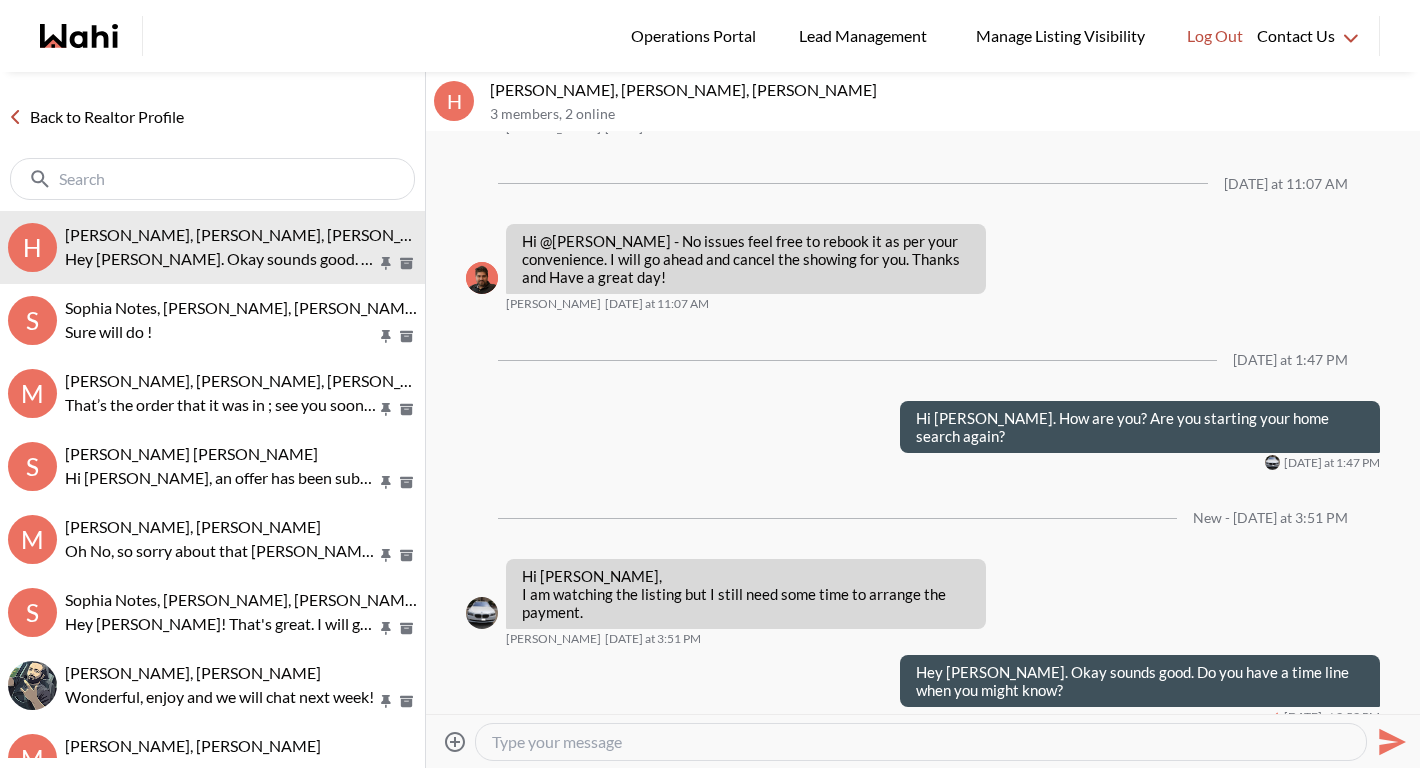 scroll, scrollTop: 1809, scrollLeft: 0, axis: vertical 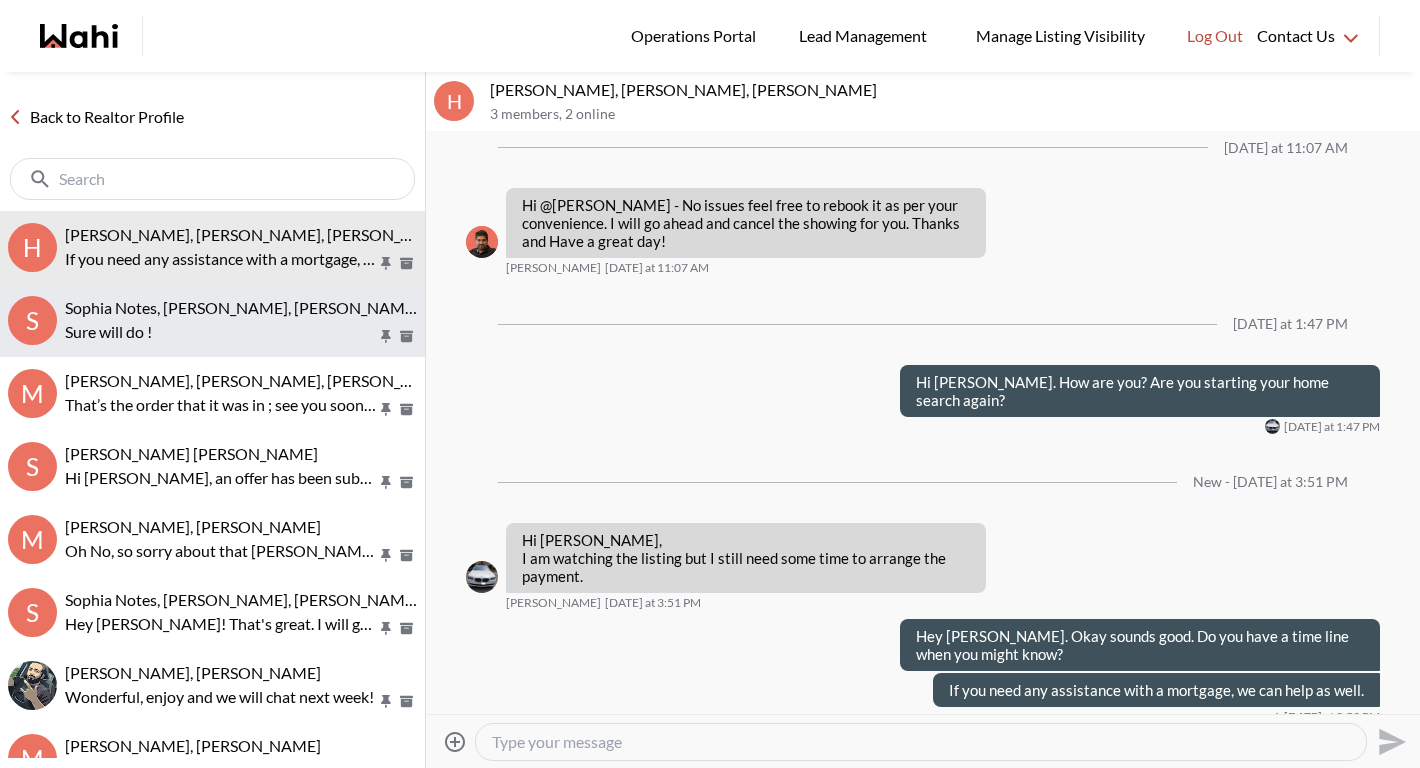 click on "S Sophia Notes, Jason Lu, Rohit, Michelle Sure will do !" at bounding box center (212, 320) 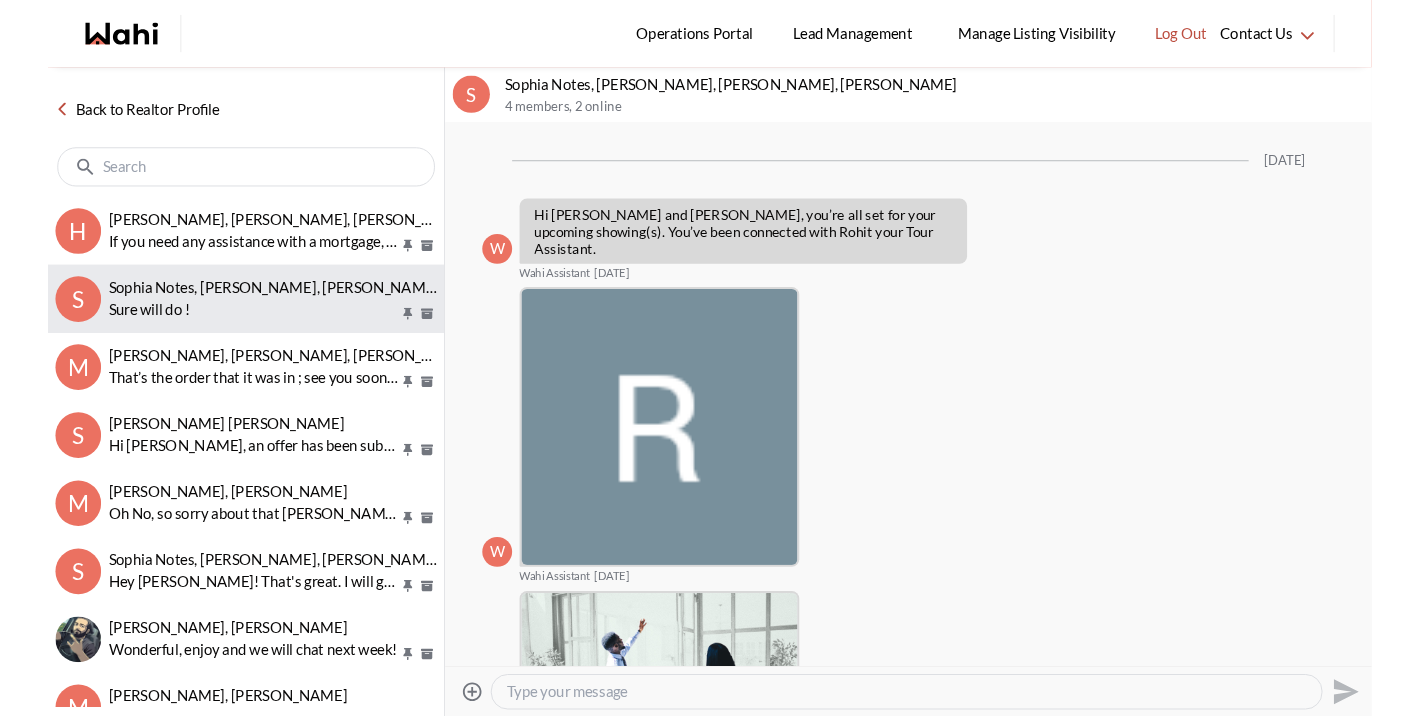 scroll, scrollTop: 979, scrollLeft: 0, axis: vertical 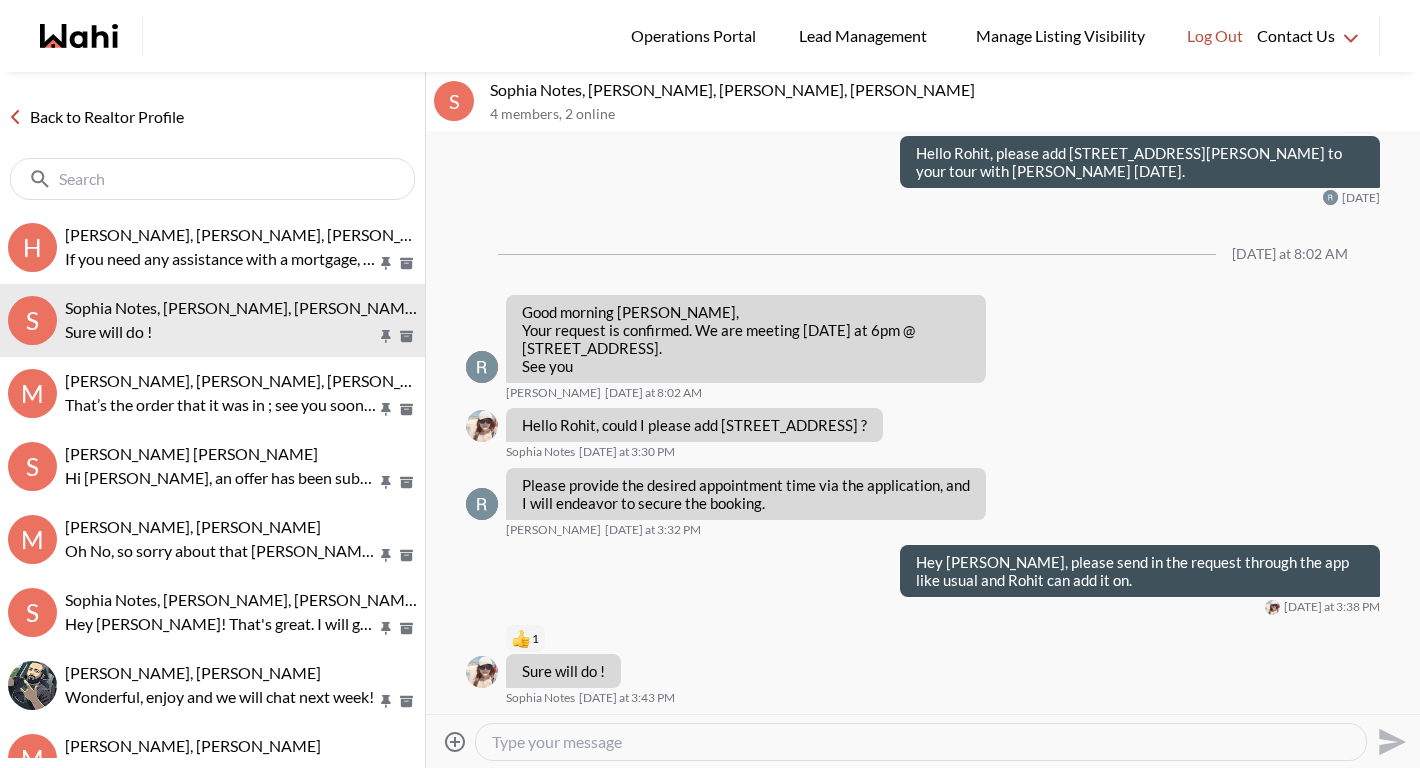 click on "Back to Realtor Profile" at bounding box center [96, 117] 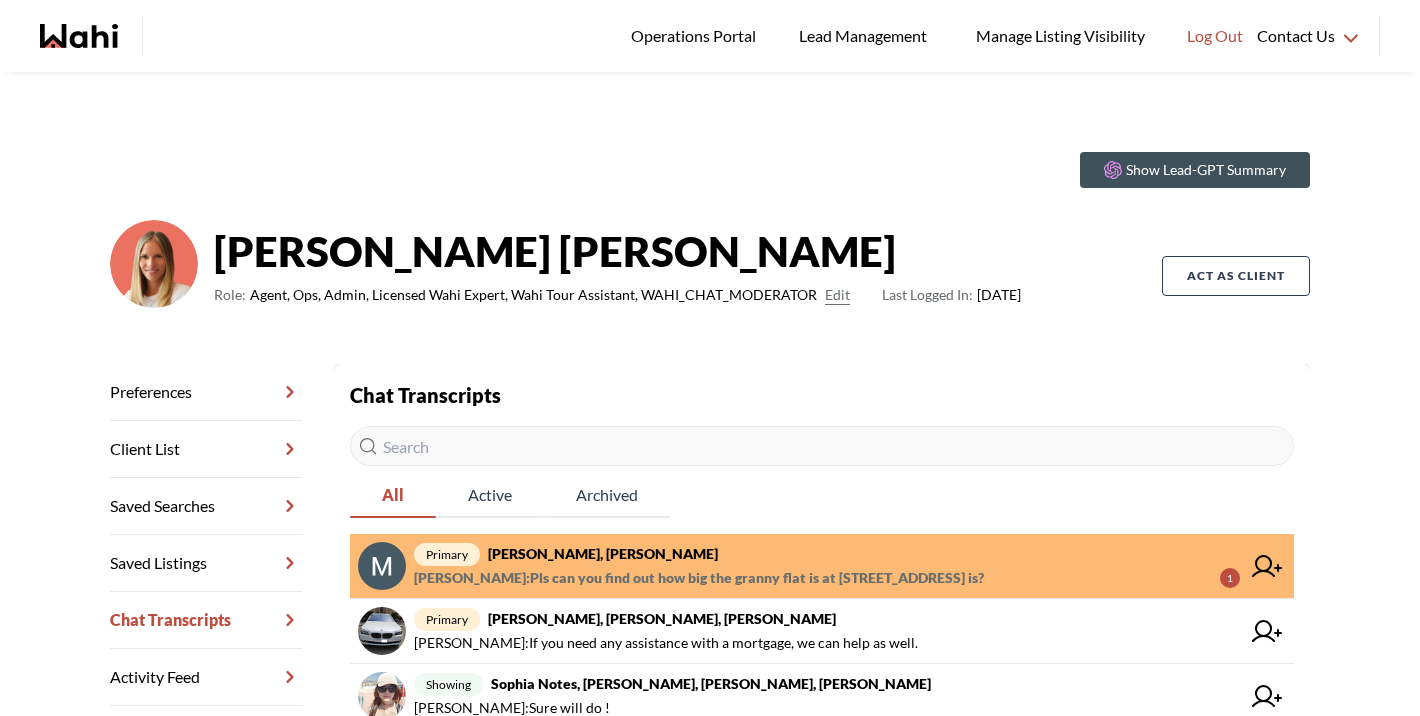 click on "Mike Hartinger, Michelle" at bounding box center [603, 553] 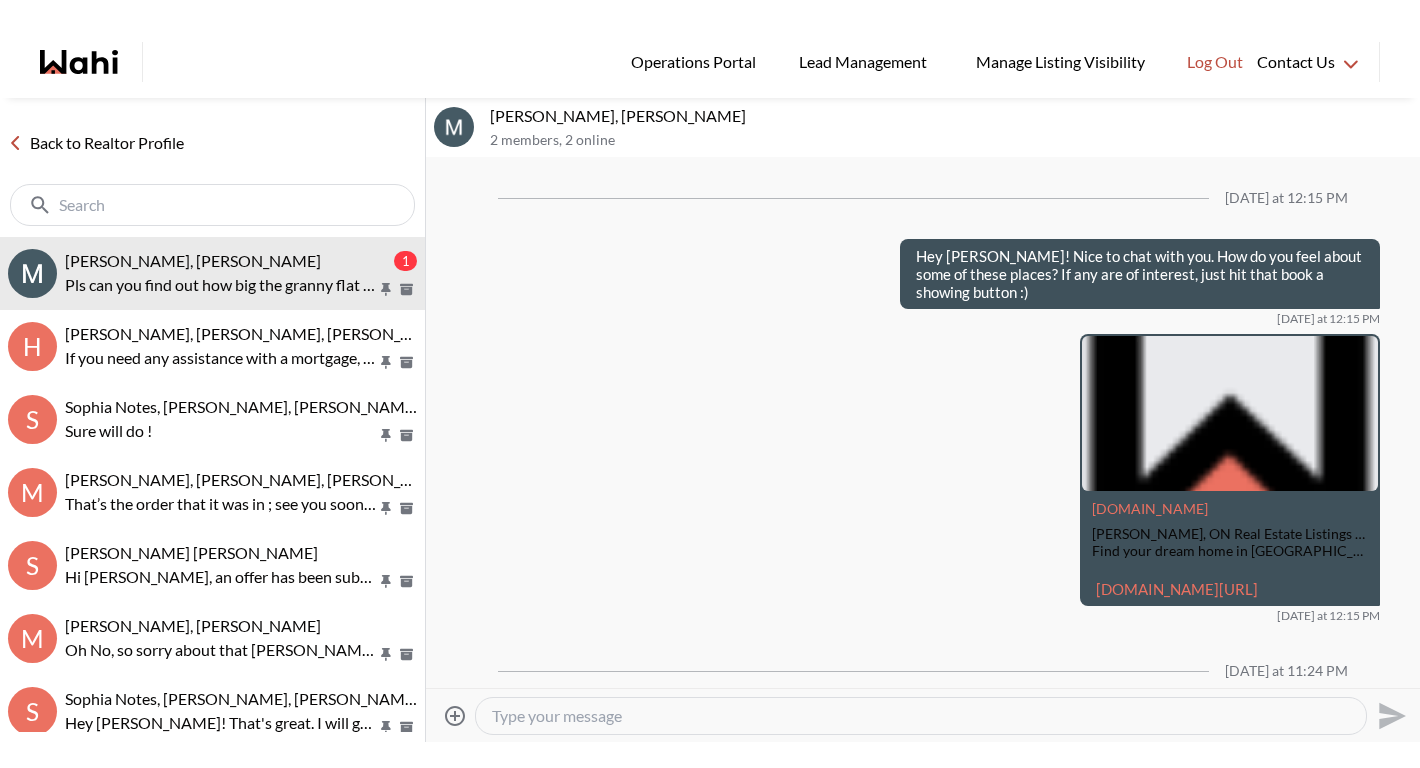 scroll, scrollTop: 2627, scrollLeft: 0, axis: vertical 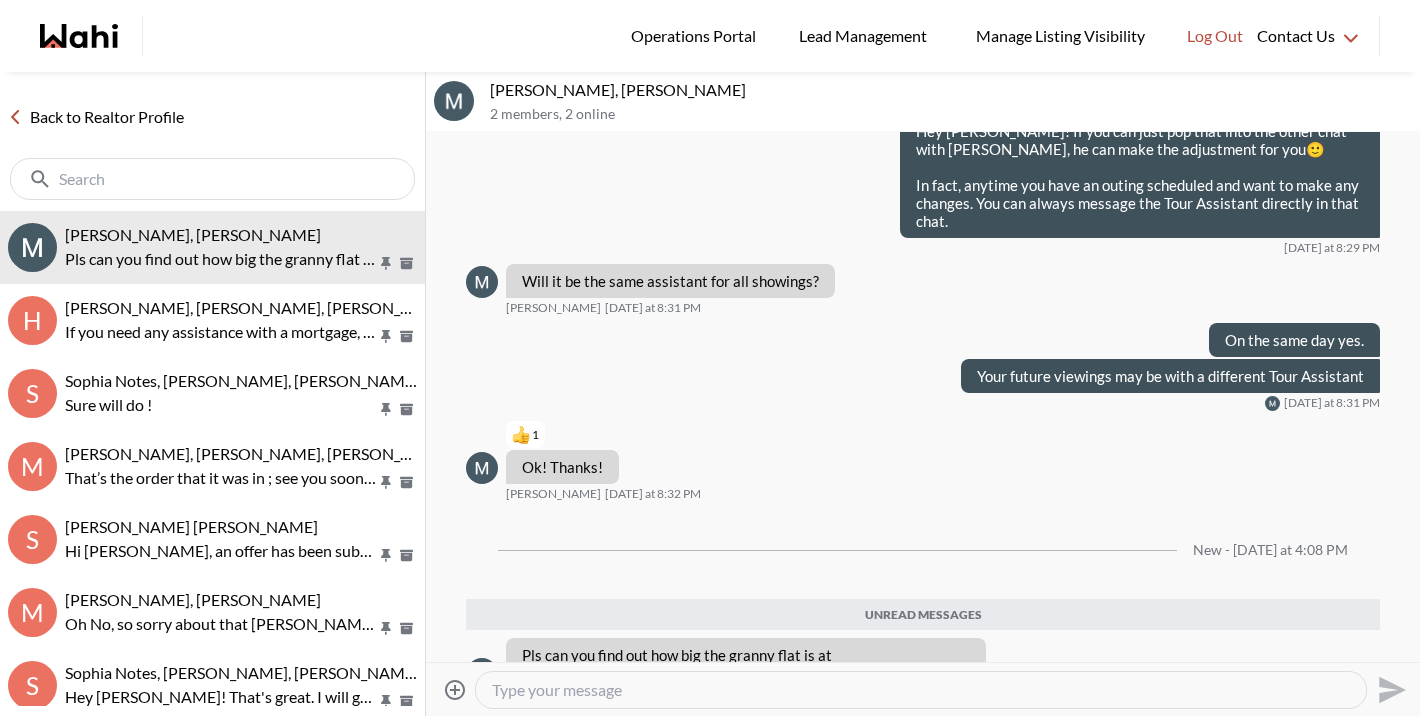 click at bounding box center (921, 690) 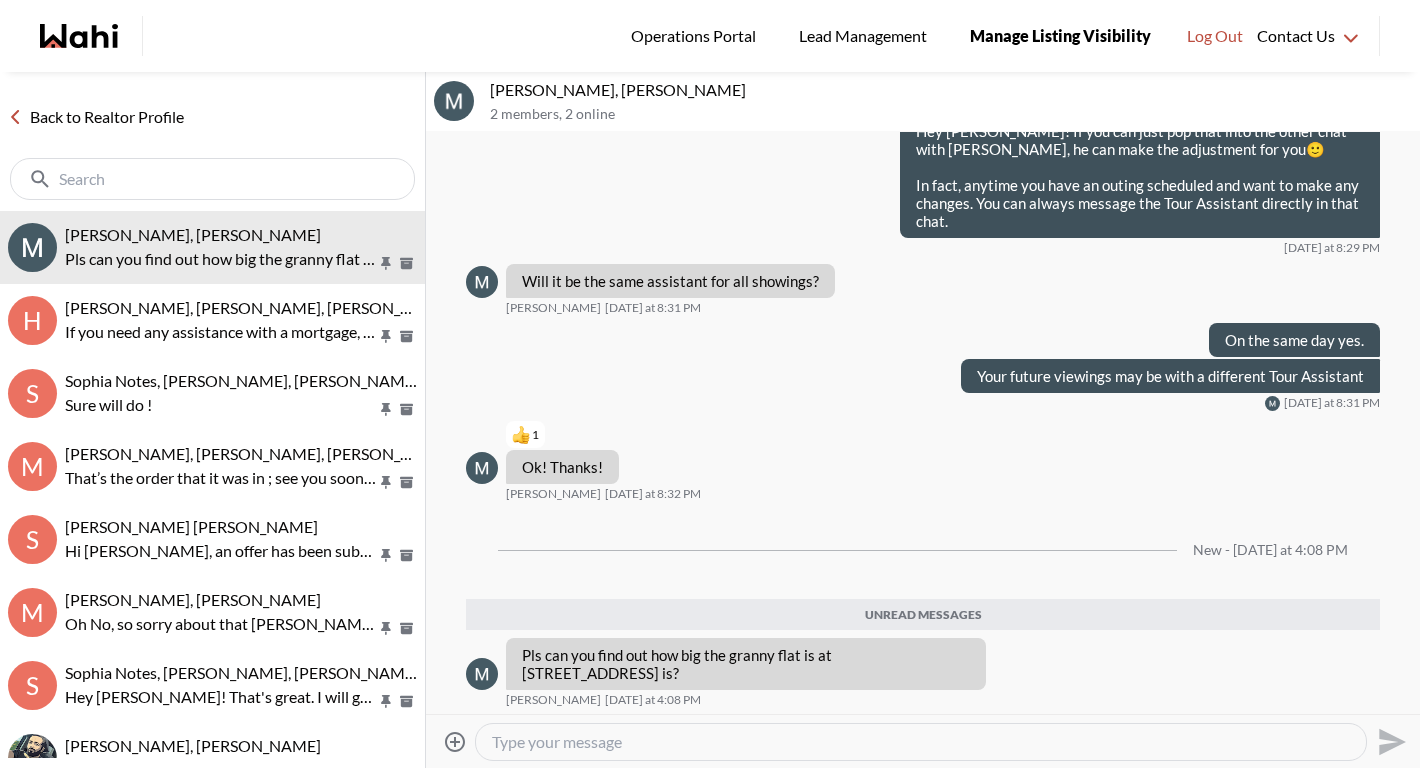 scroll, scrollTop: 2575, scrollLeft: 0, axis: vertical 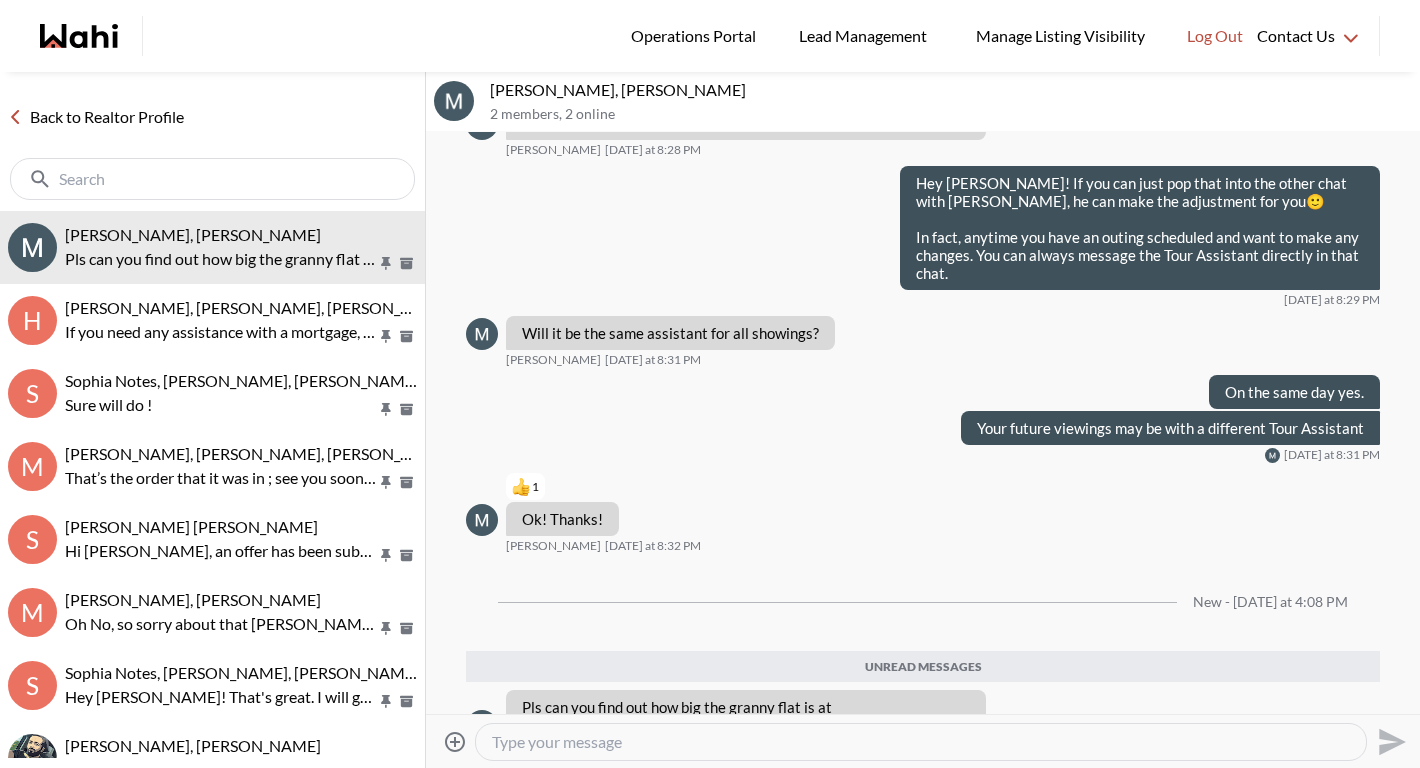 click at bounding box center [921, 742] 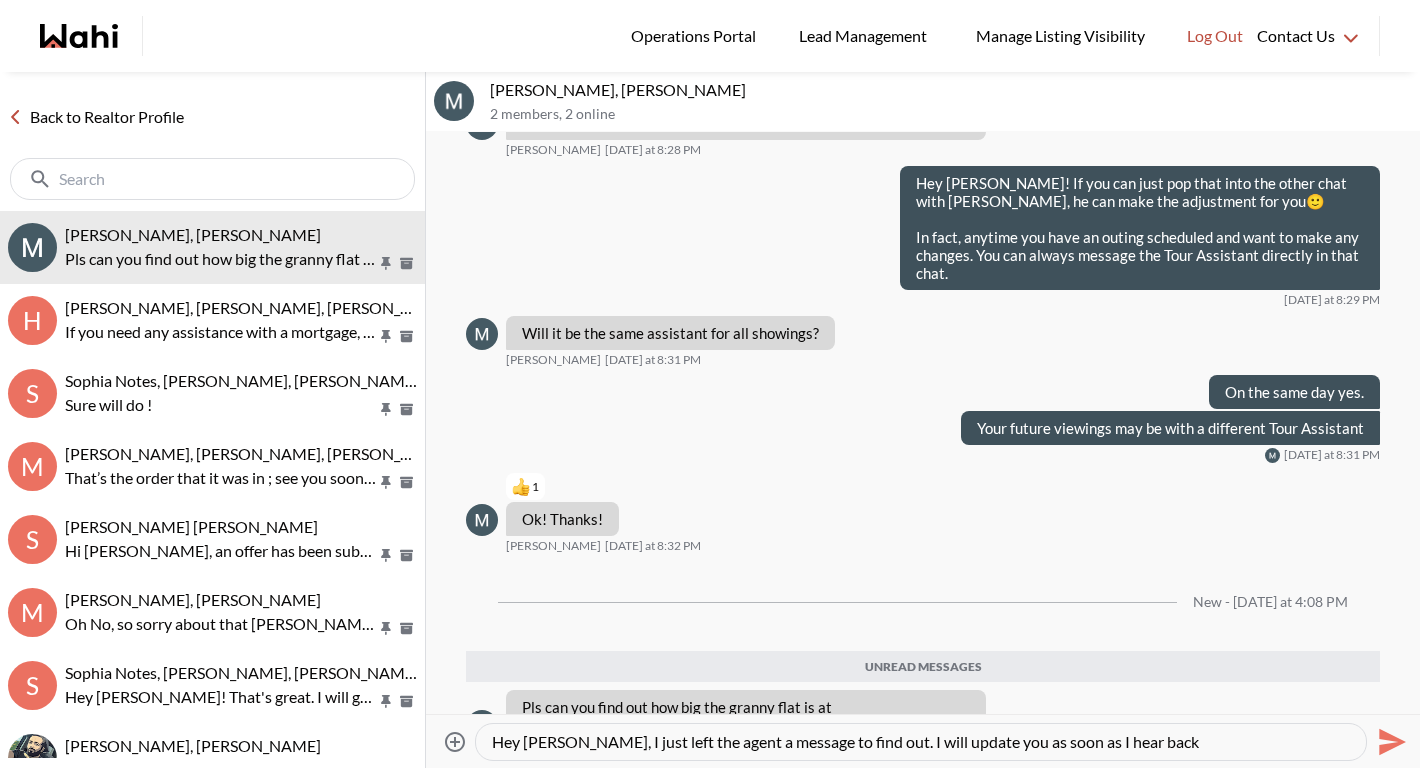type on "Hey Mike, I just left the agent a message to find out. I will update you as soon as I hear back!" 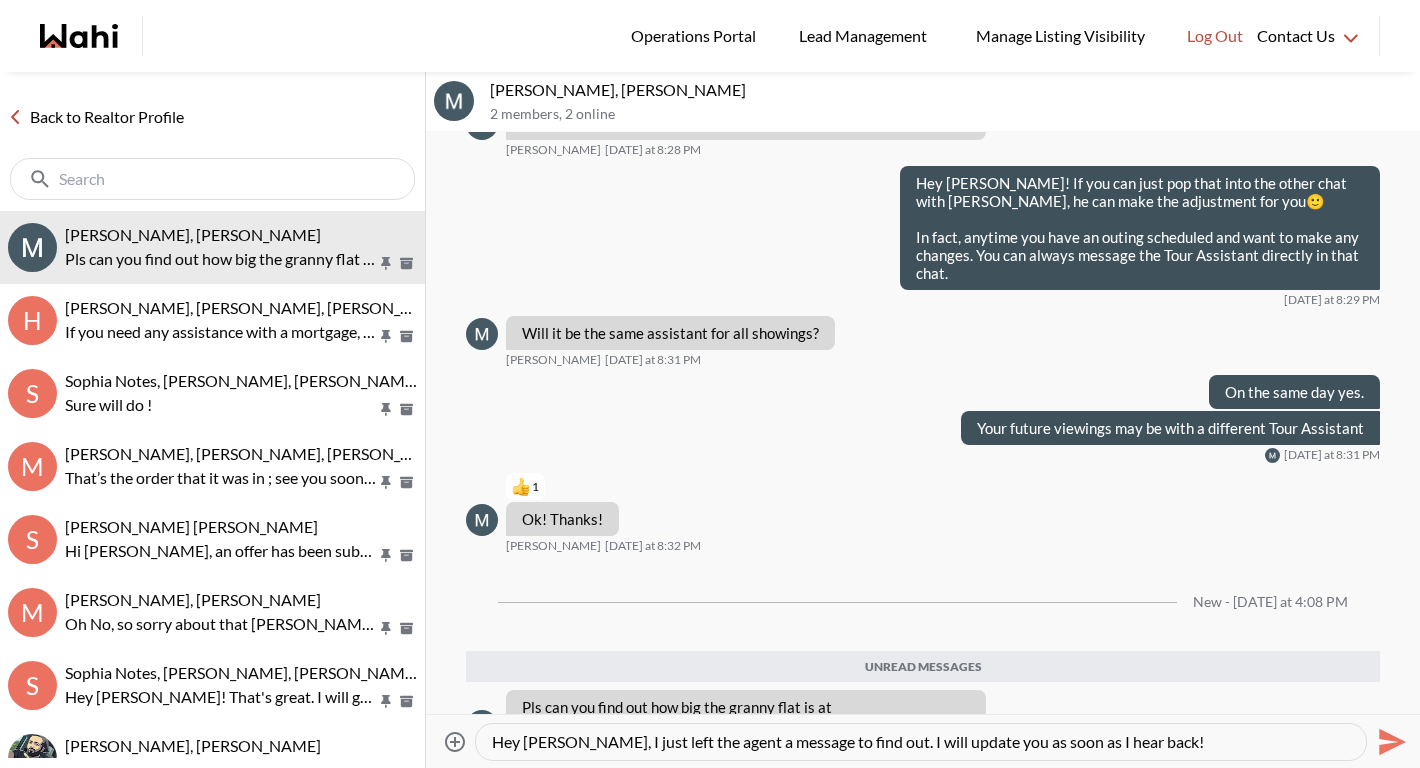 type 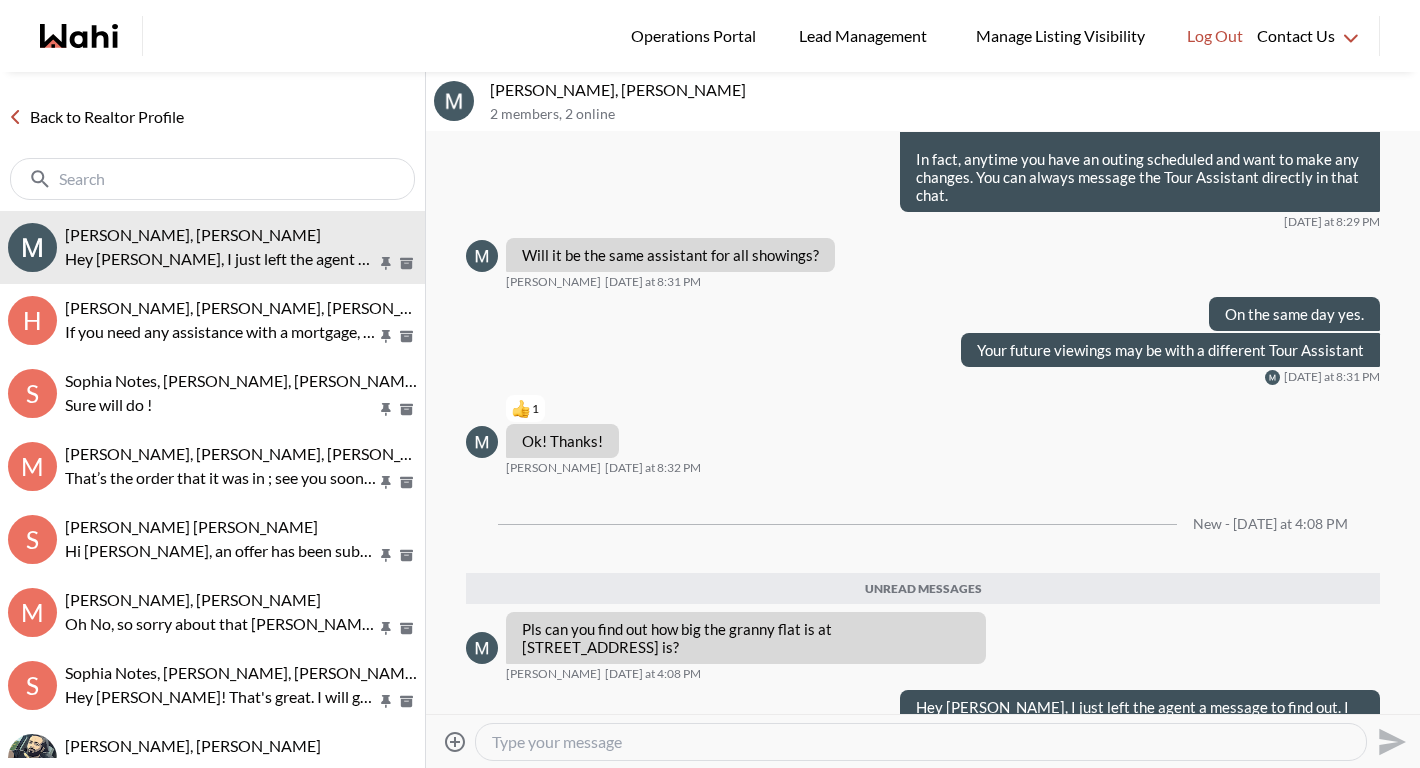 scroll, scrollTop: 2605, scrollLeft: 0, axis: vertical 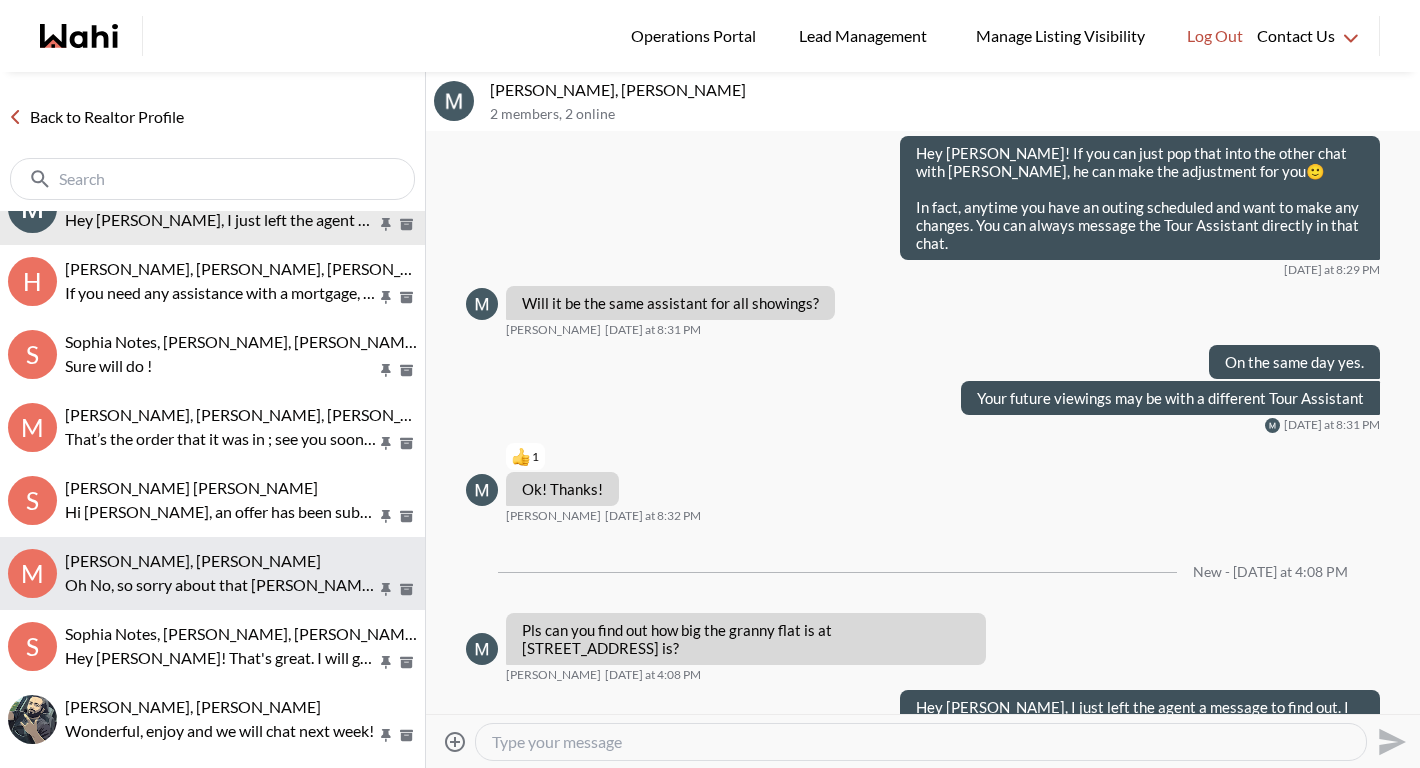 click on "Sophia Notes, Jason Lu, Michelle" at bounding box center [242, 633] 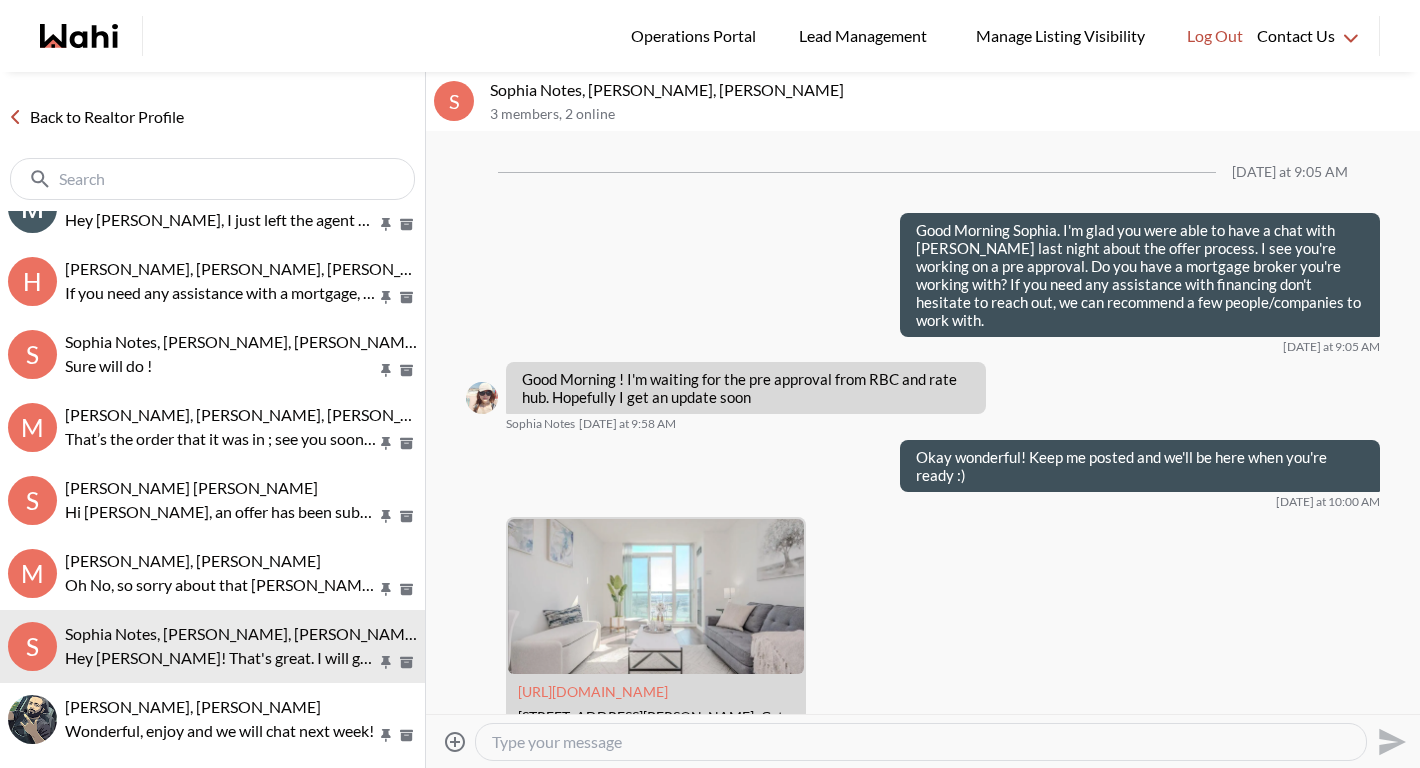 scroll, scrollTop: 1883, scrollLeft: 0, axis: vertical 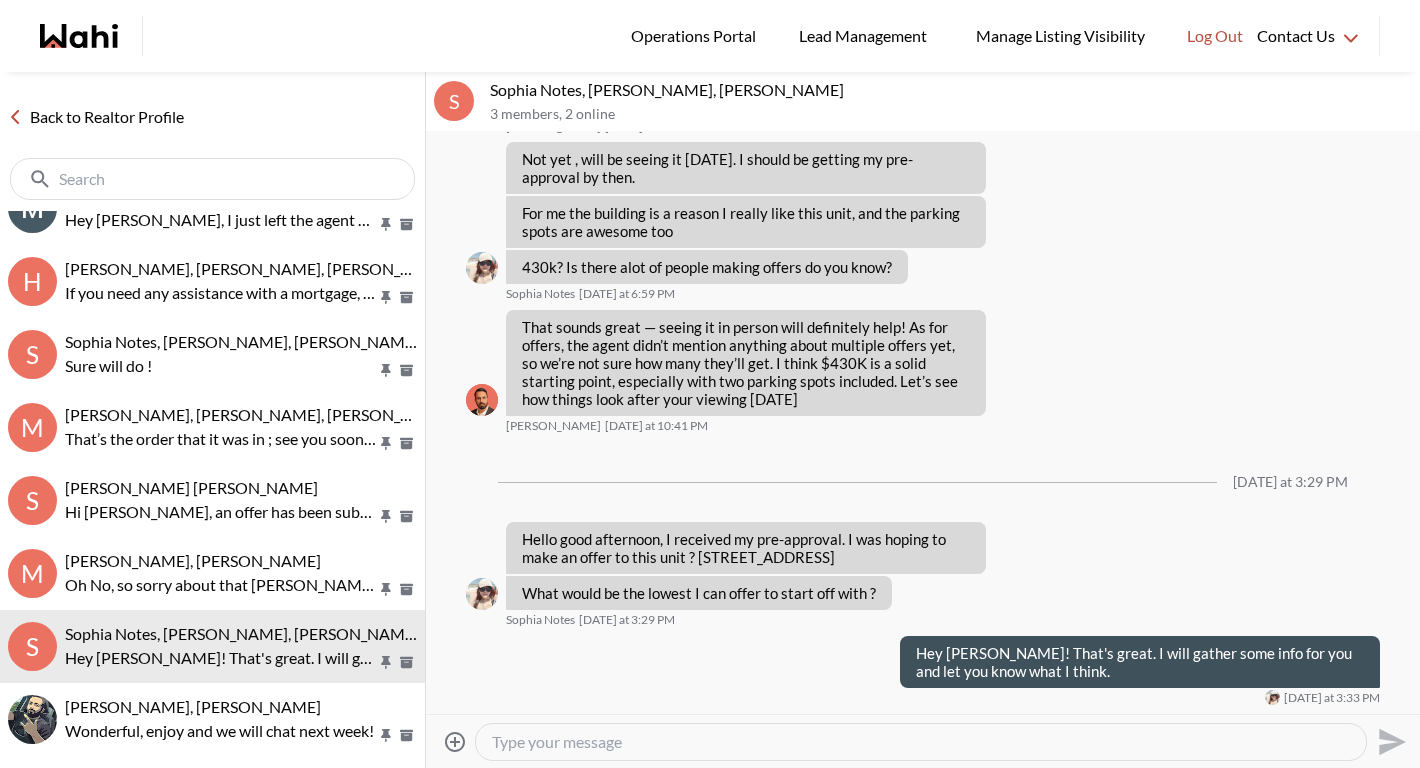 click at bounding box center [921, 742] 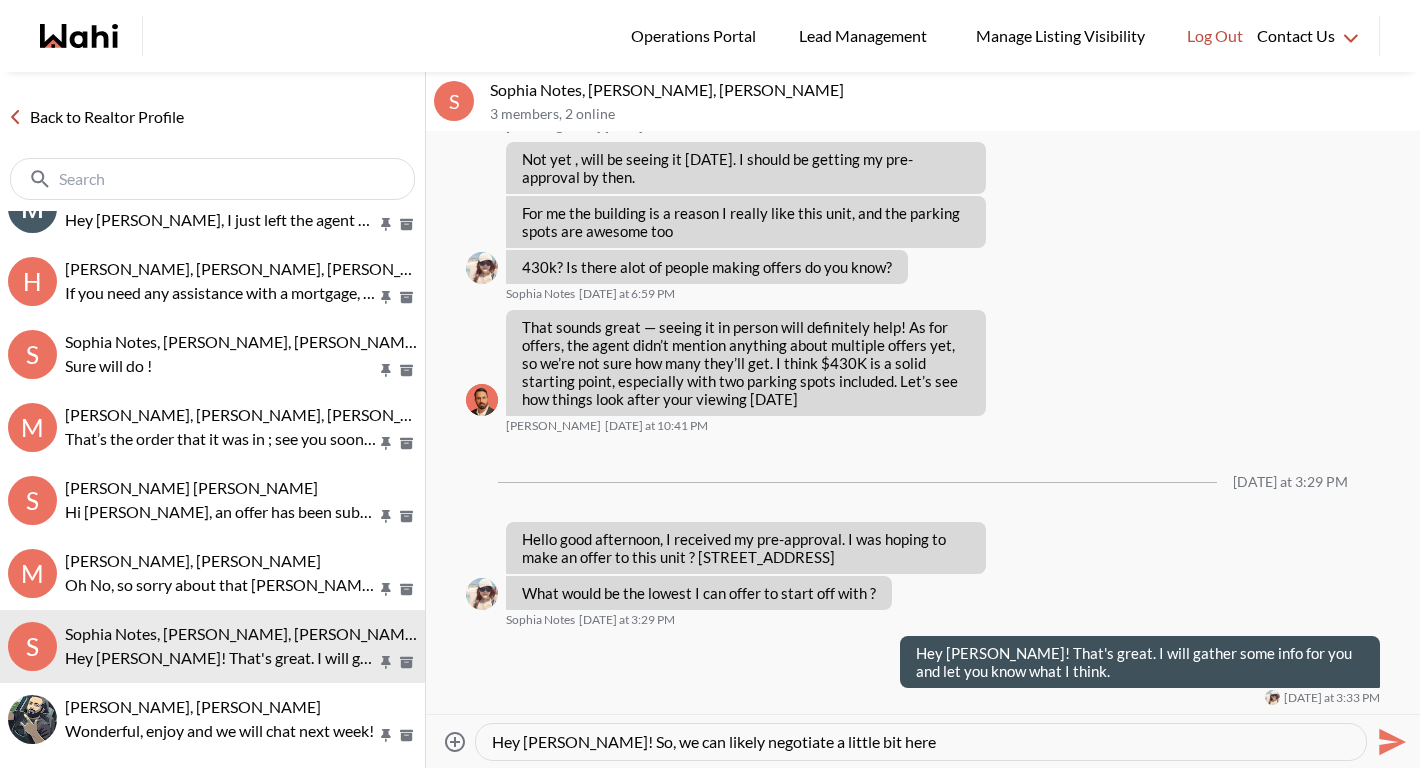 click on "Hey Sophia! So, we can likely negotiate a little bit here" at bounding box center [921, 742] 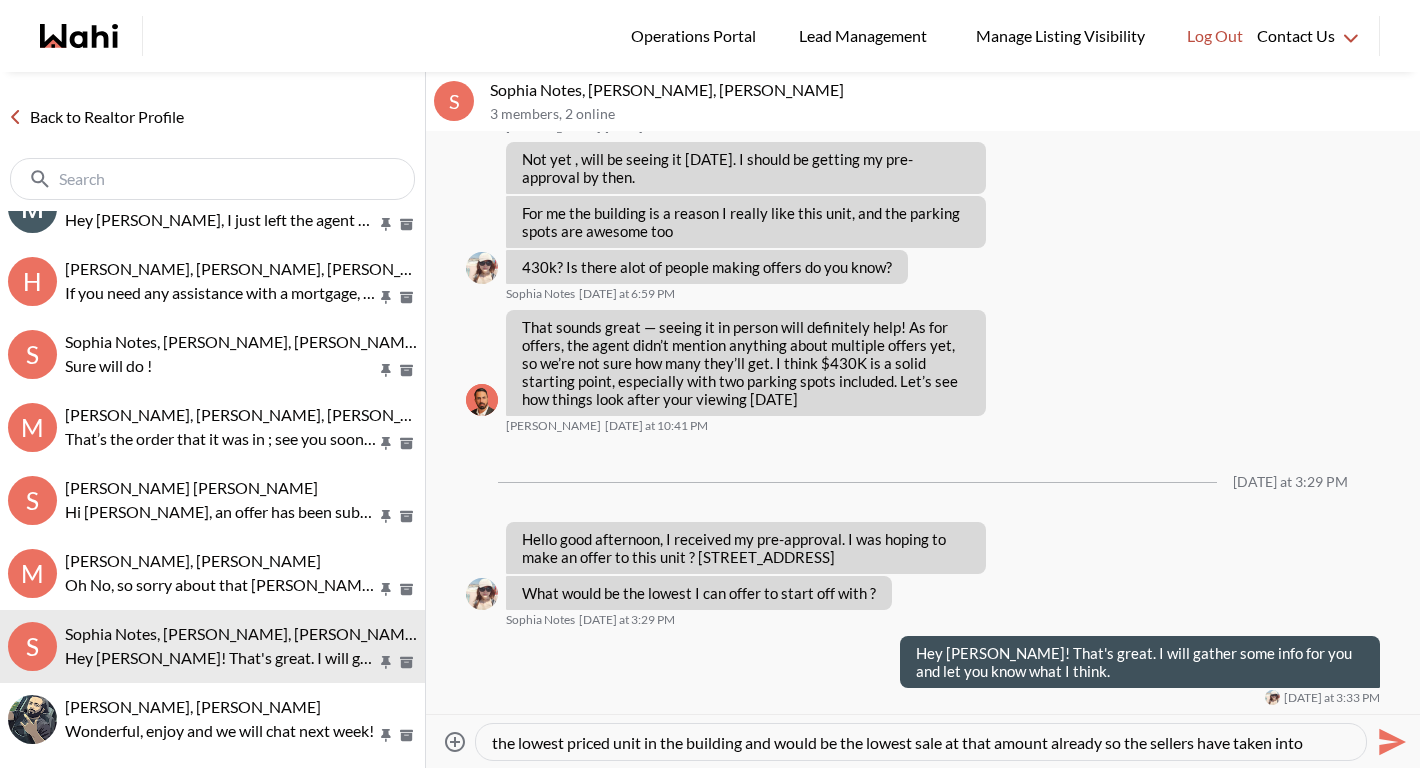 scroll, scrollTop: 39, scrollLeft: 0, axis: vertical 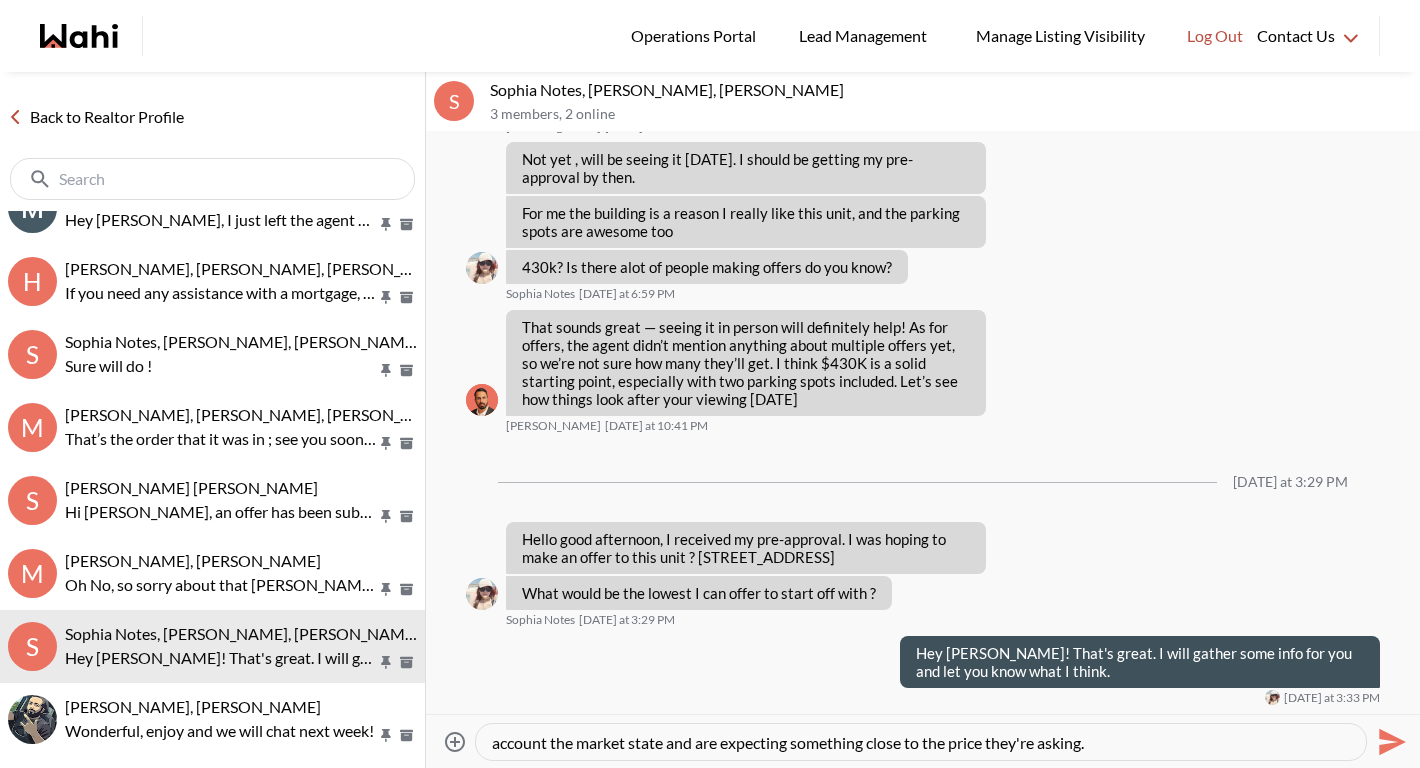 type on "Hey Sophia! So, we can likely negotiate a little bit here, you wont have to pay more than the asking price, but it's the lowest priced unit in the building and would be the lowest sale at that amount already so the sellers have taken into account the market state and are expecting something close to the price they're asking." 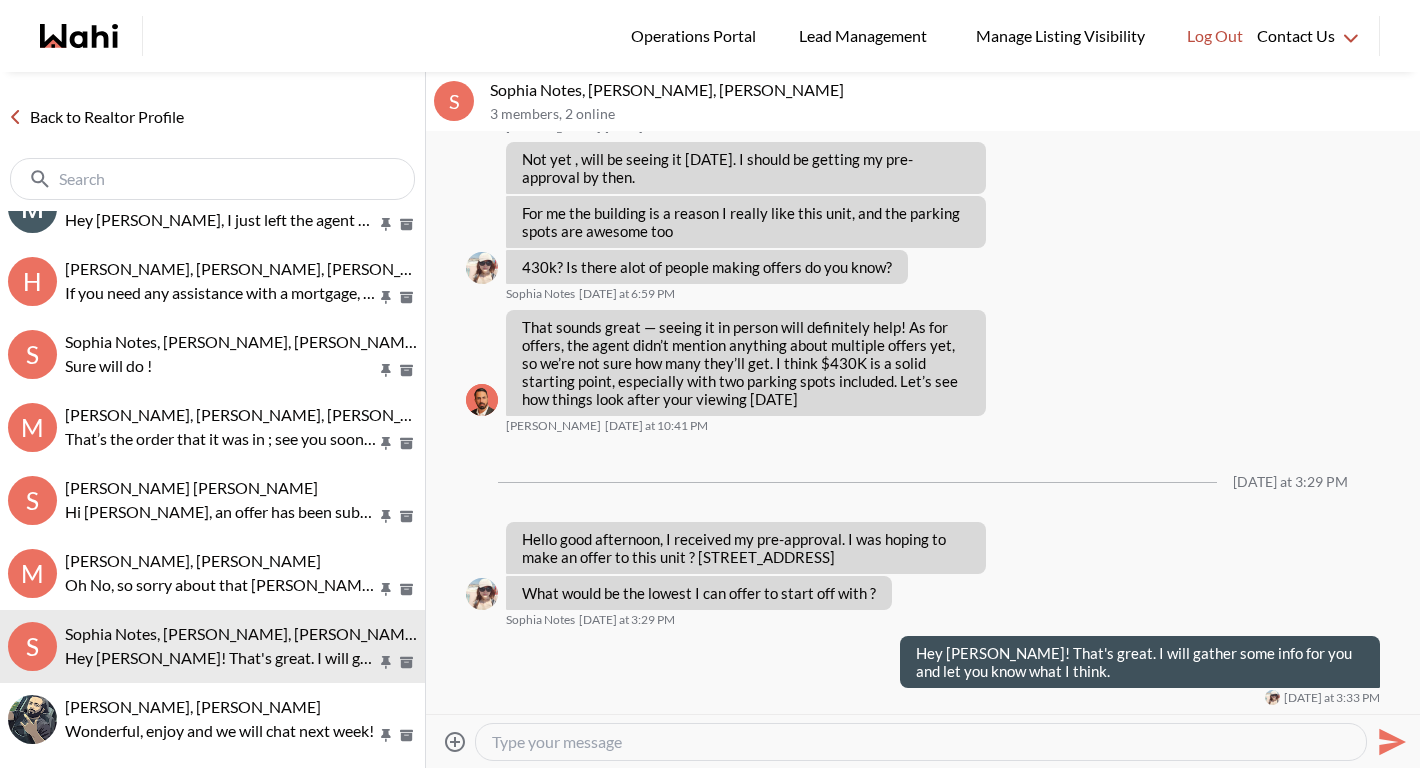 scroll, scrollTop: 1991, scrollLeft: 0, axis: vertical 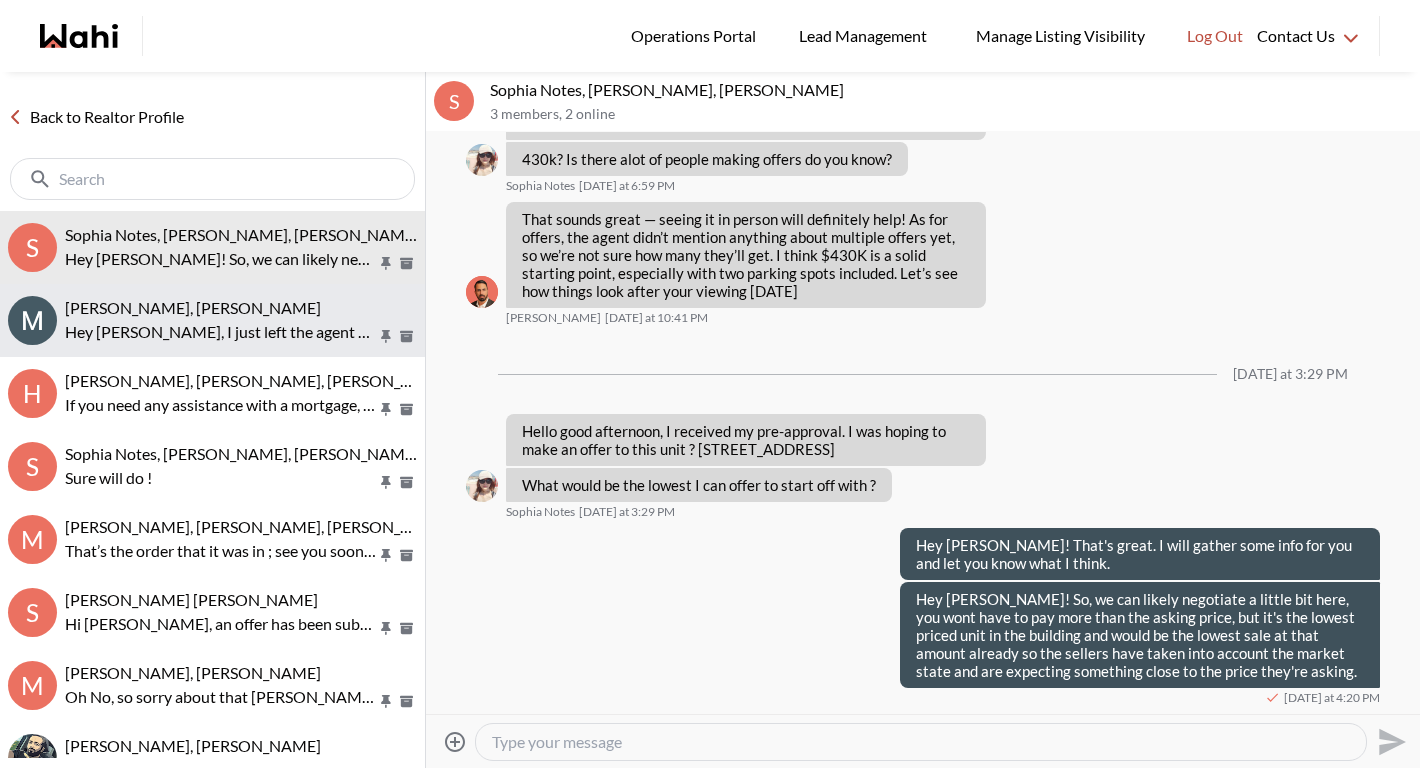 click on "Hey Mike, I just left the agent a message to find out. I will update you as soon as I hear back!" at bounding box center [221, 332] 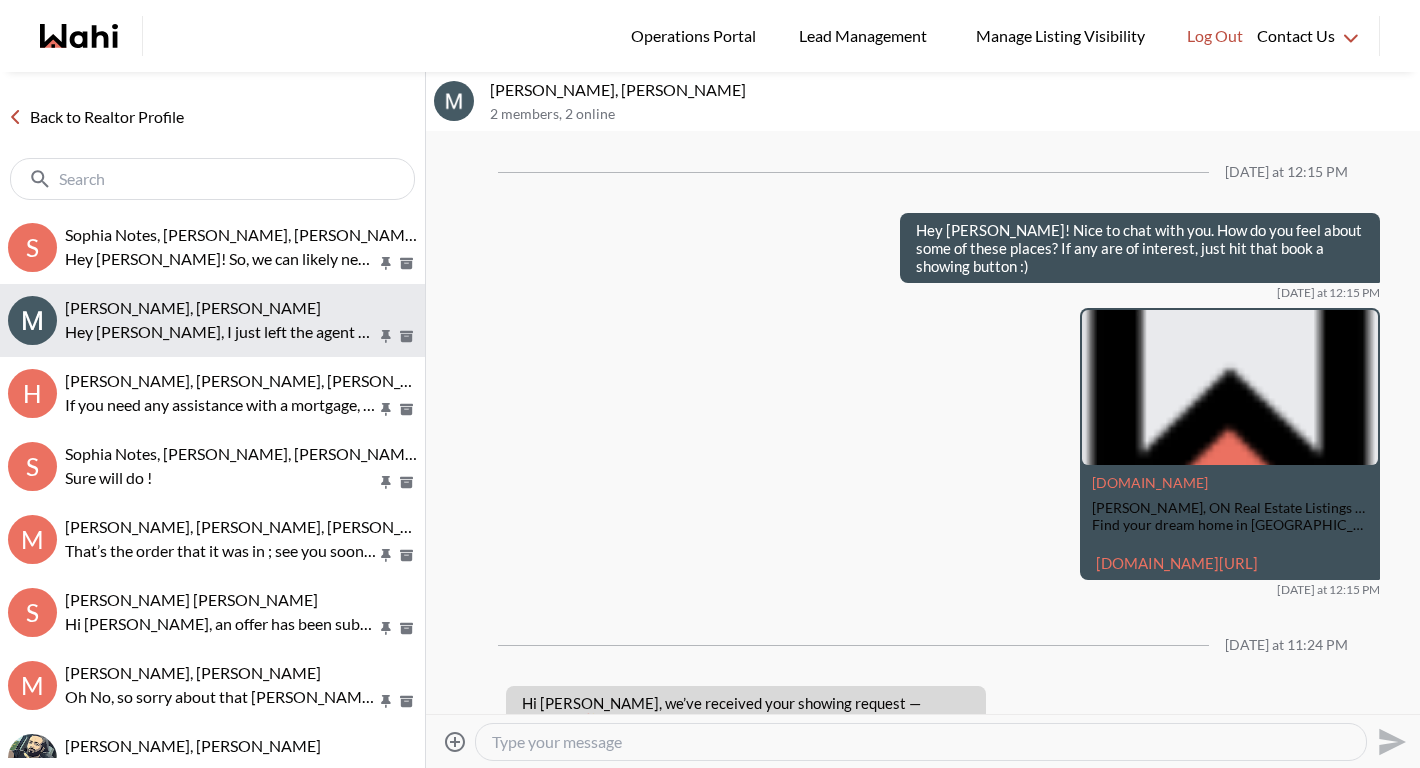 scroll, scrollTop: 2605, scrollLeft: 0, axis: vertical 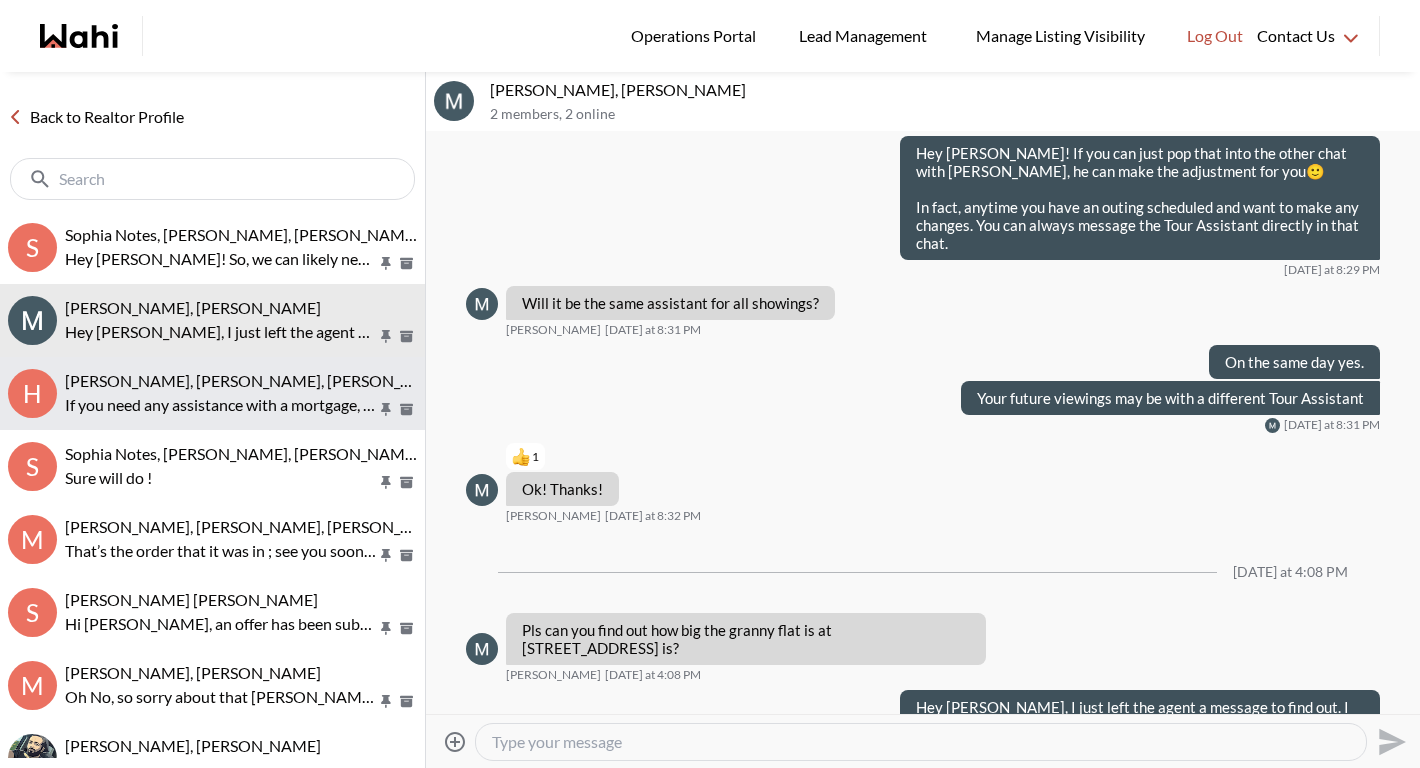 click on "Himayun Mirza, Michelle, Wahi" at bounding box center [258, 380] 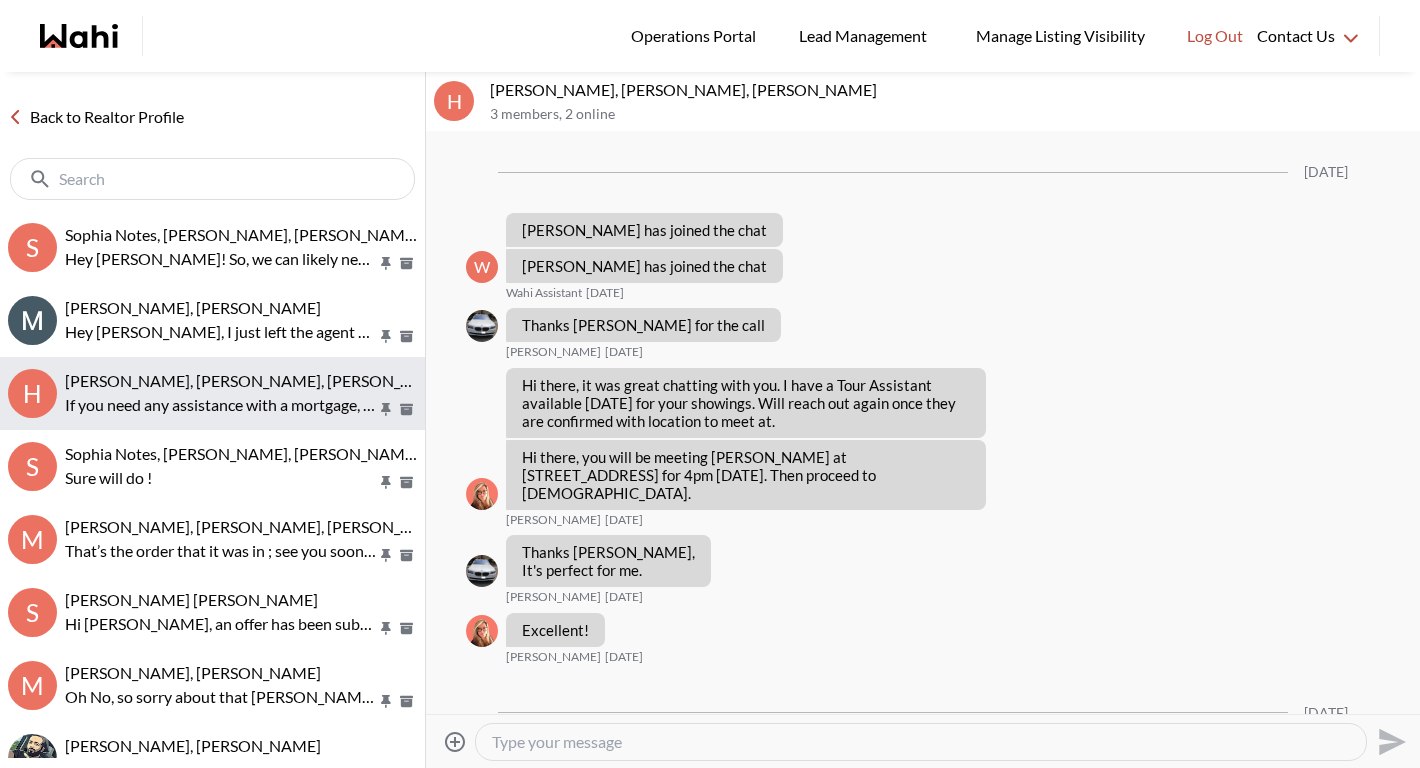 scroll, scrollTop: 1809, scrollLeft: 0, axis: vertical 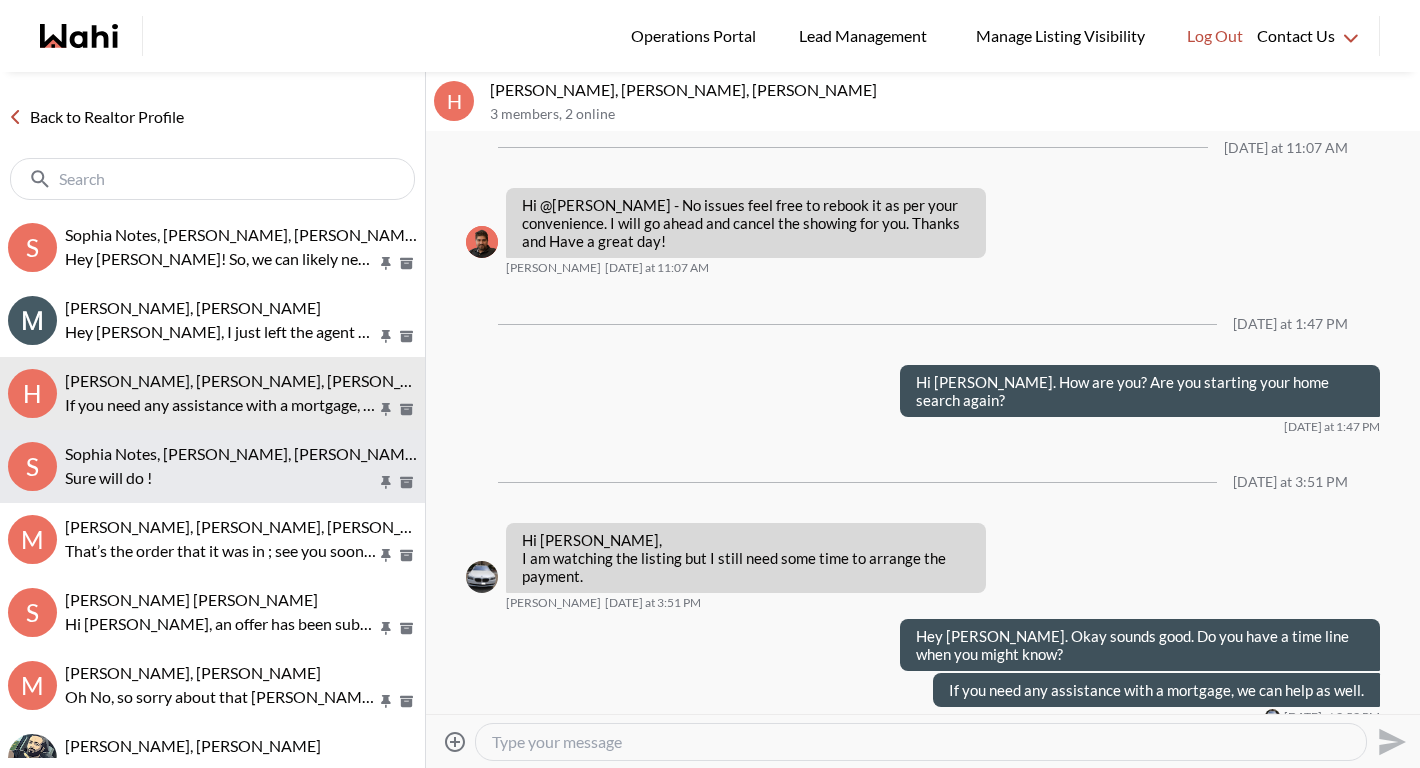 click on "Sophia Notes, Jason Lu, Rohit, Michelle" at bounding box center [307, 453] 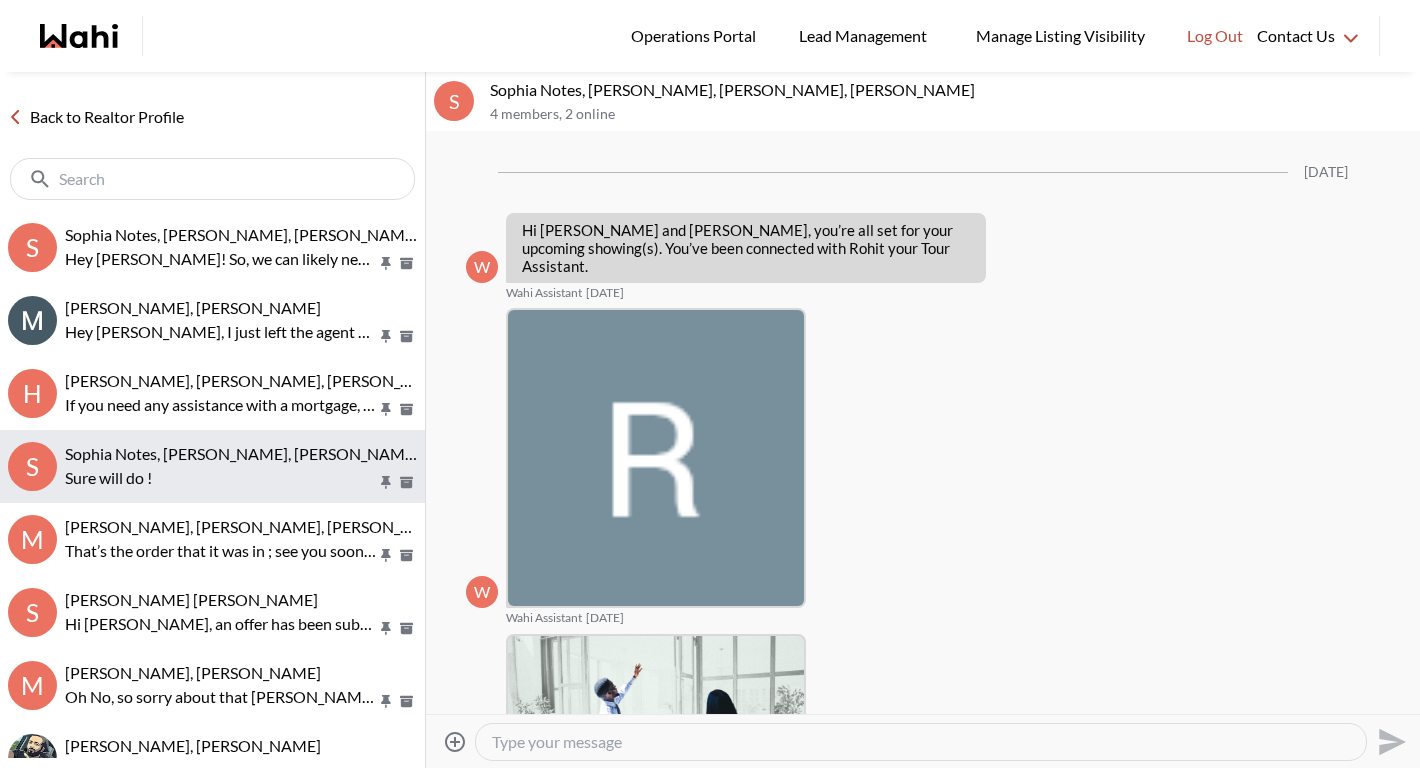scroll, scrollTop: 979, scrollLeft: 0, axis: vertical 